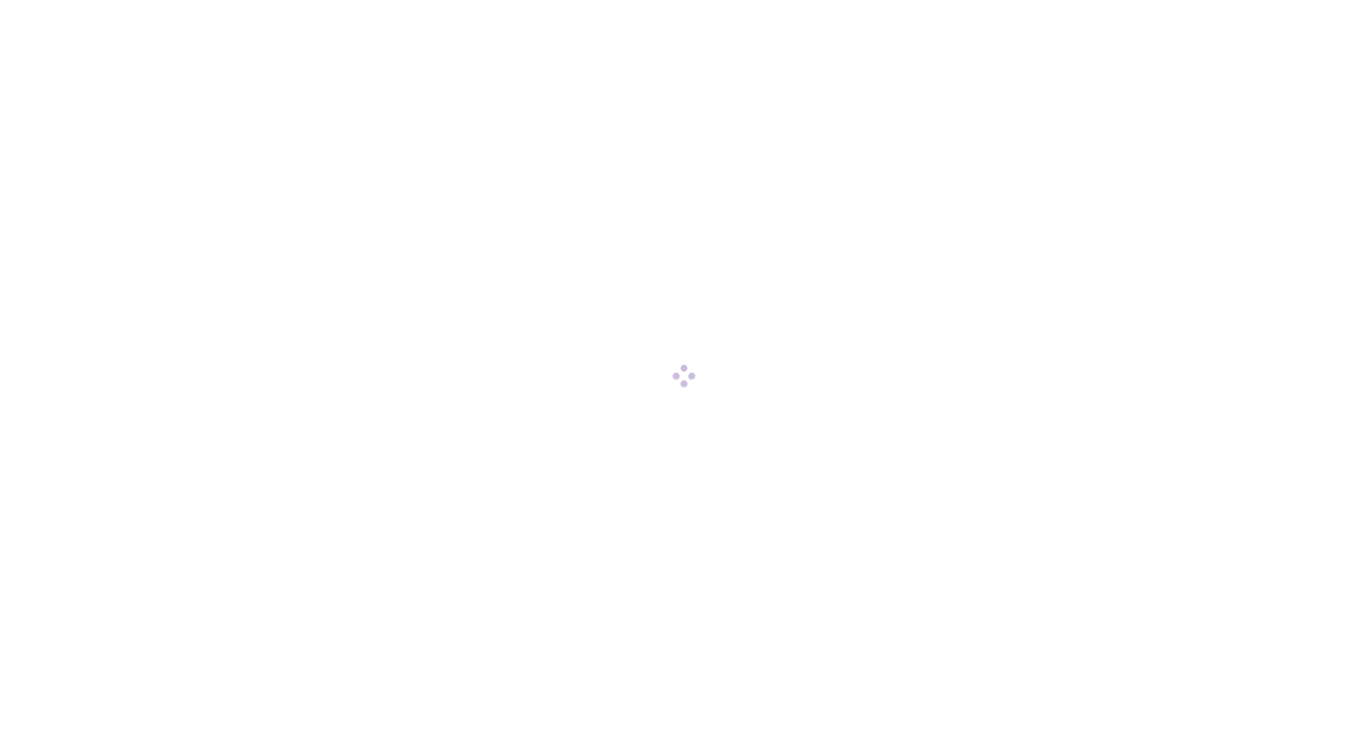 scroll, scrollTop: 0, scrollLeft: 0, axis: both 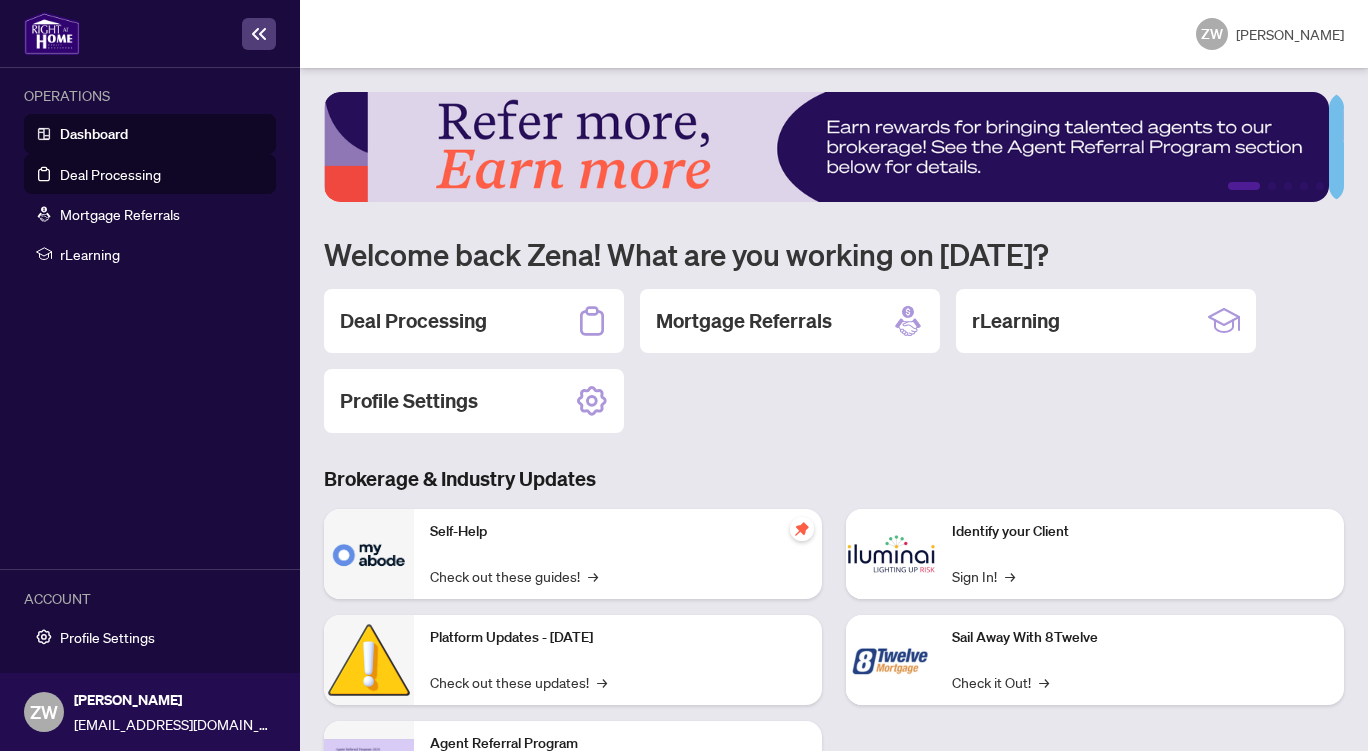 click on "Deal Processing" at bounding box center (110, 174) 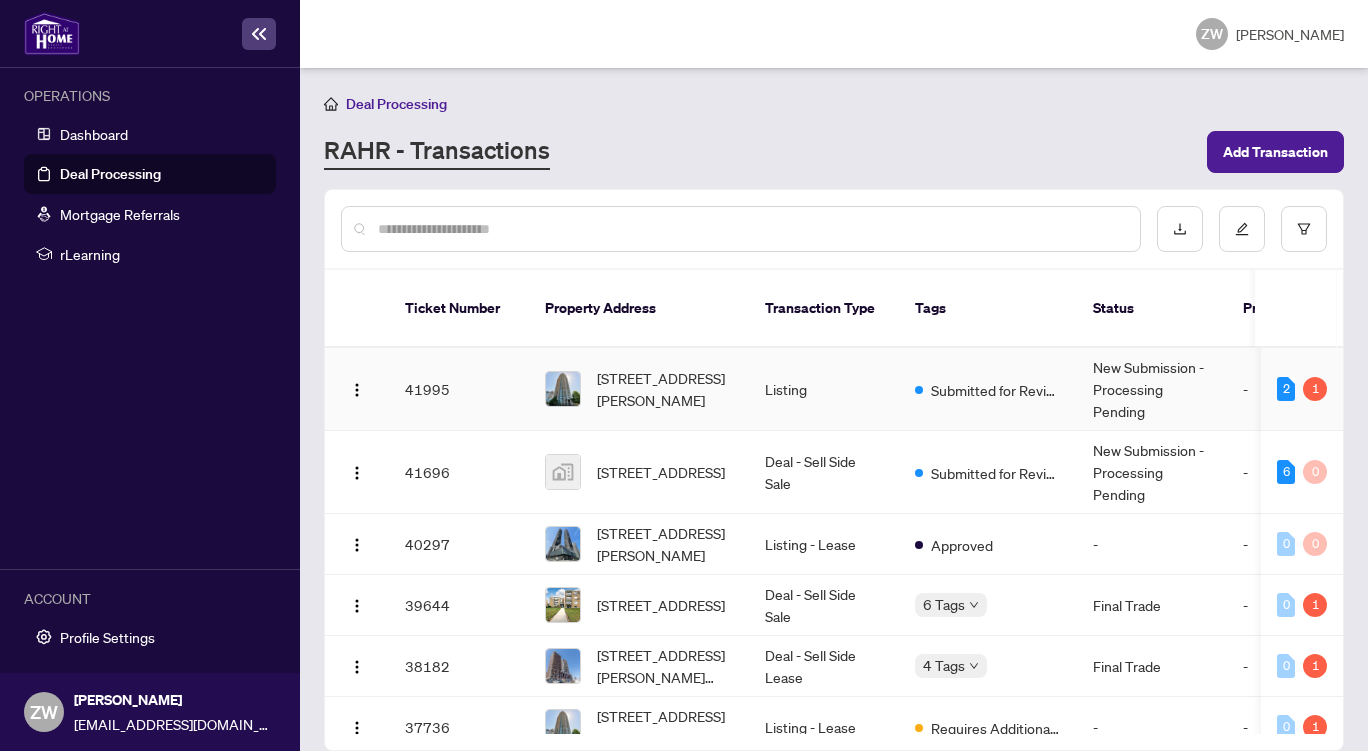 drag, startPoint x: 1320, startPoint y: 336, endPoint x: 1321, endPoint y: 351, distance: 15.033297 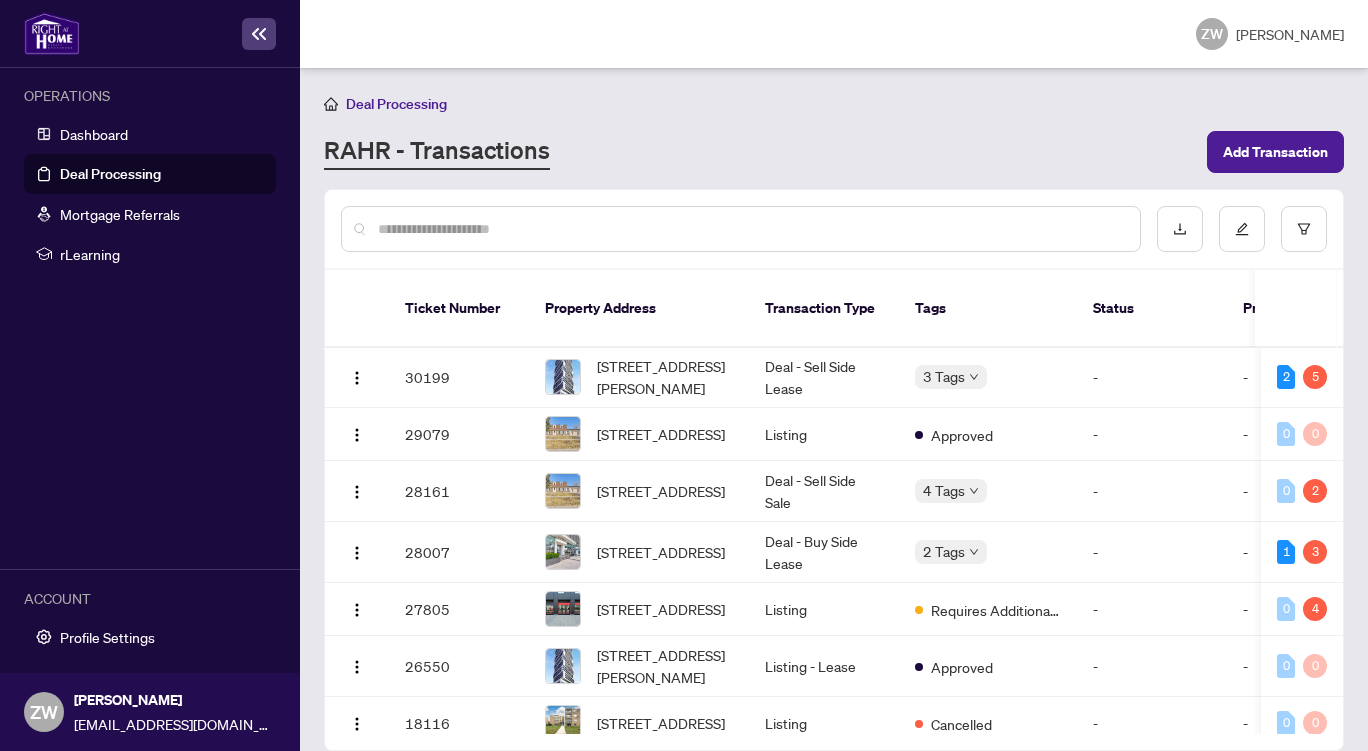 scroll, scrollTop: 710, scrollLeft: 0, axis: vertical 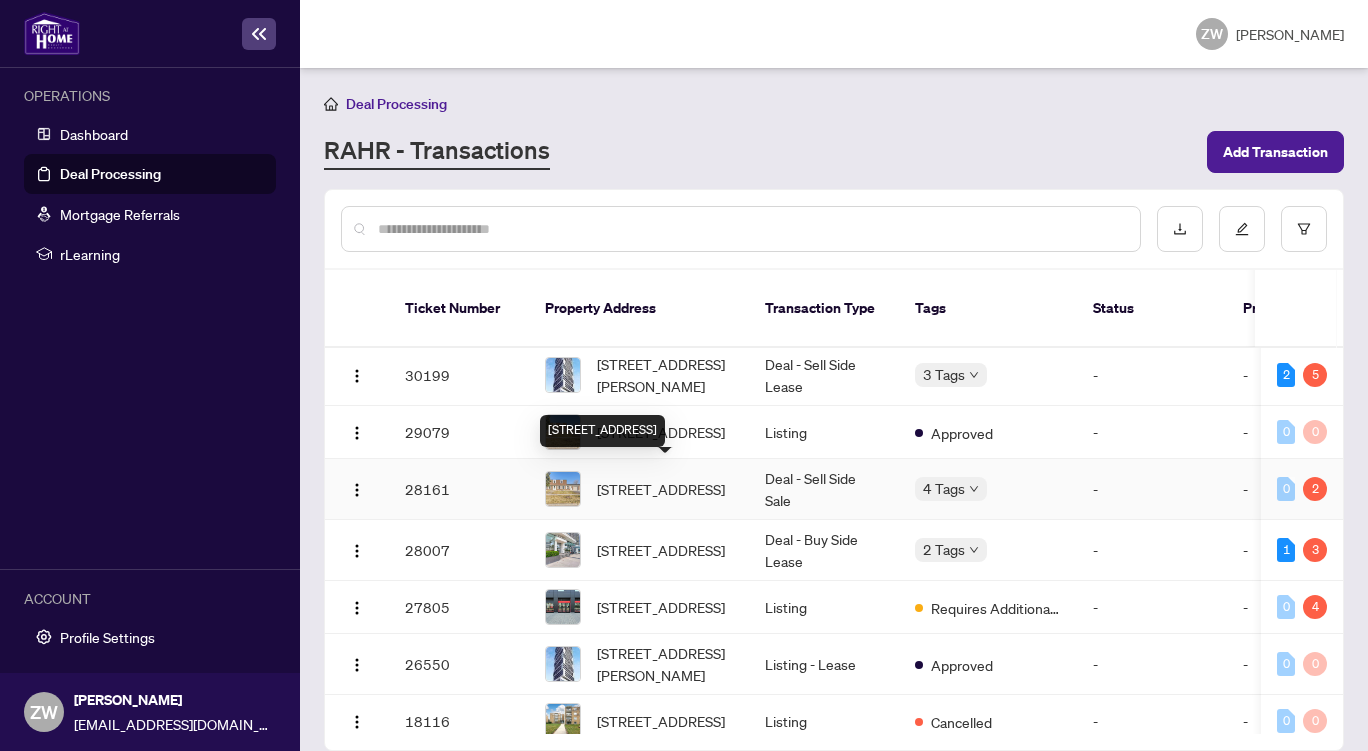 click on "[STREET_ADDRESS]" at bounding box center (661, 489) 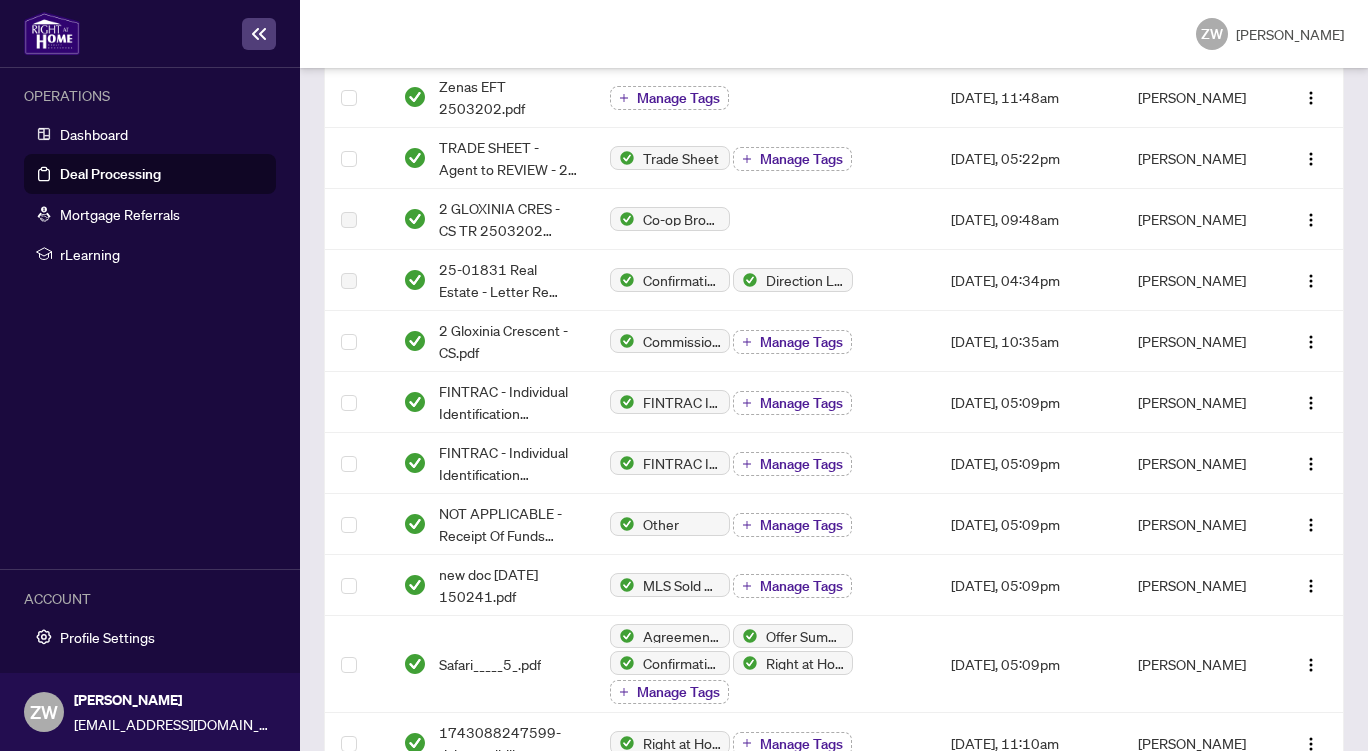 scroll, scrollTop: 408, scrollLeft: 0, axis: vertical 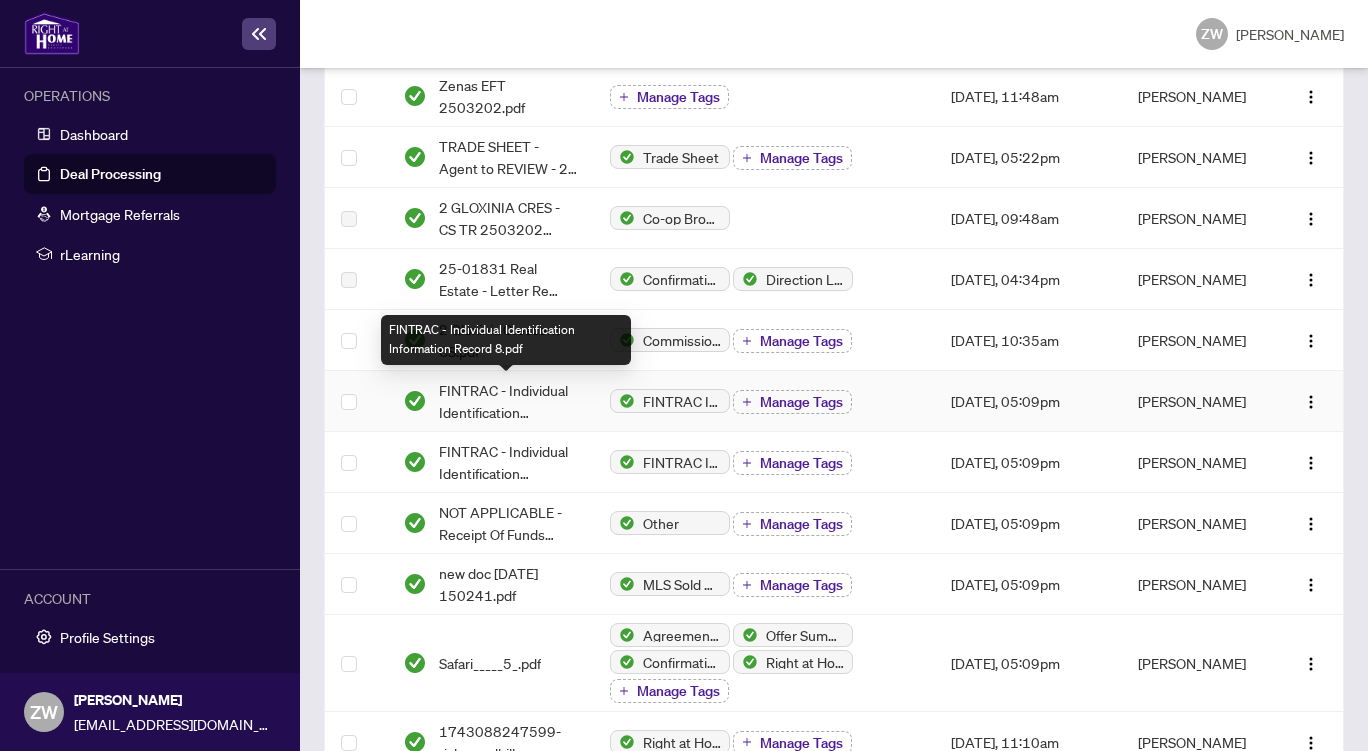 click on "FINTRAC - Individual Identification Information Record 8.pdf" at bounding box center [508, 401] 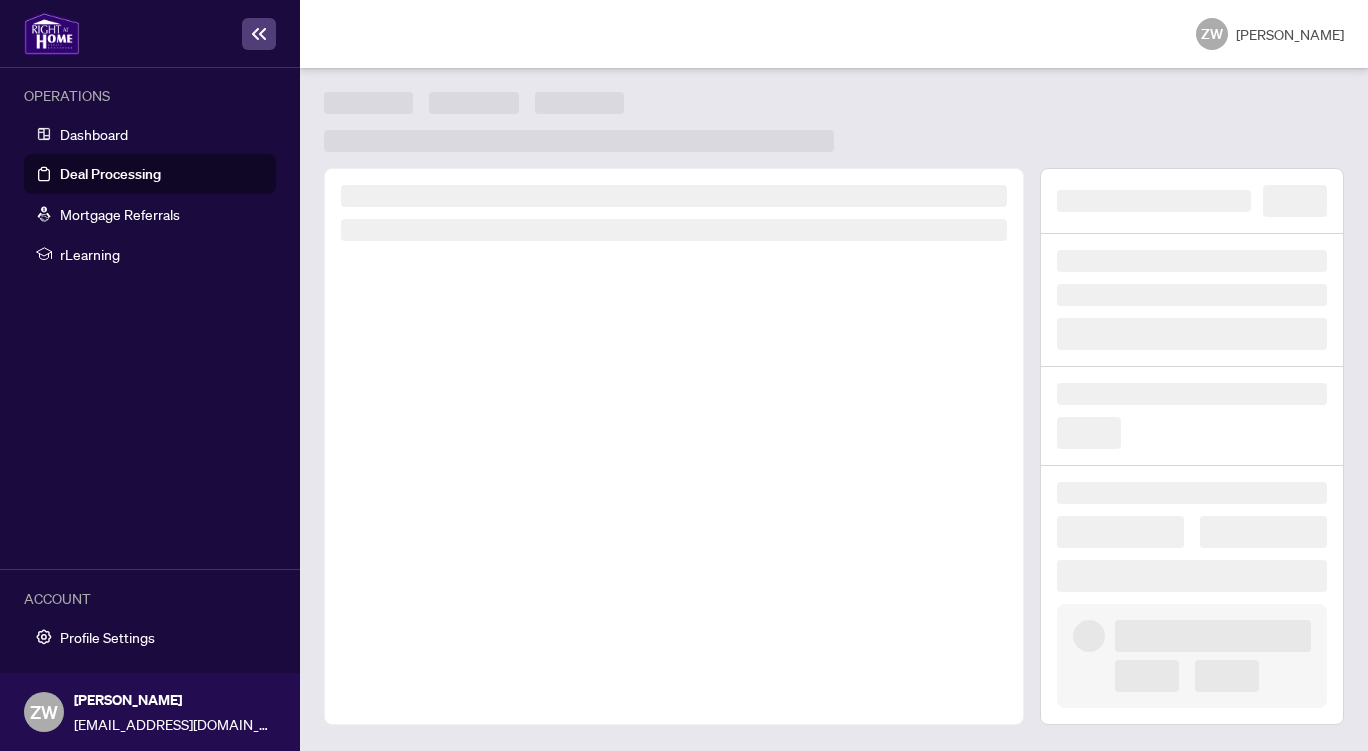 scroll, scrollTop: 0, scrollLeft: 0, axis: both 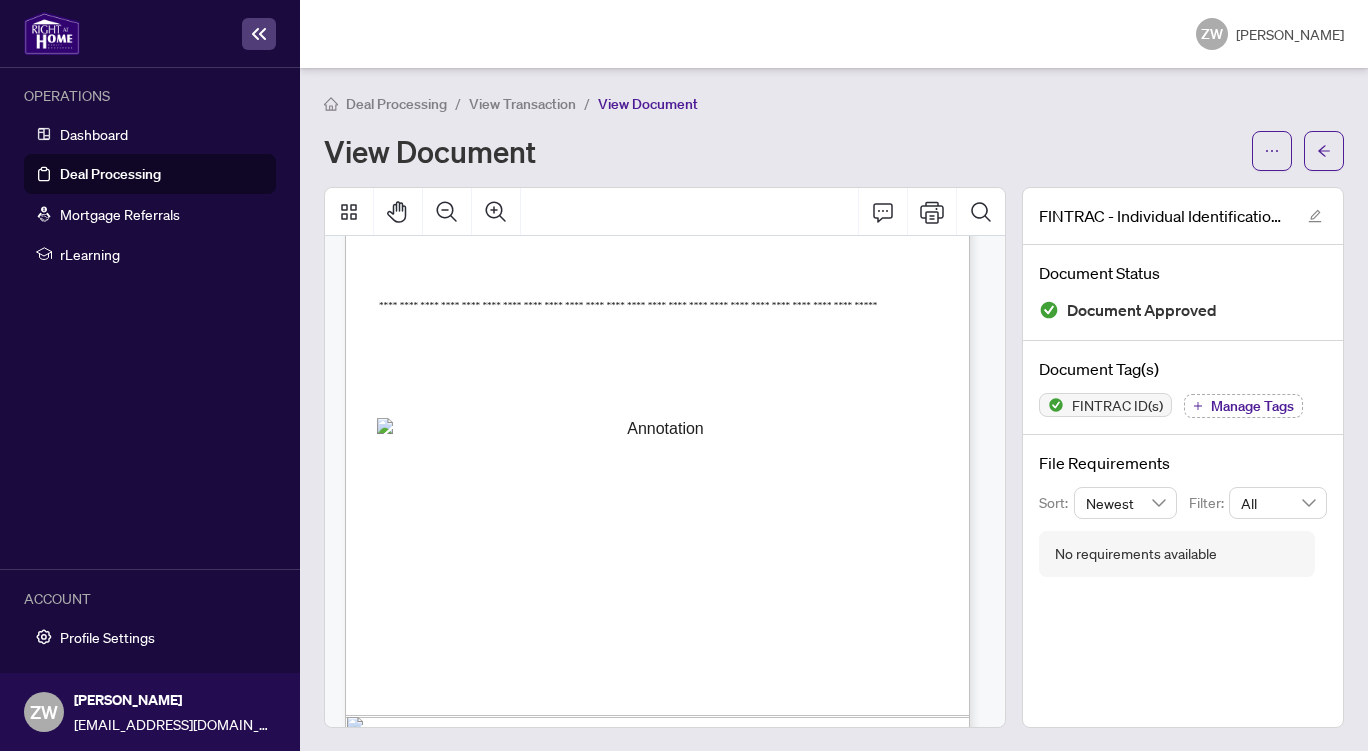 click on "**********" at bounding box center [657, 334] 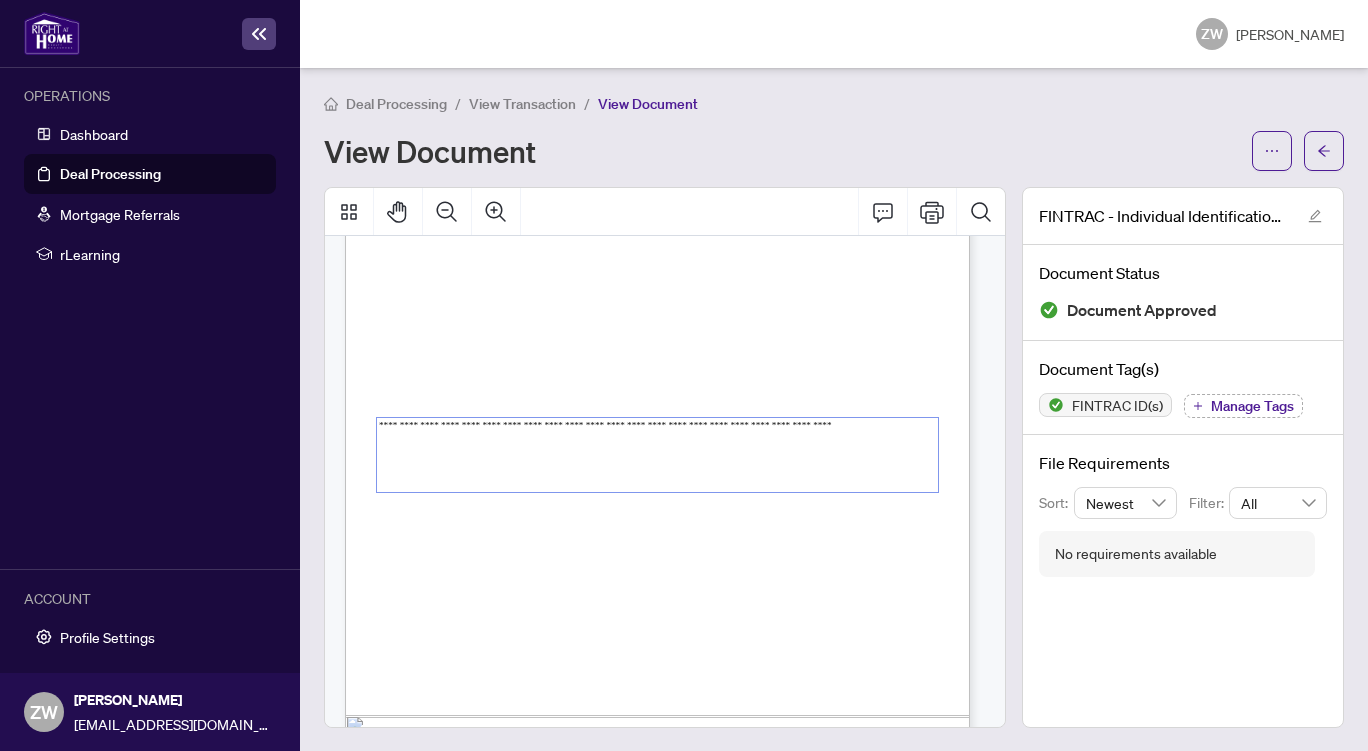 click on "**********" at bounding box center (657, 455) 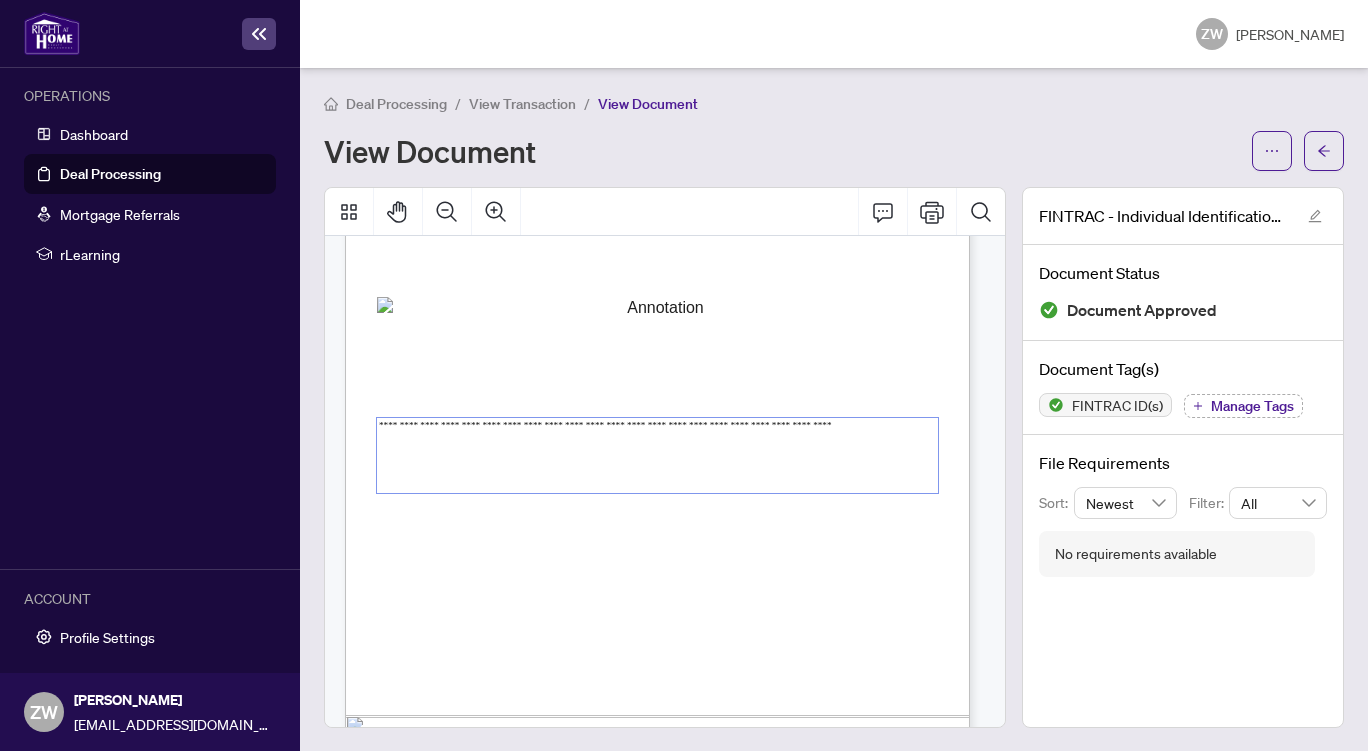 drag, startPoint x: 380, startPoint y: 423, endPoint x: 798, endPoint y: 427, distance: 418.01913 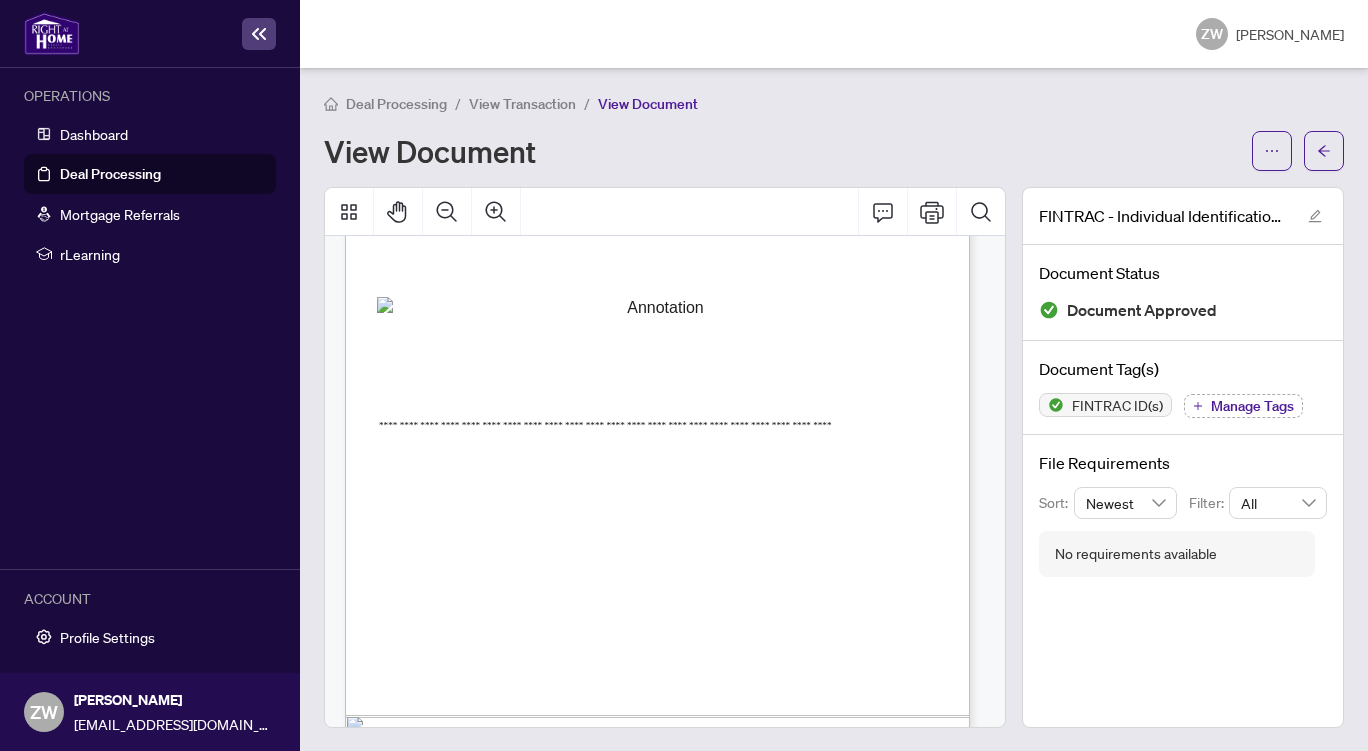 scroll, scrollTop: 2845, scrollLeft: 0, axis: vertical 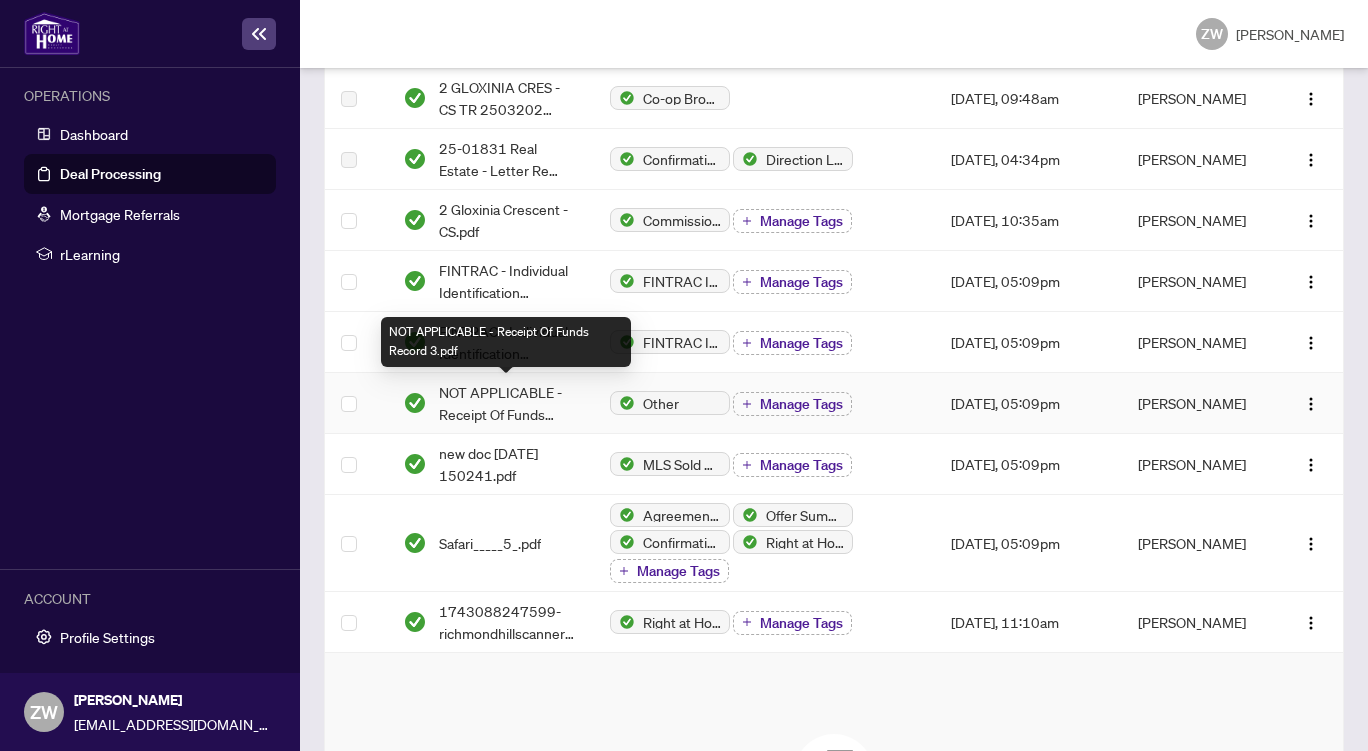 click on "NOT APPLICABLE - Receipt Of Funds Record 3.pdf" at bounding box center [508, 403] 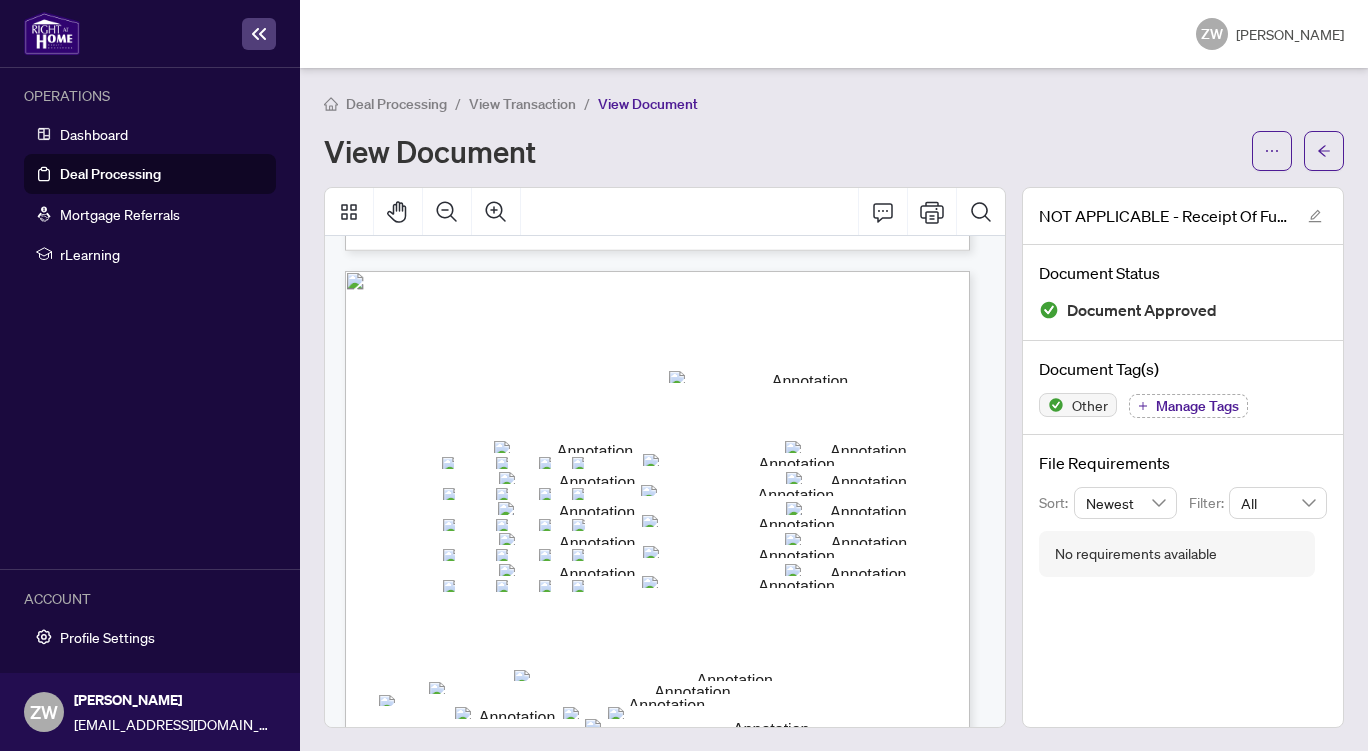 scroll, scrollTop: 883, scrollLeft: 0, axis: vertical 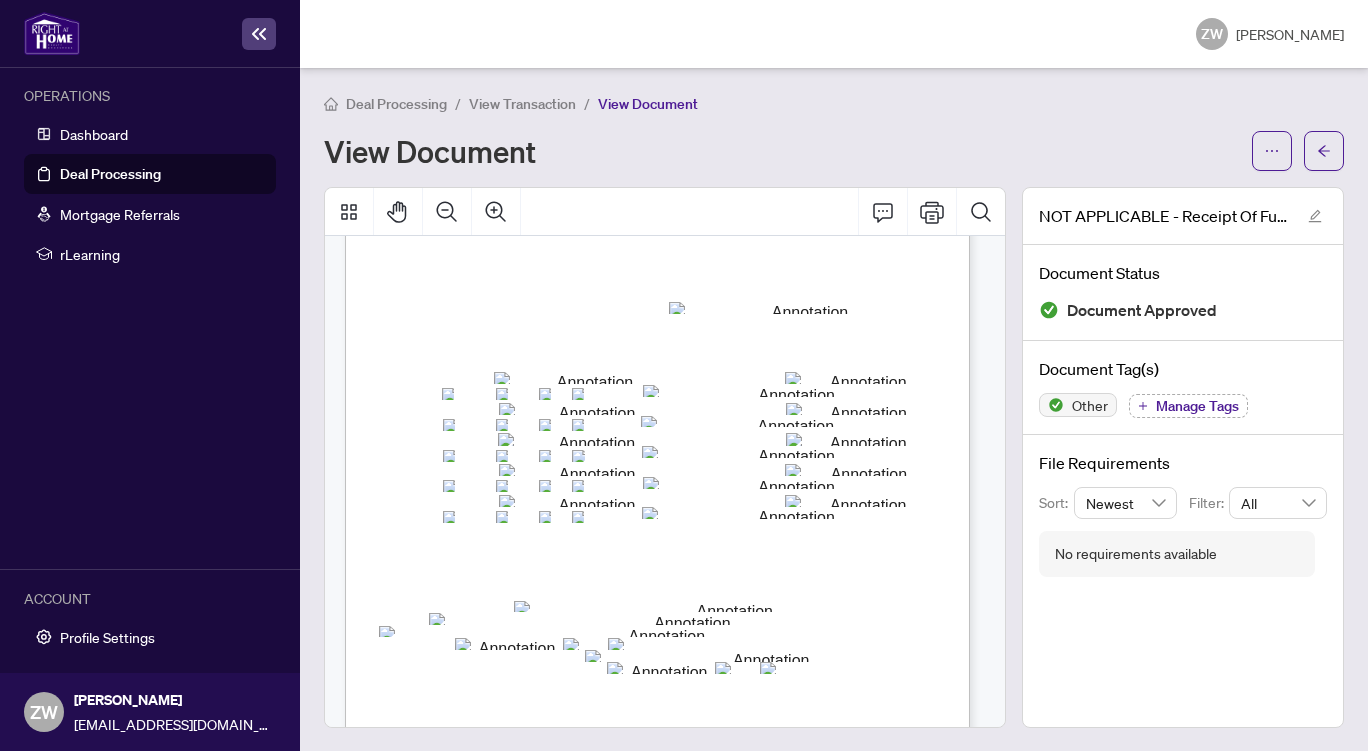 click on "Receipt of Funds Record
A. BASIC TRANSACTION INFORMATION
Transaction Property Address:  . . . . . . . . . . . . . . . . . . . . . . . . . . . . . . . . . . . . . . . . . . . . . . . . . . . . . . . . . . . . . . . . . . . . . . . . .
. . . . . . . . . . . . . . . . . . . . . . . . . . . . . . . . . . . . . . . . . . . . . . . . . . . . . . . . . . . . . . . . . . . . . . . . . . . . . . . . . . . . . . . . . . . . . . . . . . . .
Sales Representative/Broker Name:  . . . . . . . . . . . . . . . . . . . . . . . . . . . . . . . . . . . . . . . . . . . . . . . . . . . . . . . . . . . . . . . . . . . . .
. . . . . . . . . . . . . . . . . . . . . . . . . . . . . . . . . . . . . . . . . . . . . . . . . . . . . . . . . . . . . . . . . . . . . . . . . . . . . . . . . . . . . . . . . . . . . . . . . . . .
B. INFORMATION ON FUNDS
Amount of Funds: . . . . . . . . . . . . . . . . . . . . . . . . . . . . . . . . . . . . .  Currency of Funds:  . . . . . . . . . . . . . . . . . . . . . . . . . . .
. . . . . . . . . ." at bounding box center [667, 1031] 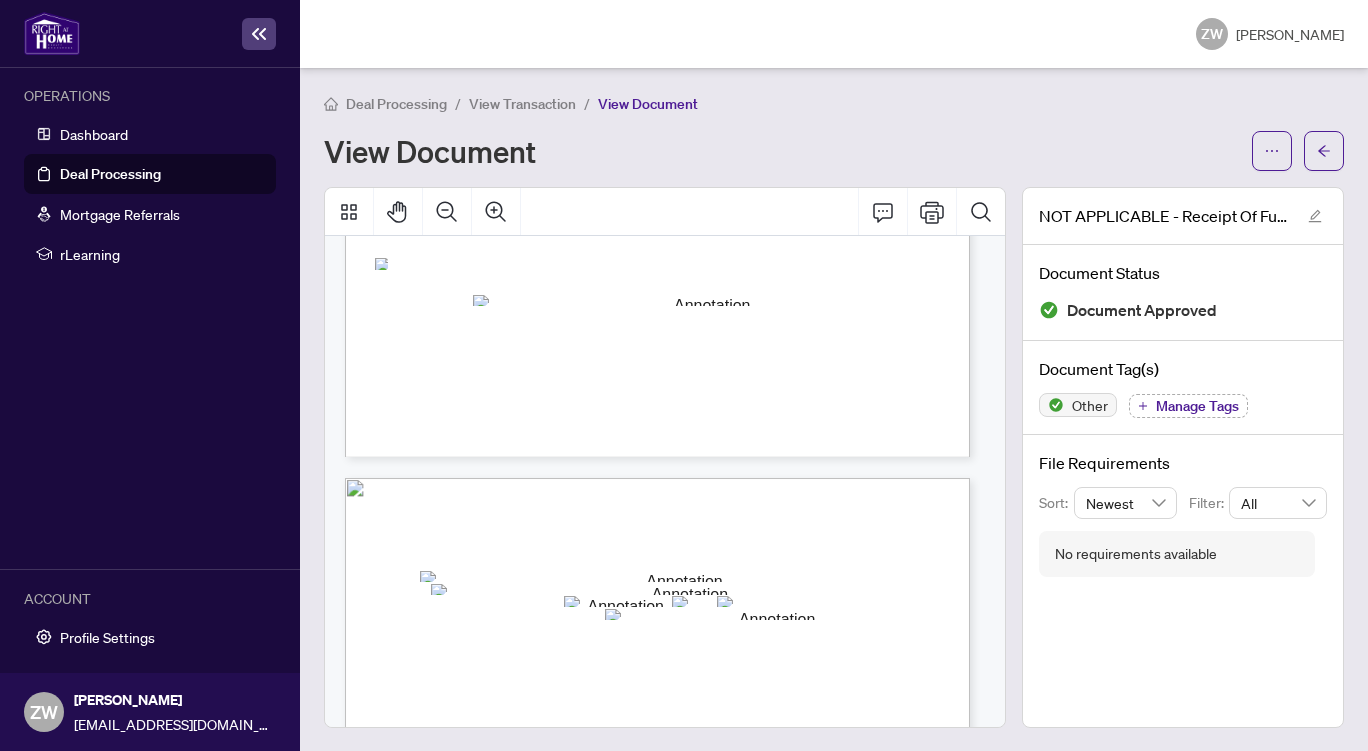 scroll, scrollTop: 2651, scrollLeft: 0, axis: vertical 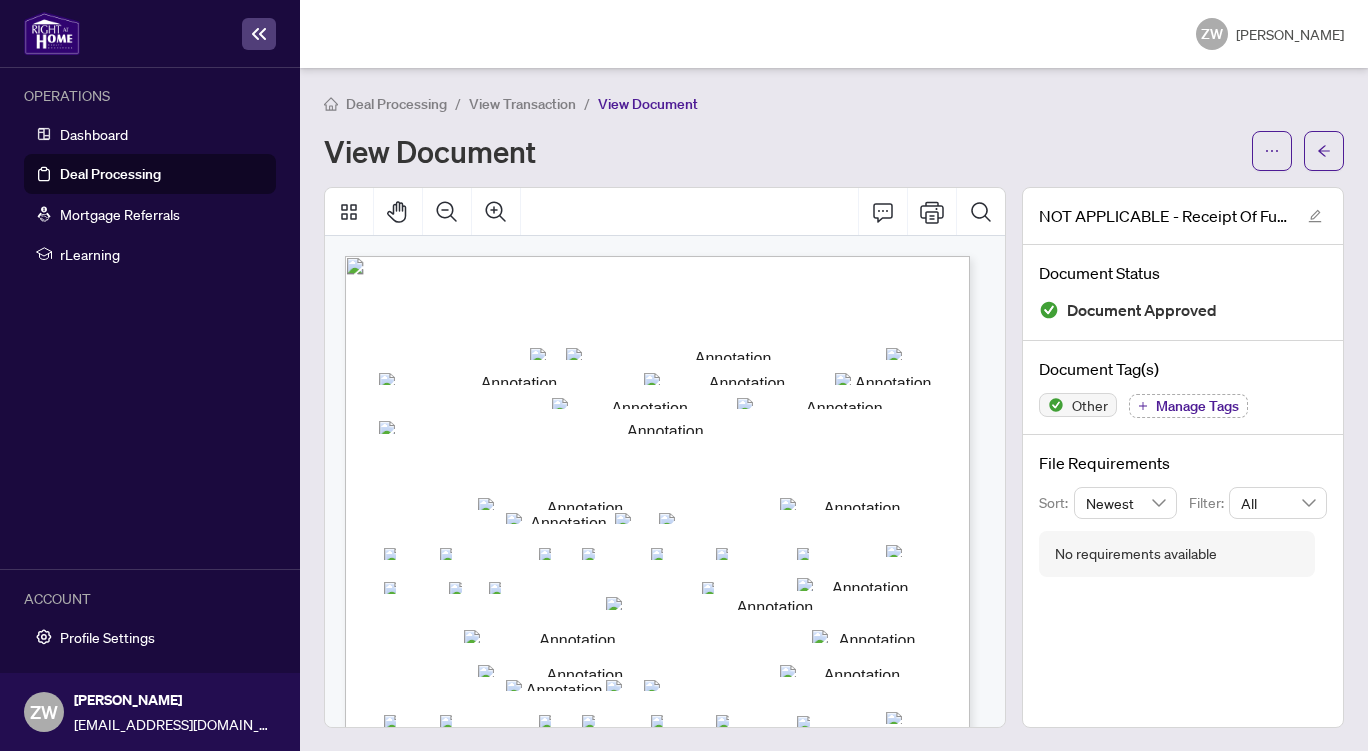 click on "Deal Processing" at bounding box center (110, 174) 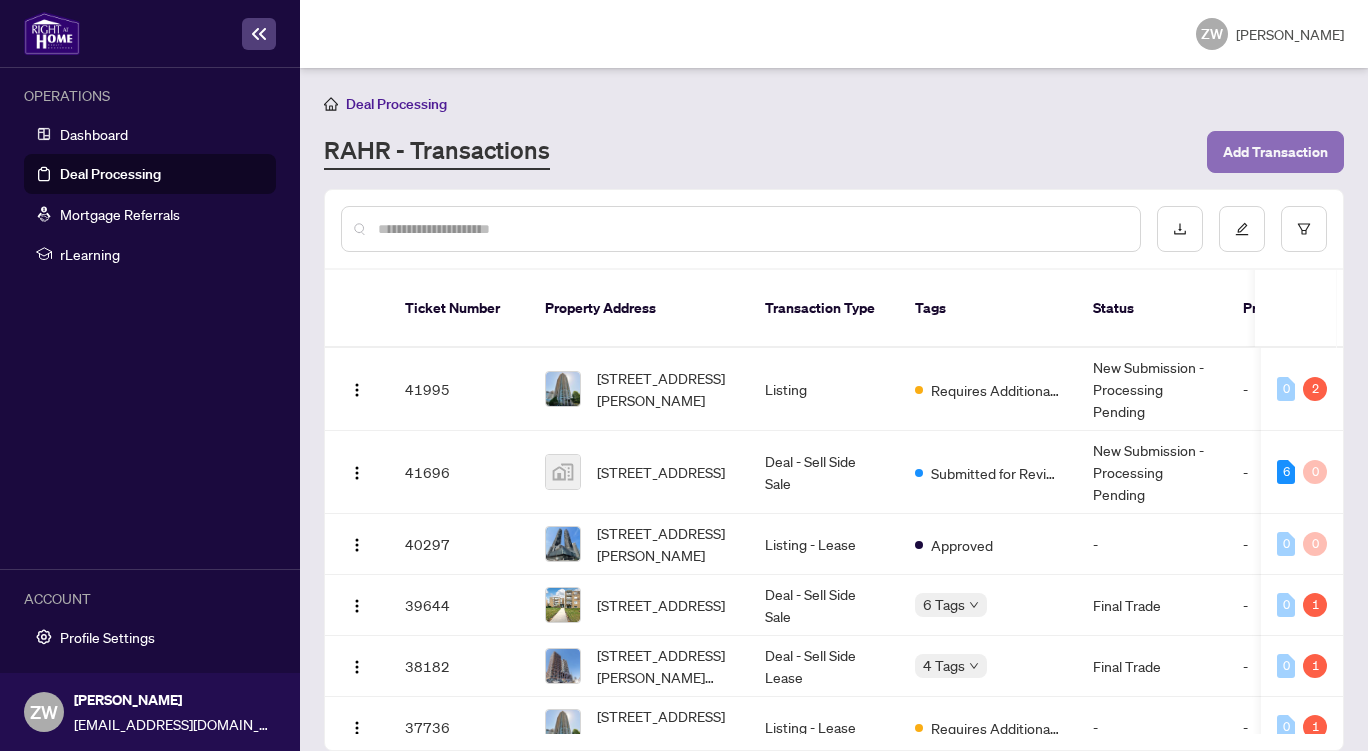 click on "Add Transaction" at bounding box center [1275, 152] 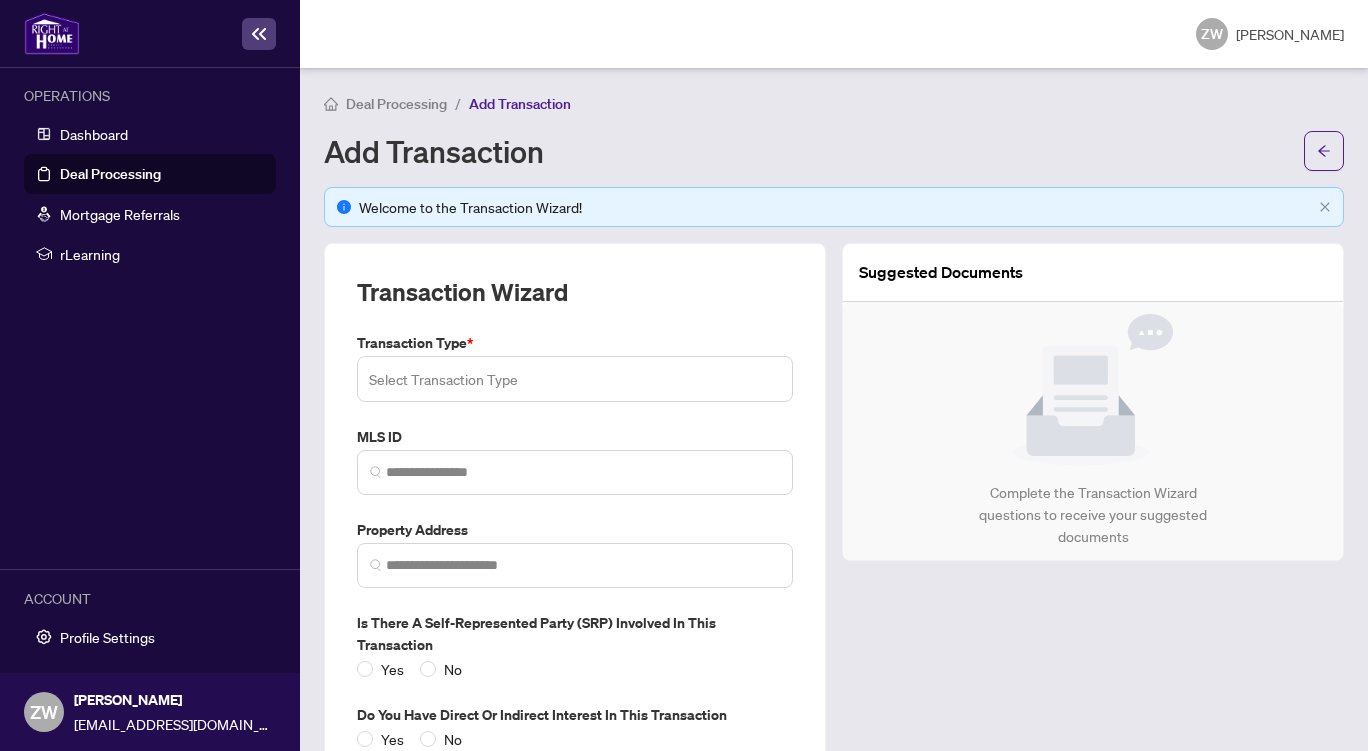 click at bounding box center (575, 379) 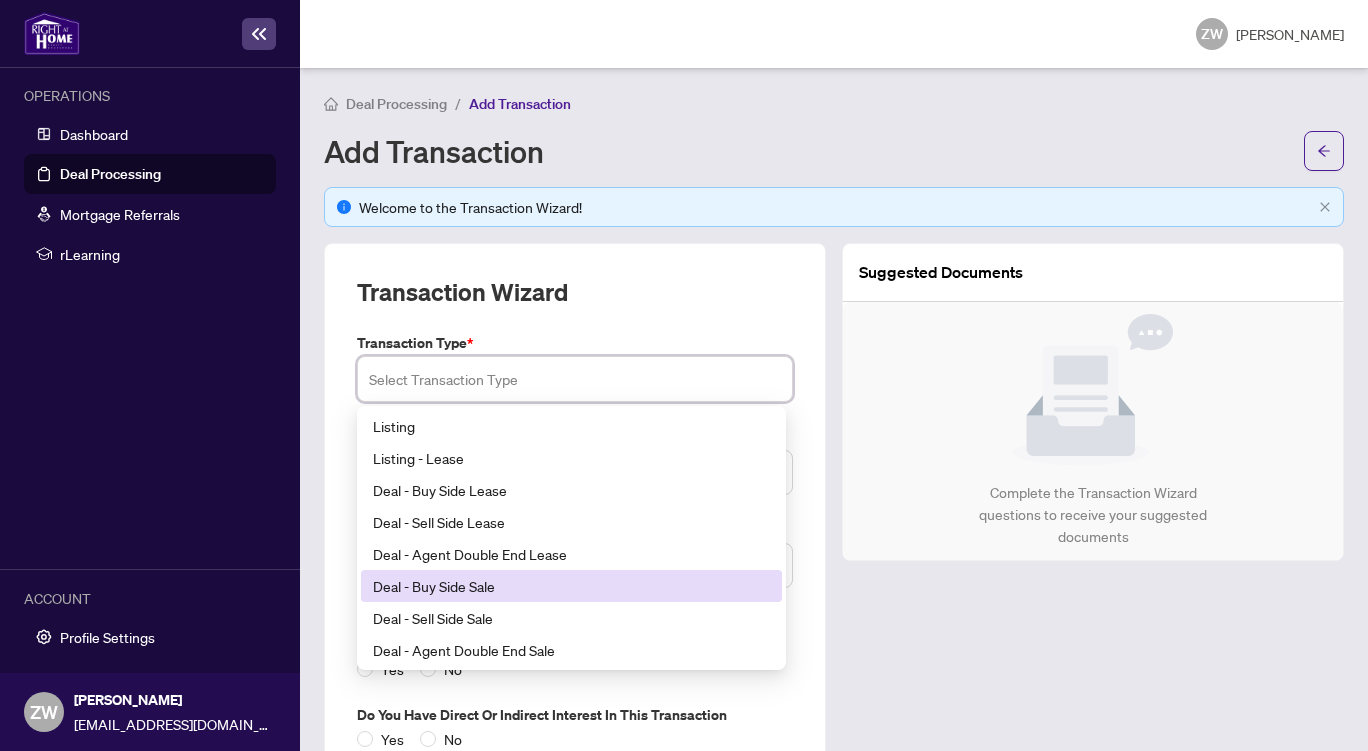 click on "Deal - Buy Side Sale" at bounding box center (571, 586) 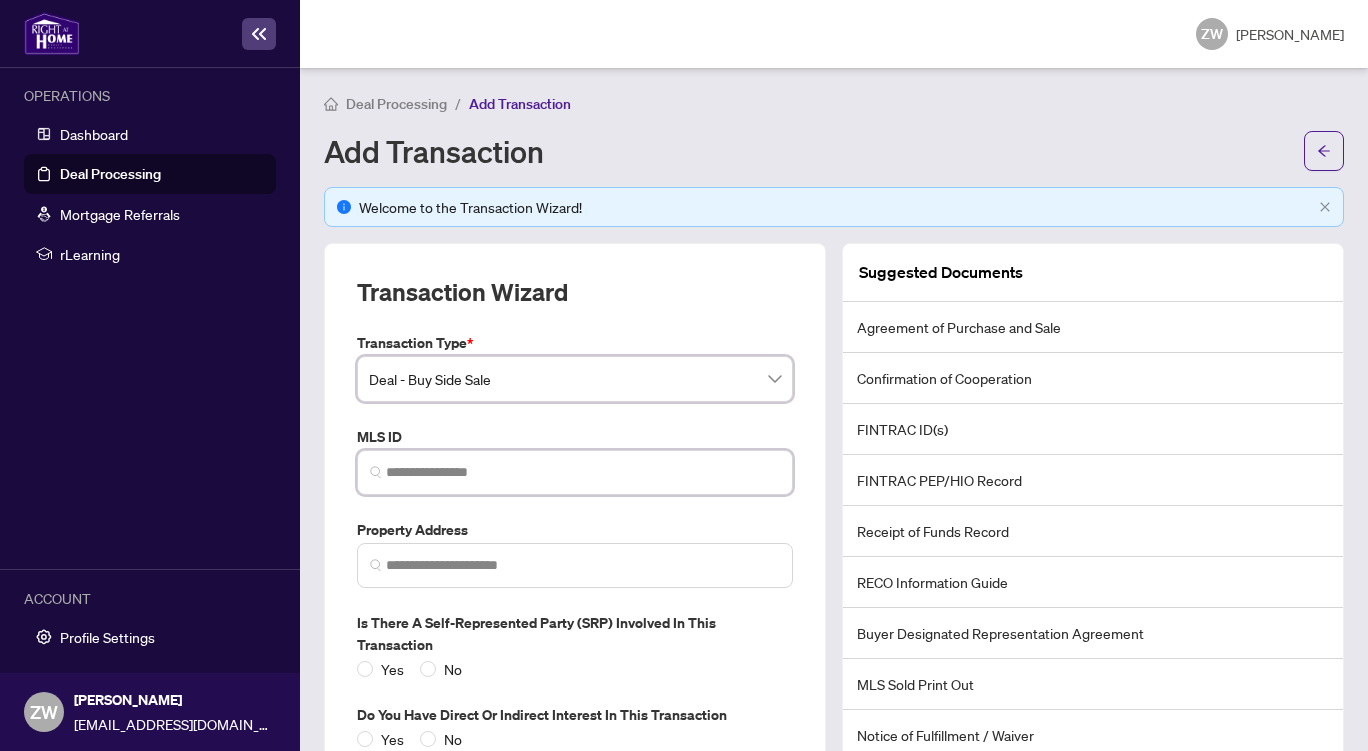 click at bounding box center (583, 472) 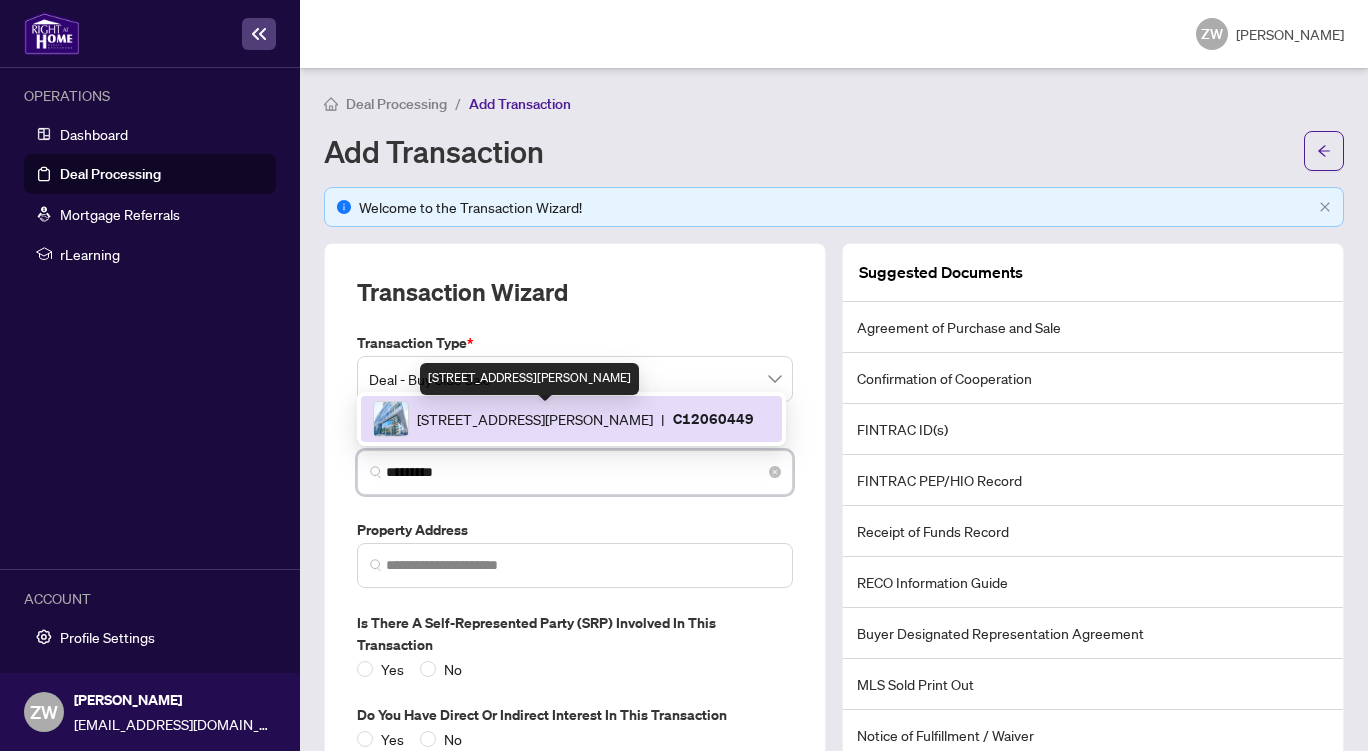 click on "[STREET_ADDRESS][PERSON_NAME]" at bounding box center [535, 419] 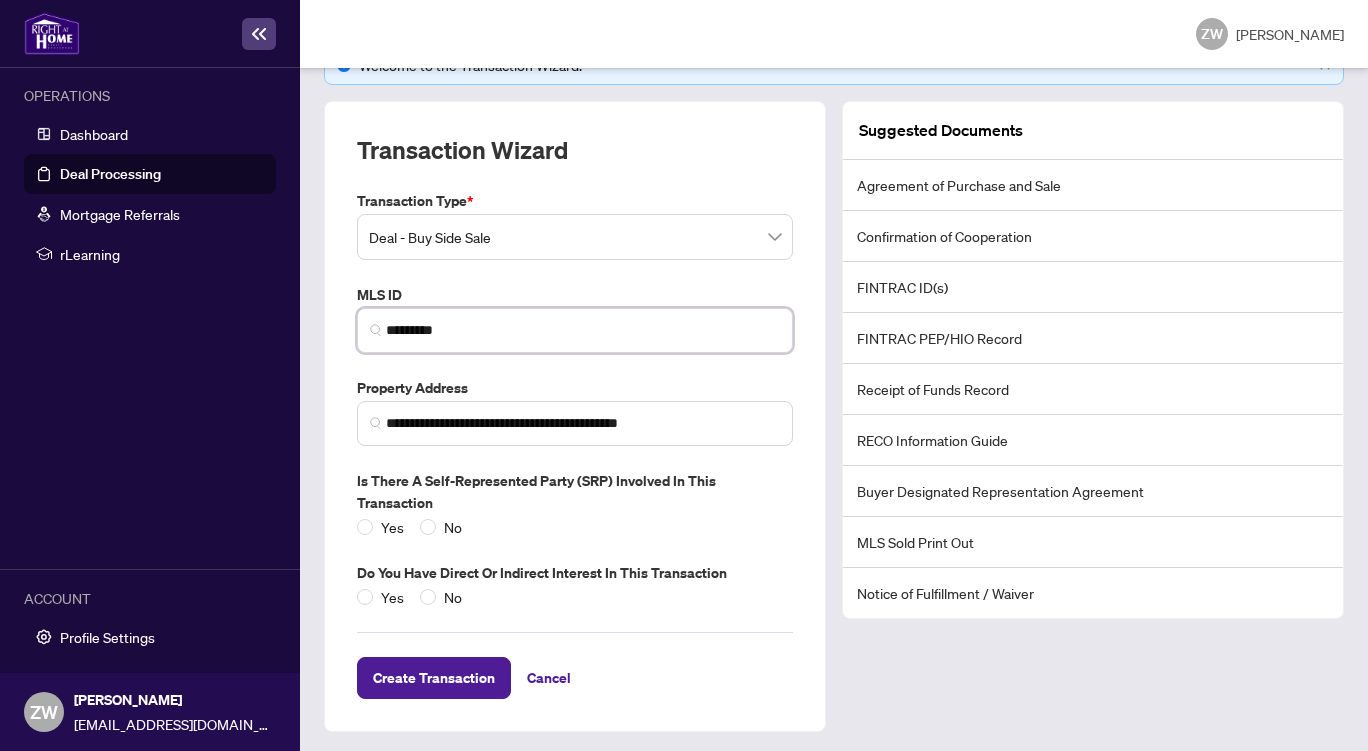 scroll, scrollTop: 146, scrollLeft: 0, axis: vertical 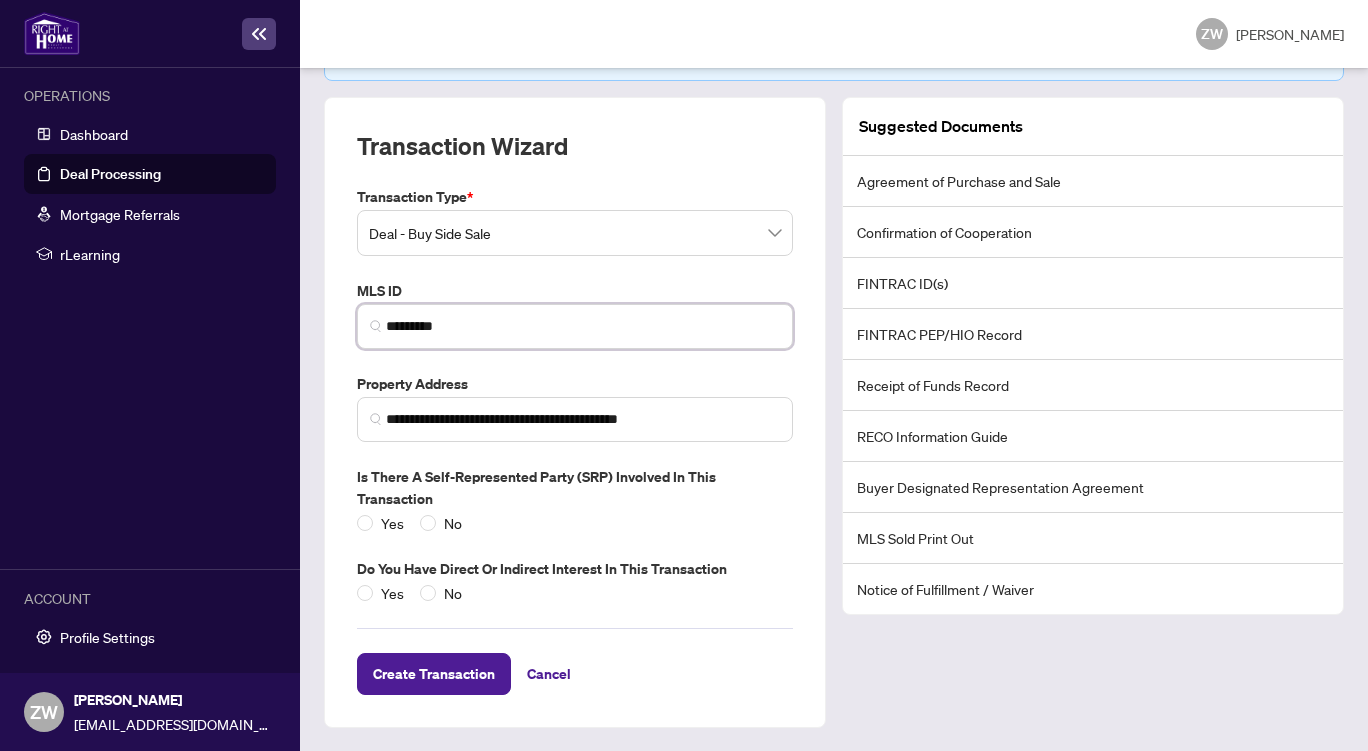 type on "*********" 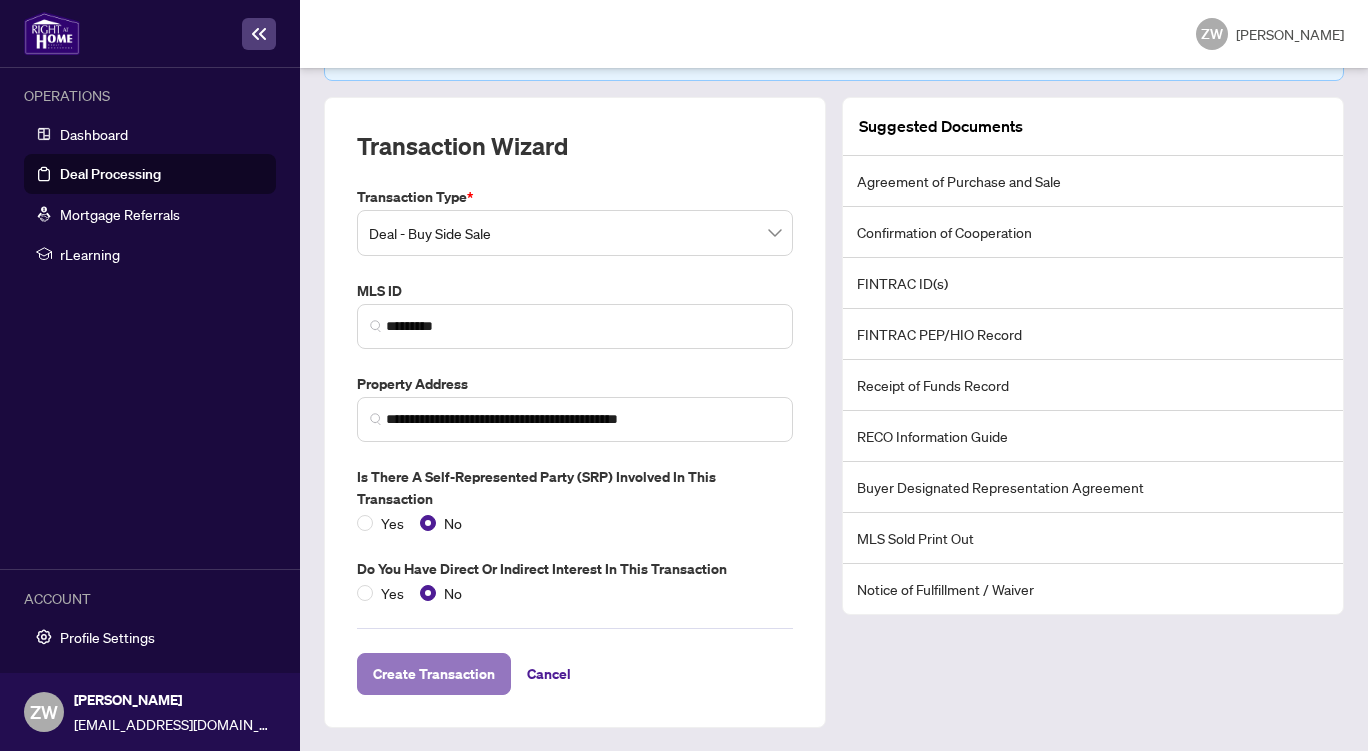click on "Create Transaction" at bounding box center (434, 674) 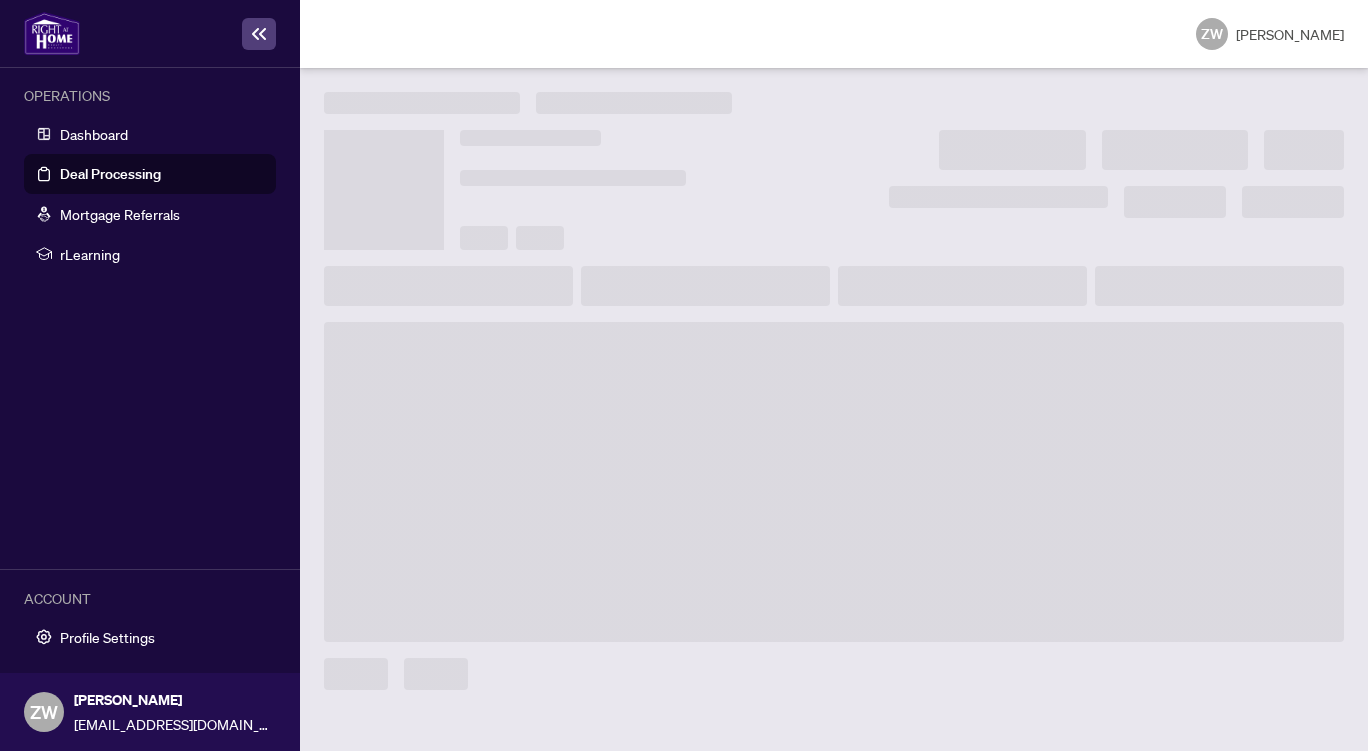 scroll, scrollTop: 0, scrollLeft: 0, axis: both 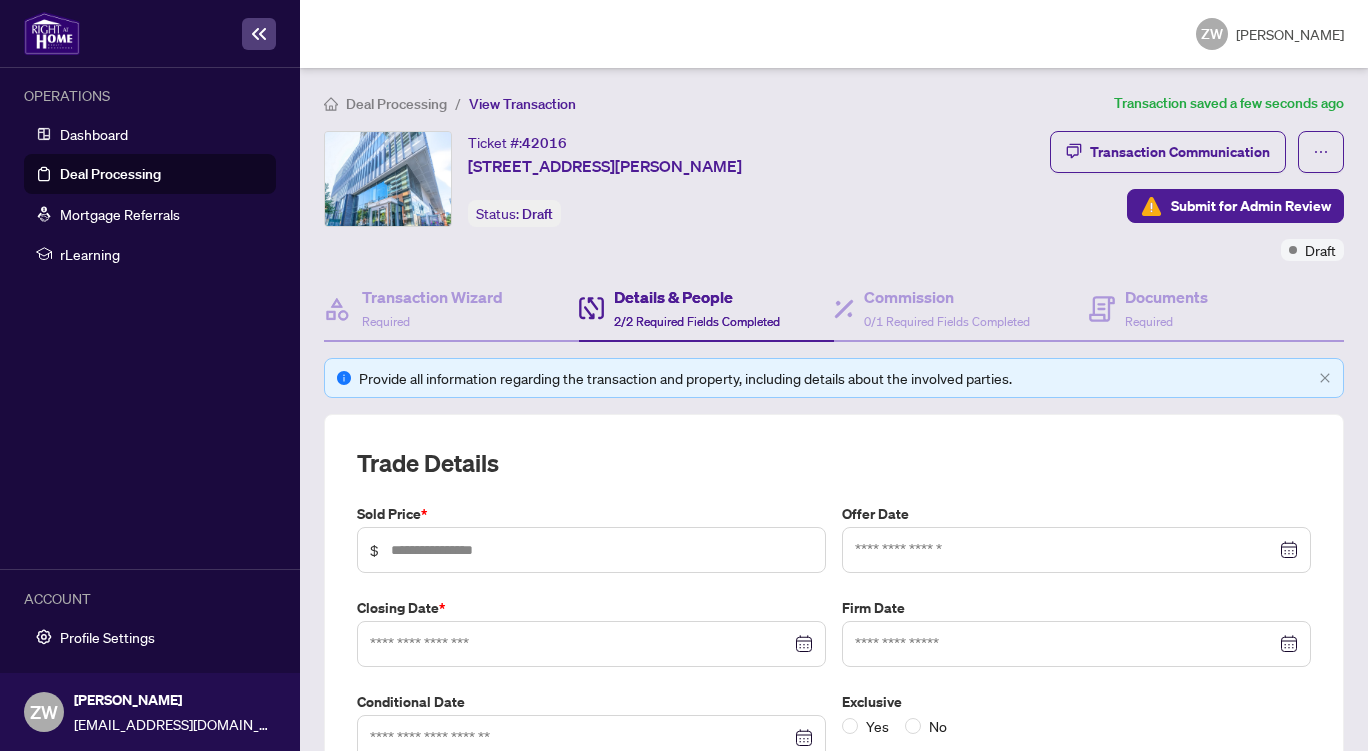 type on "*******" 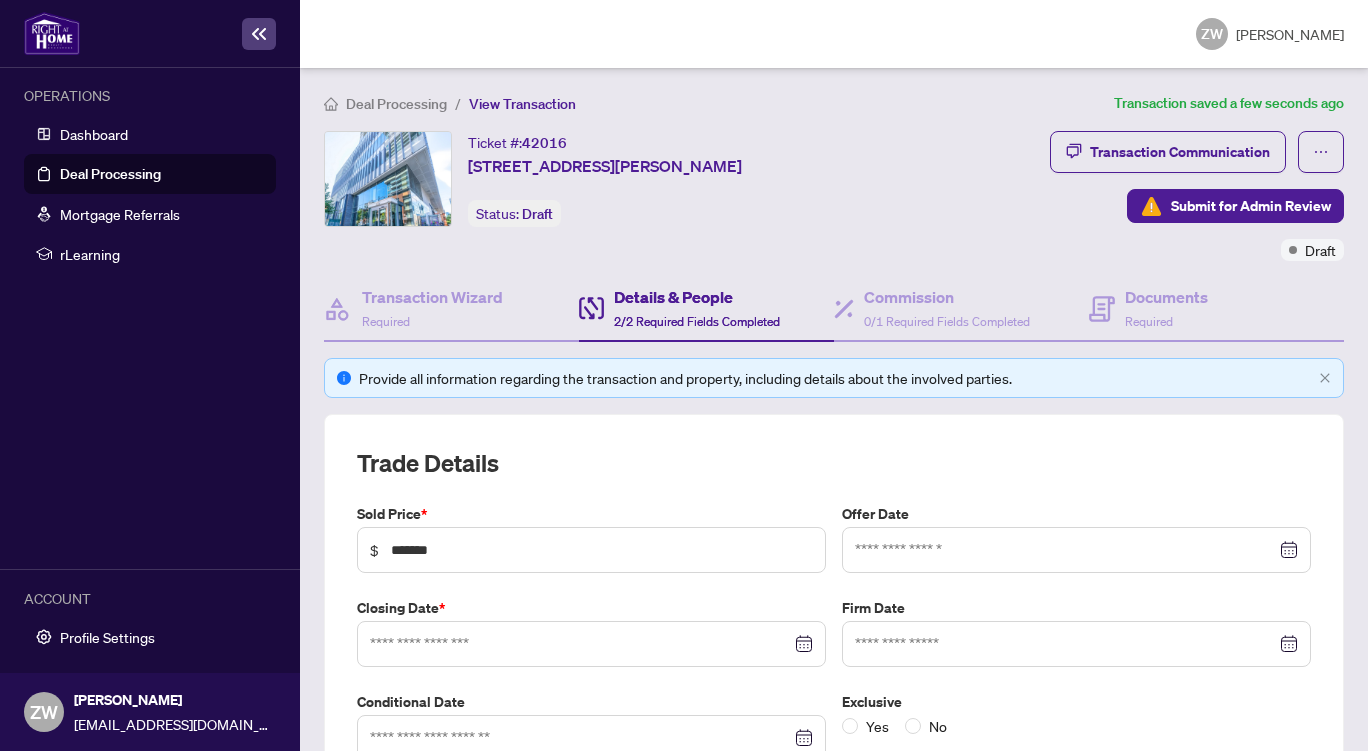type on "**********" 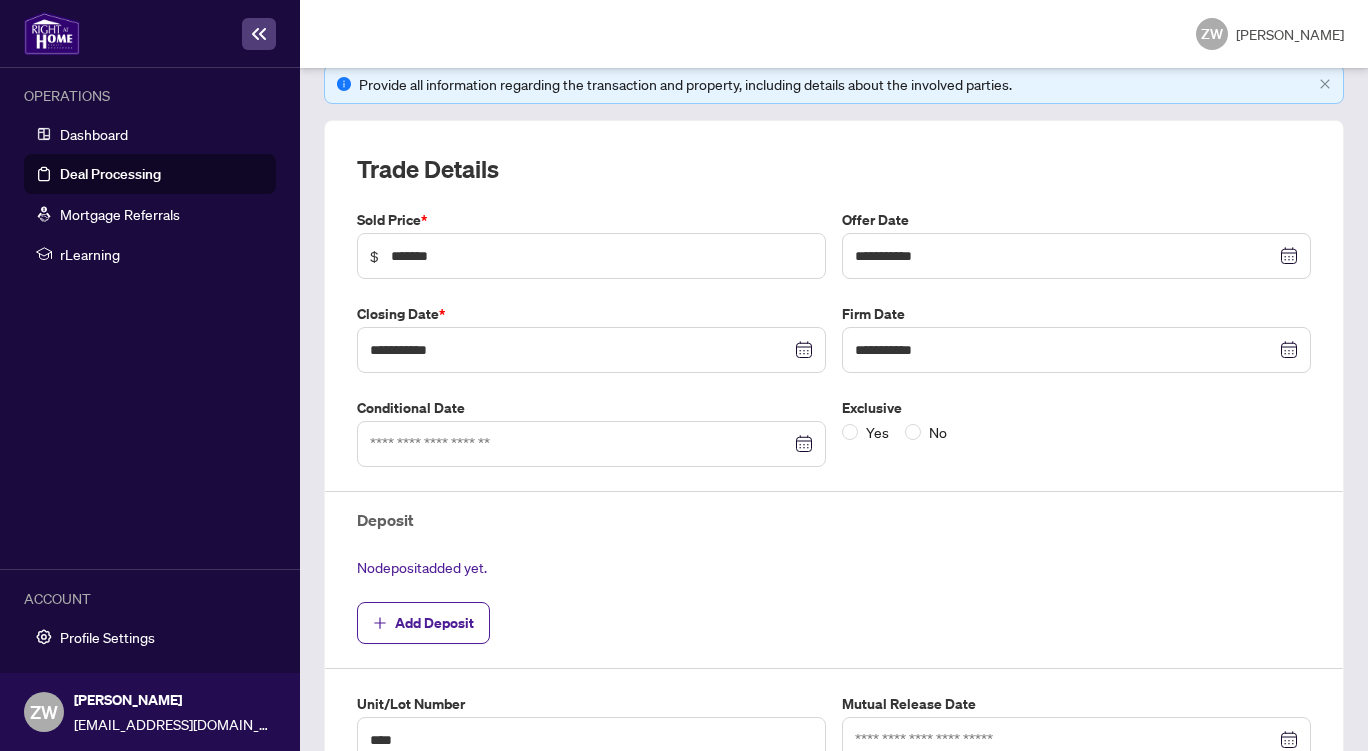 scroll, scrollTop: 295, scrollLeft: 0, axis: vertical 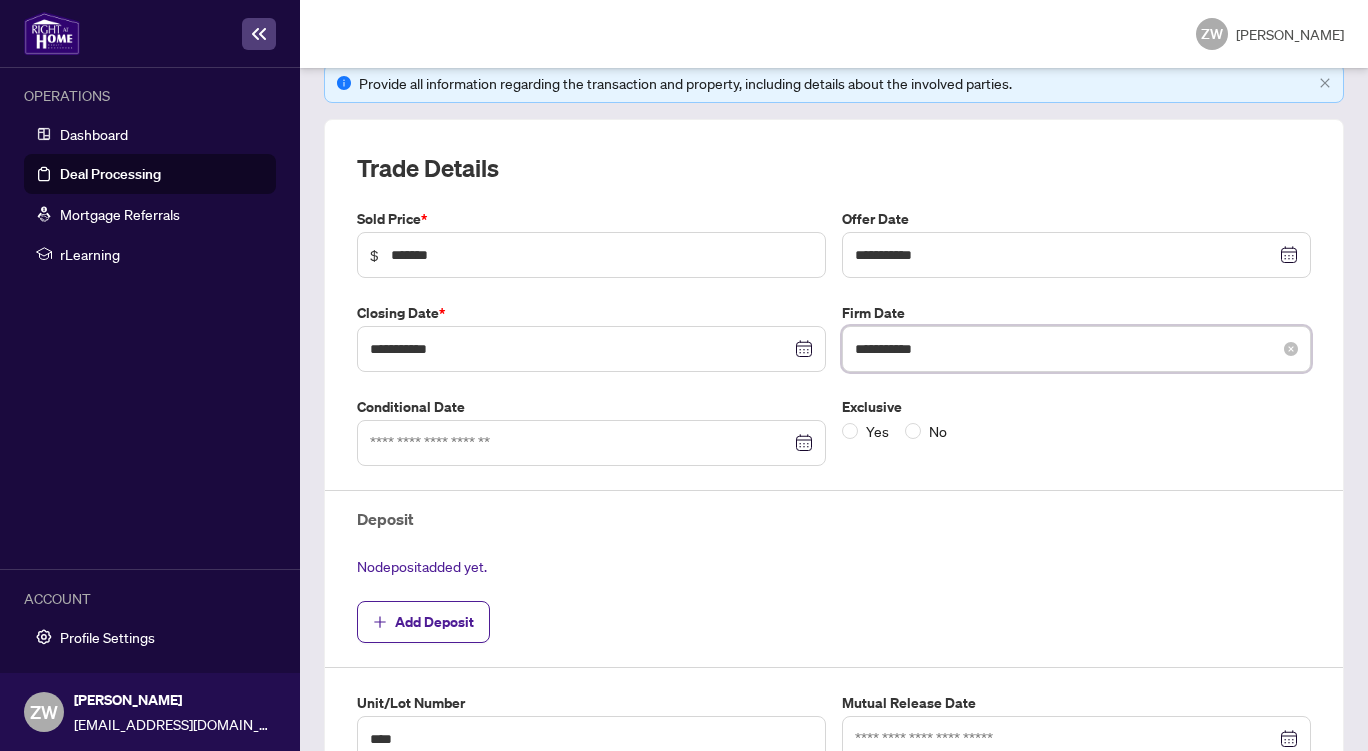 click on "**********" at bounding box center (1065, 349) 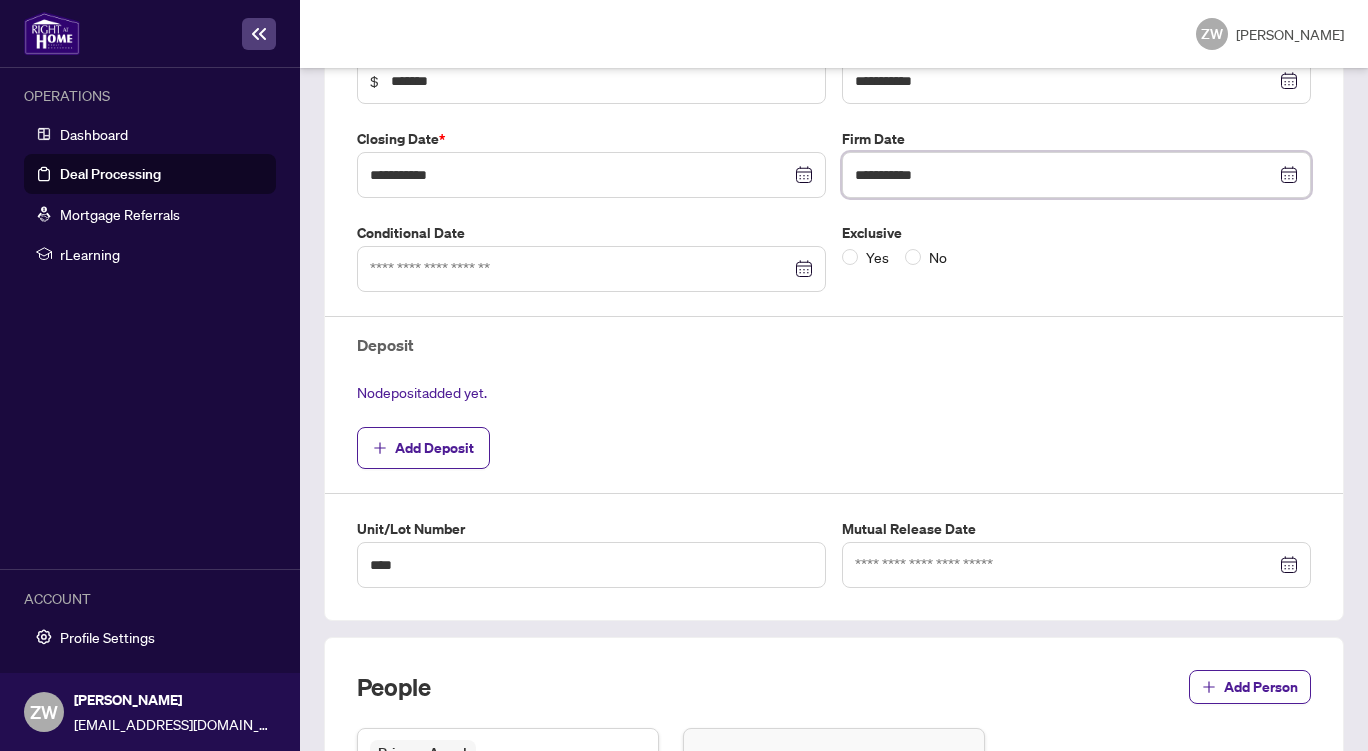 scroll, scrollTop: 473, scrollLeft: 0, axis: vertical 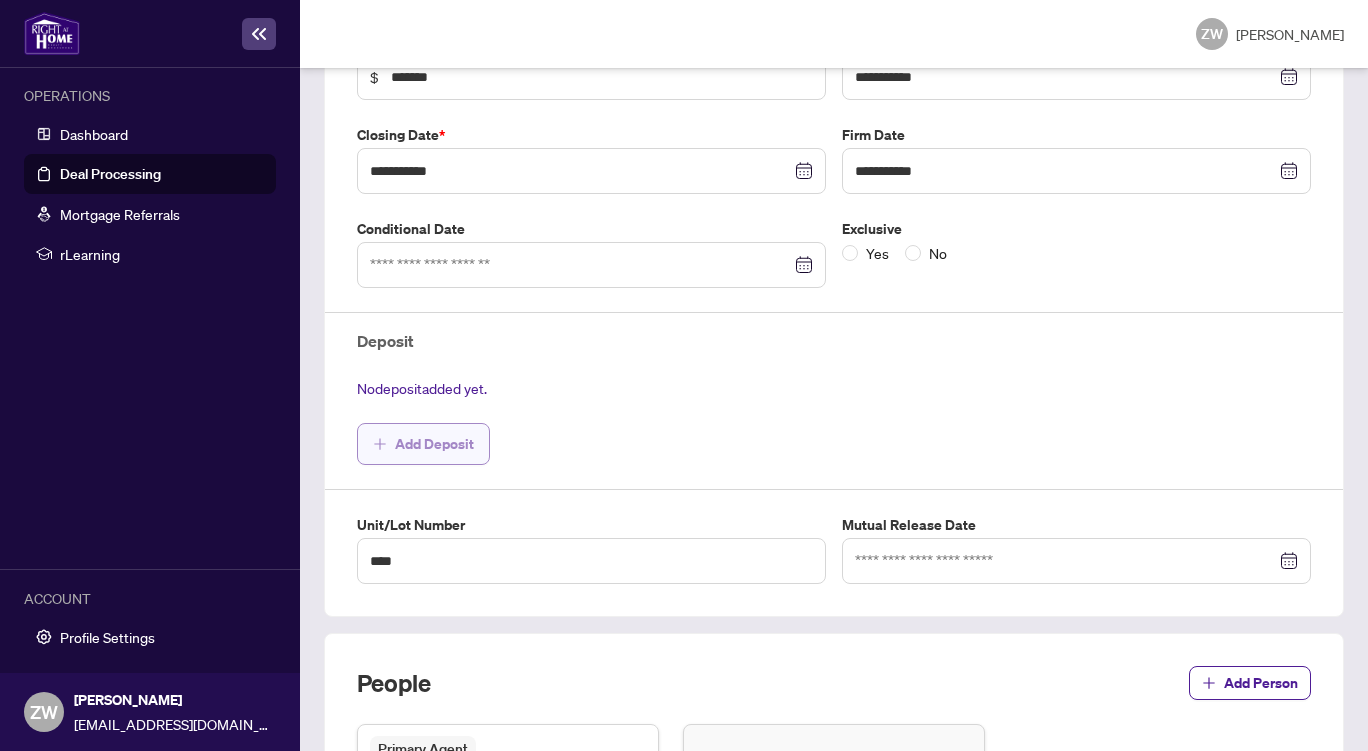 click on "Add Deposit" at bounding box center [434, 444] 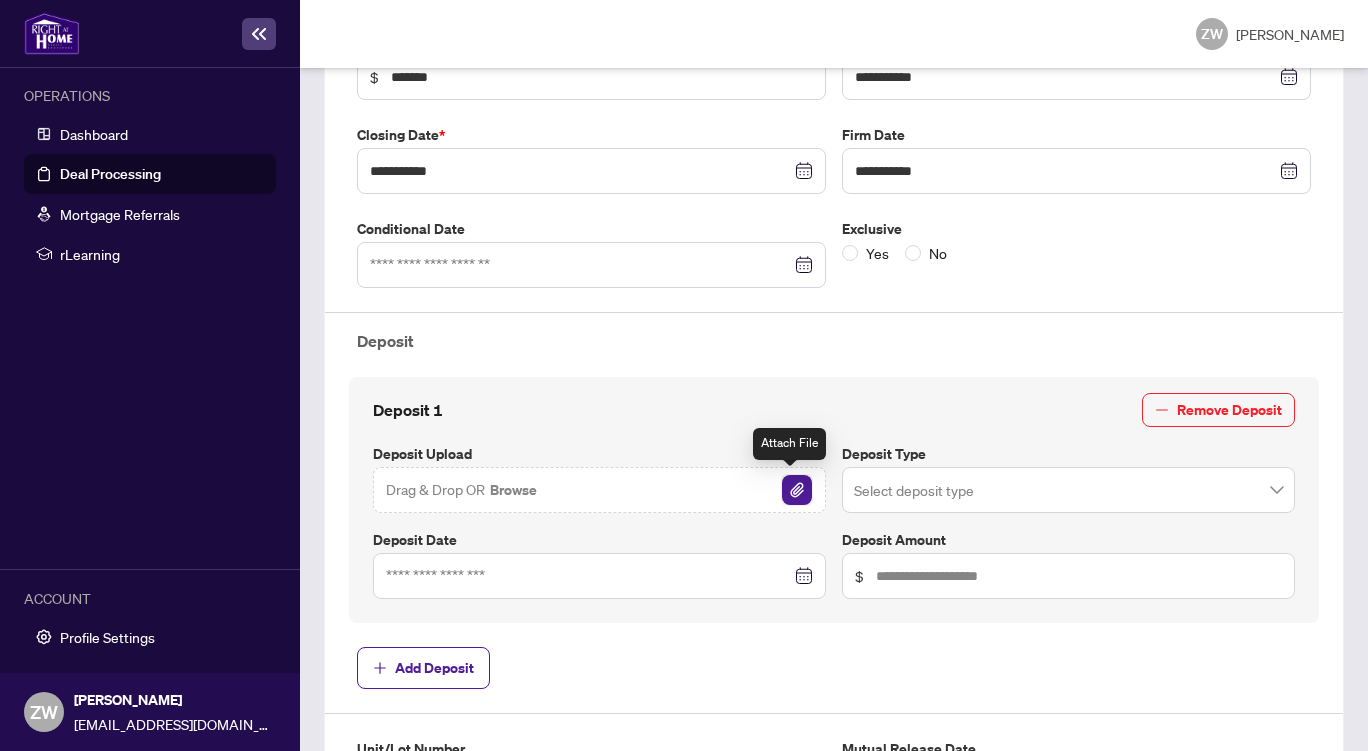 click at bounding box center (797, 490) 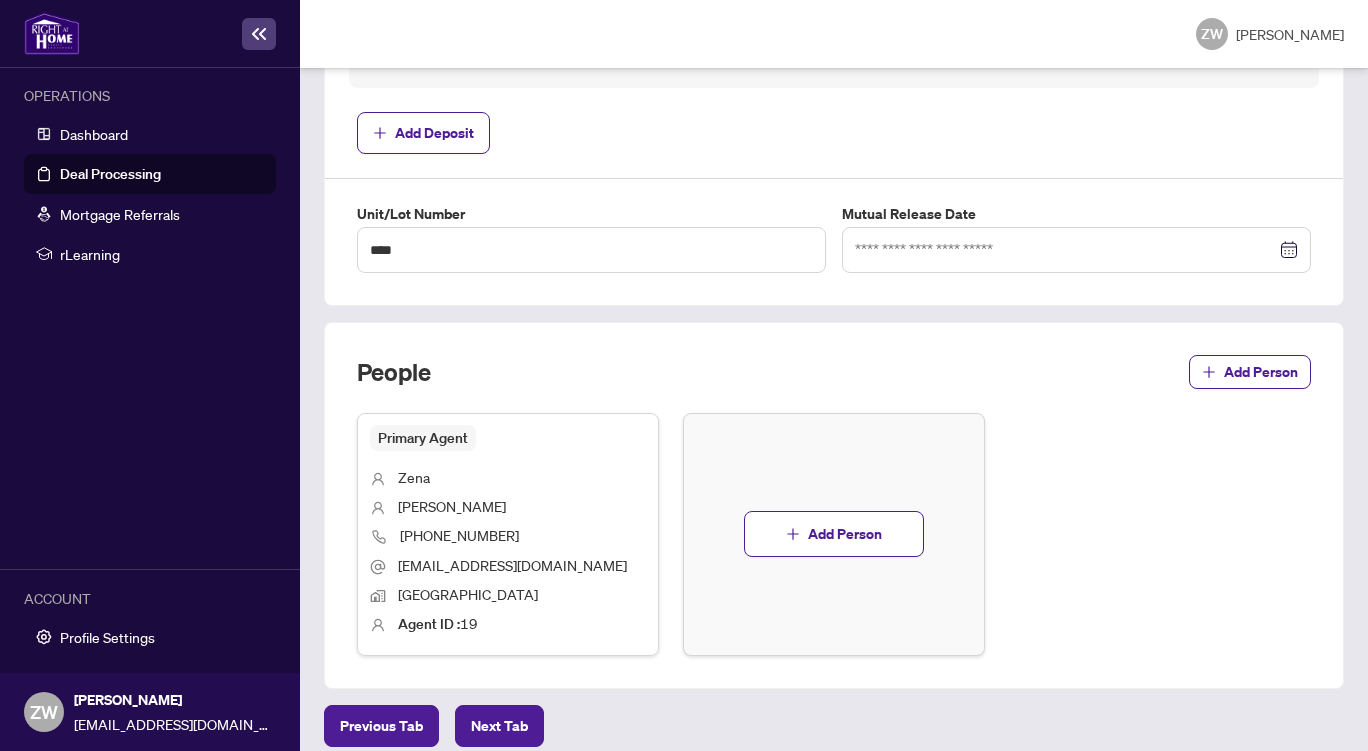 scroll, scrollTop: 1025, scrollLeft: 0, axis: vertical 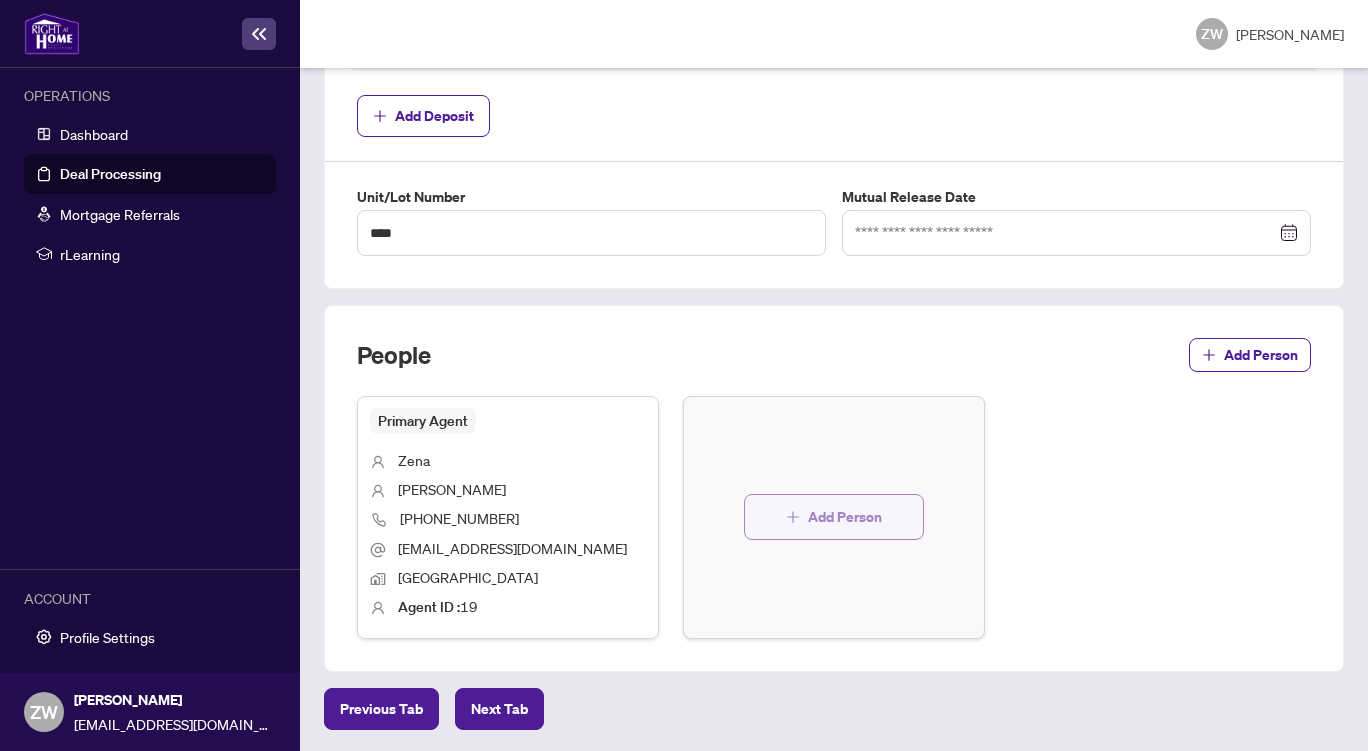 click on "Add Person" at bounding box center (845, 517) 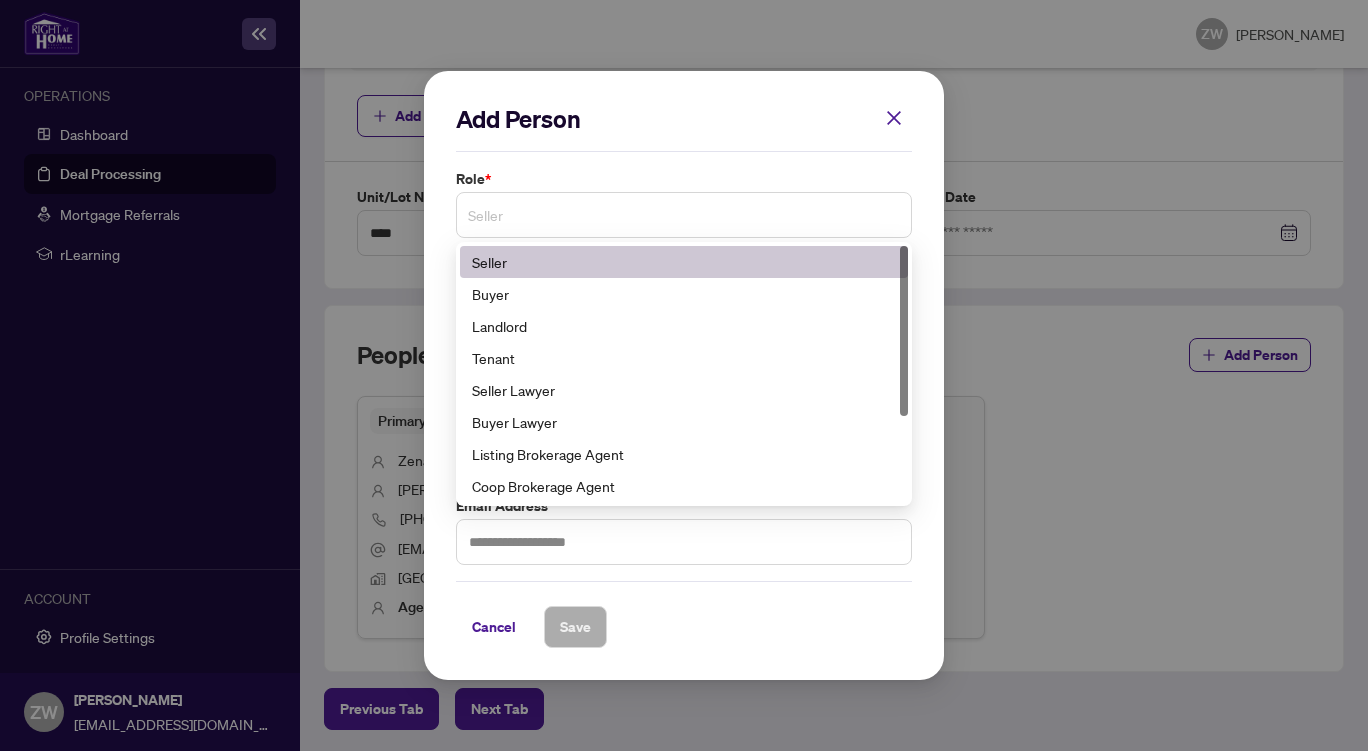 click on "Seller" at bounding box center [684, 215] 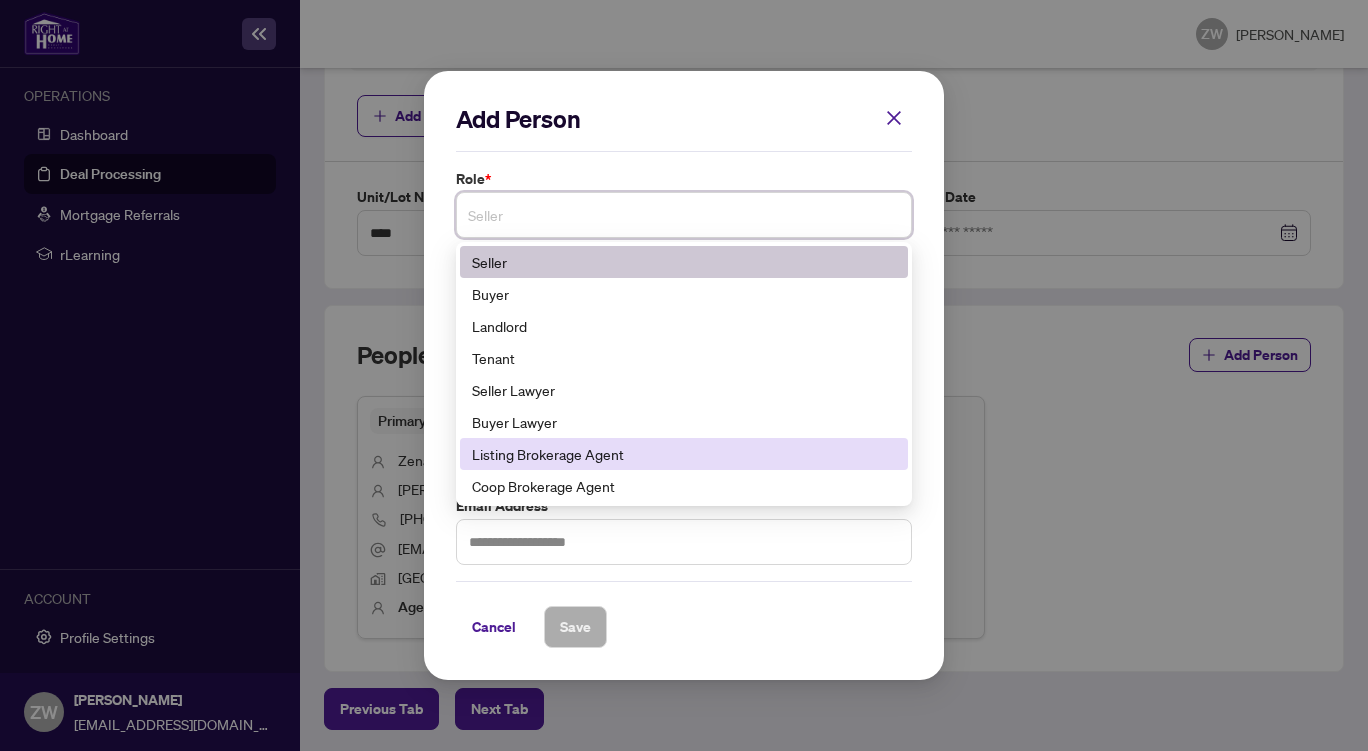 click on "Listing Brokerage Agent" at bounding box center [684, 454] 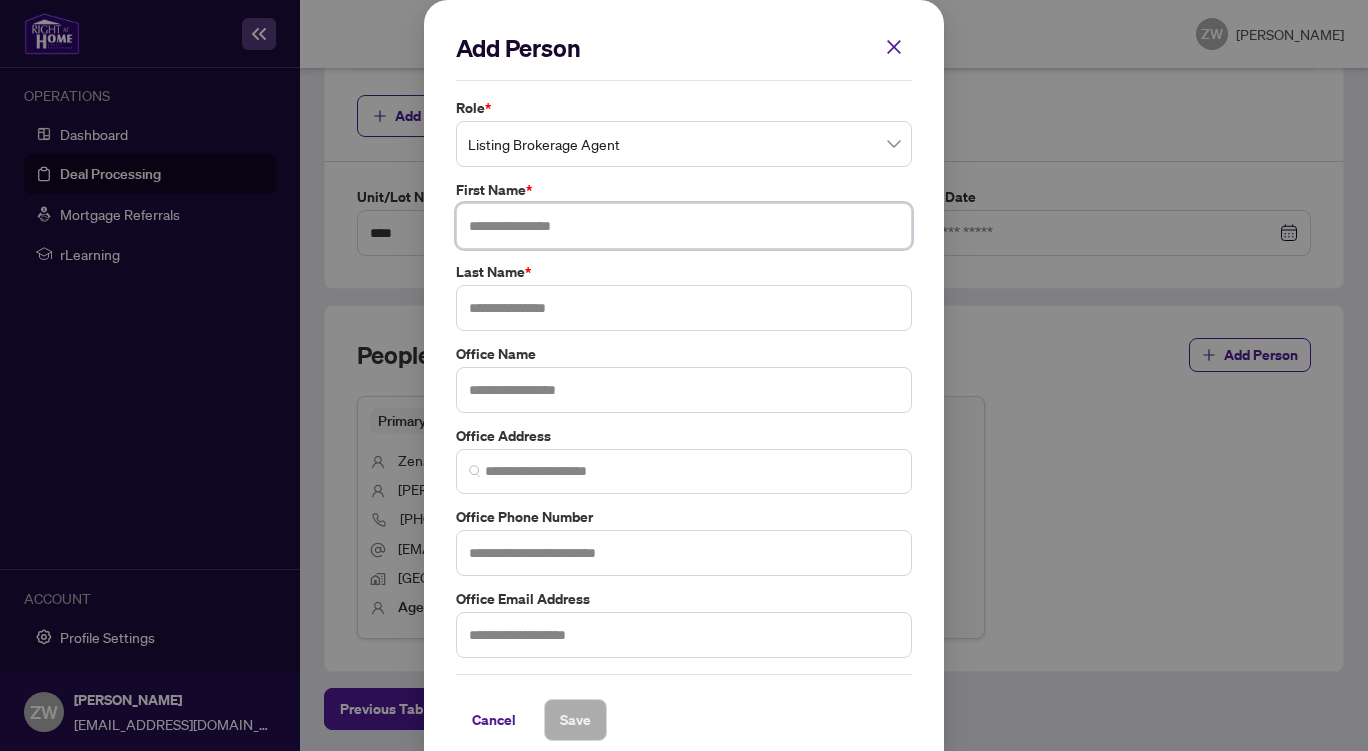click at bounding box center [684, 226] 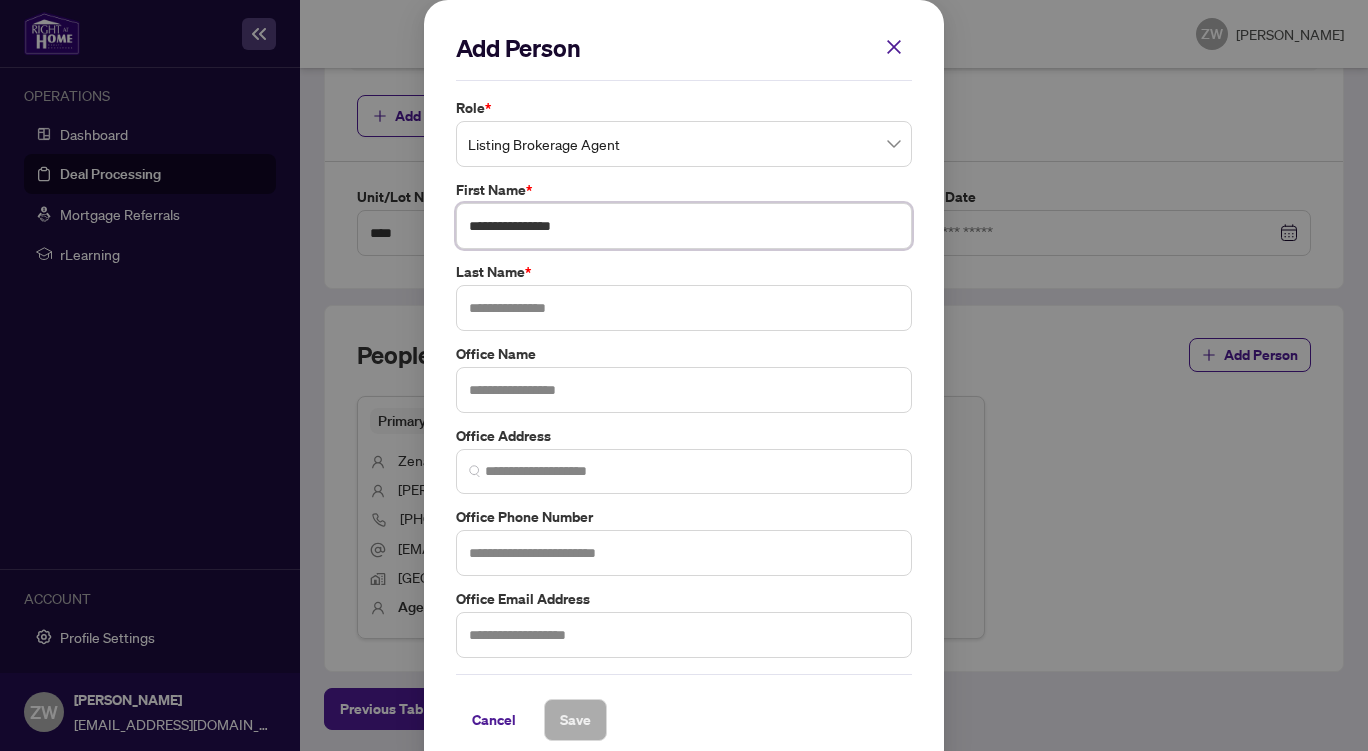 type on "**********" 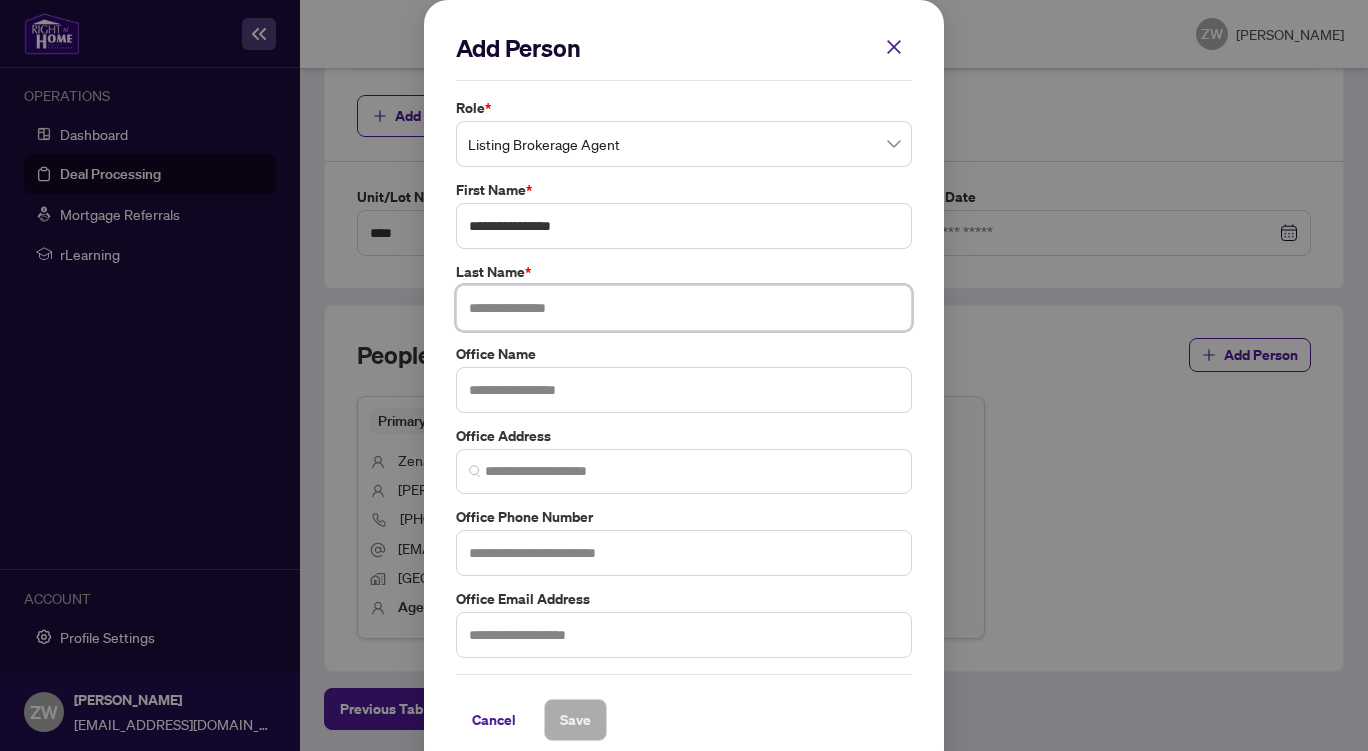 click at bounding box center (684, 308) 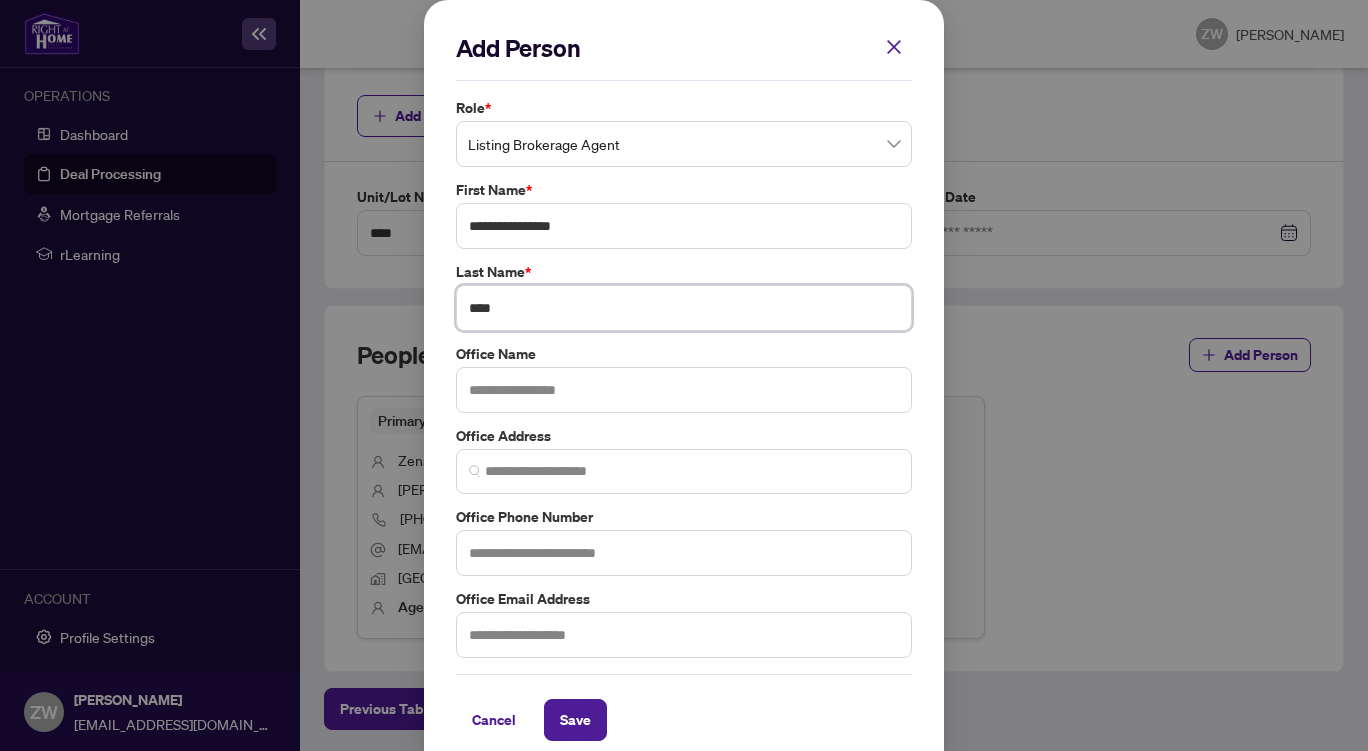 type on "****" 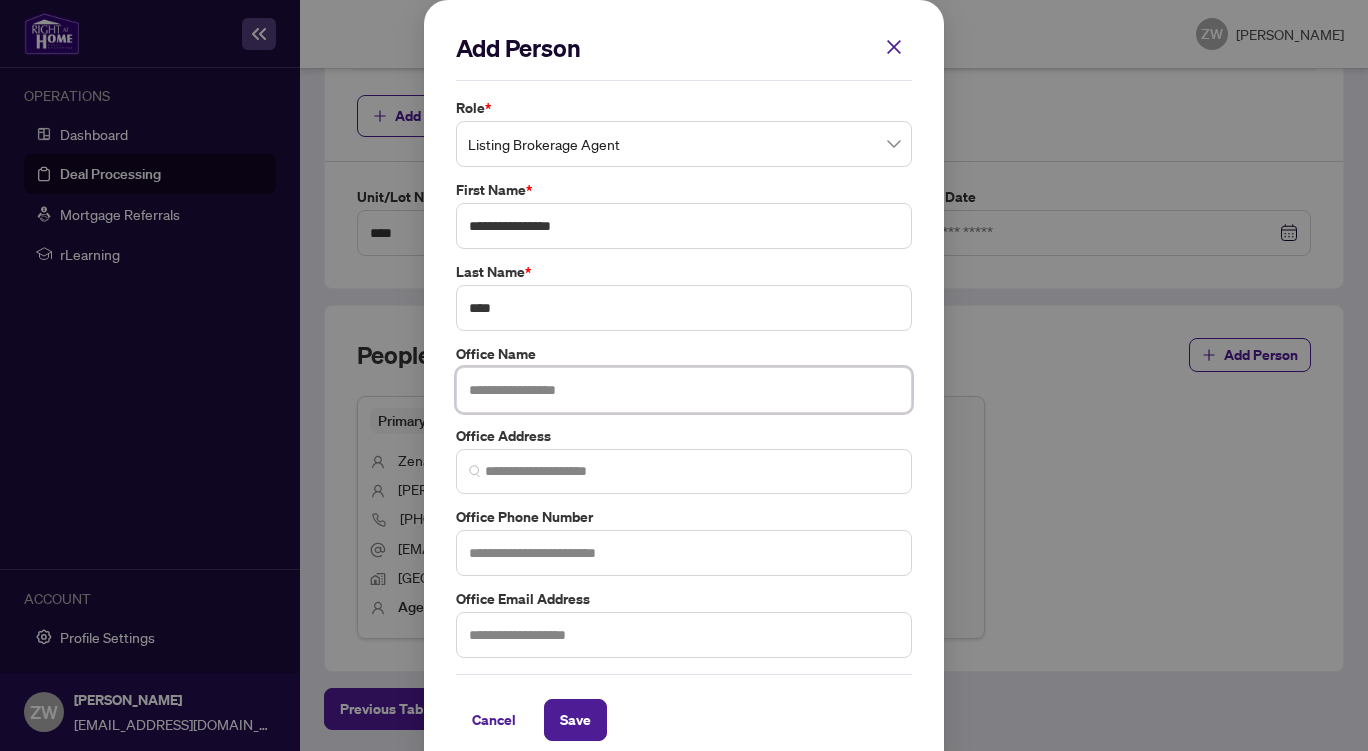click at bounding box center (684, 390) 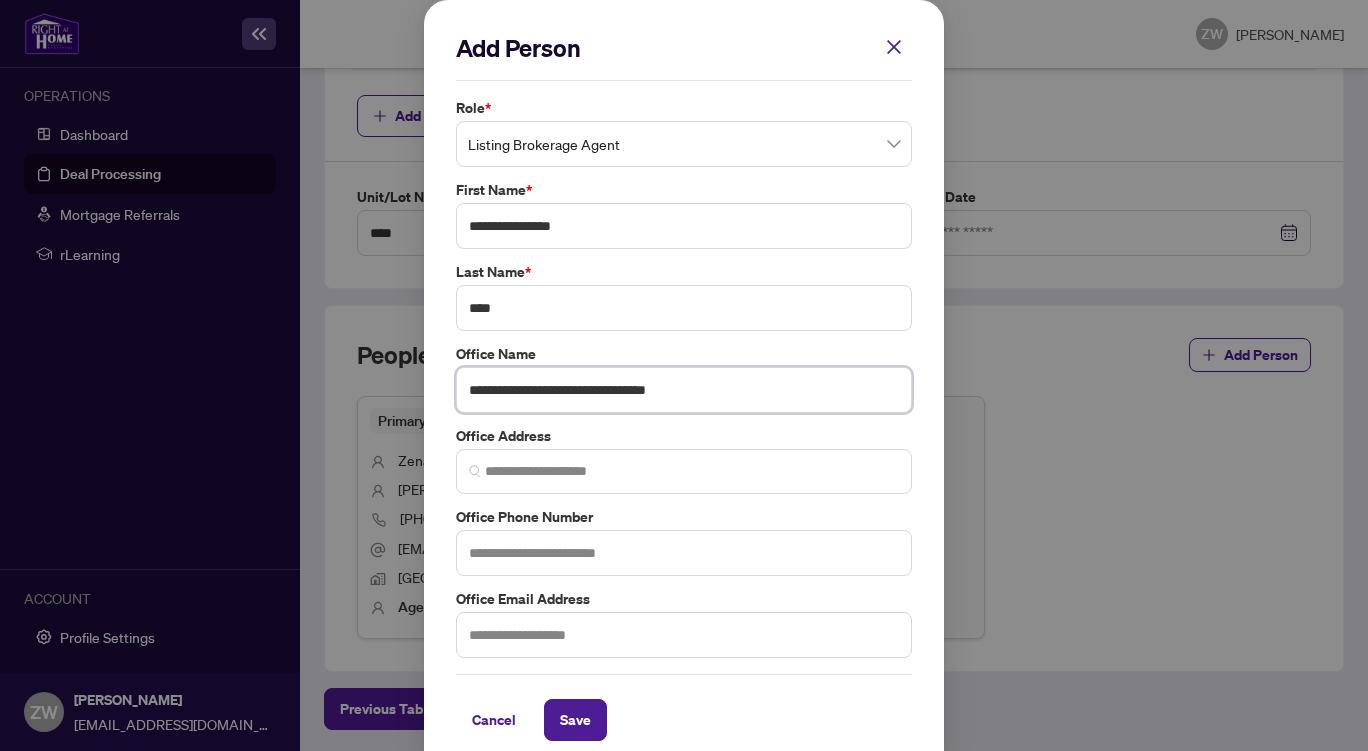 type on "**********" 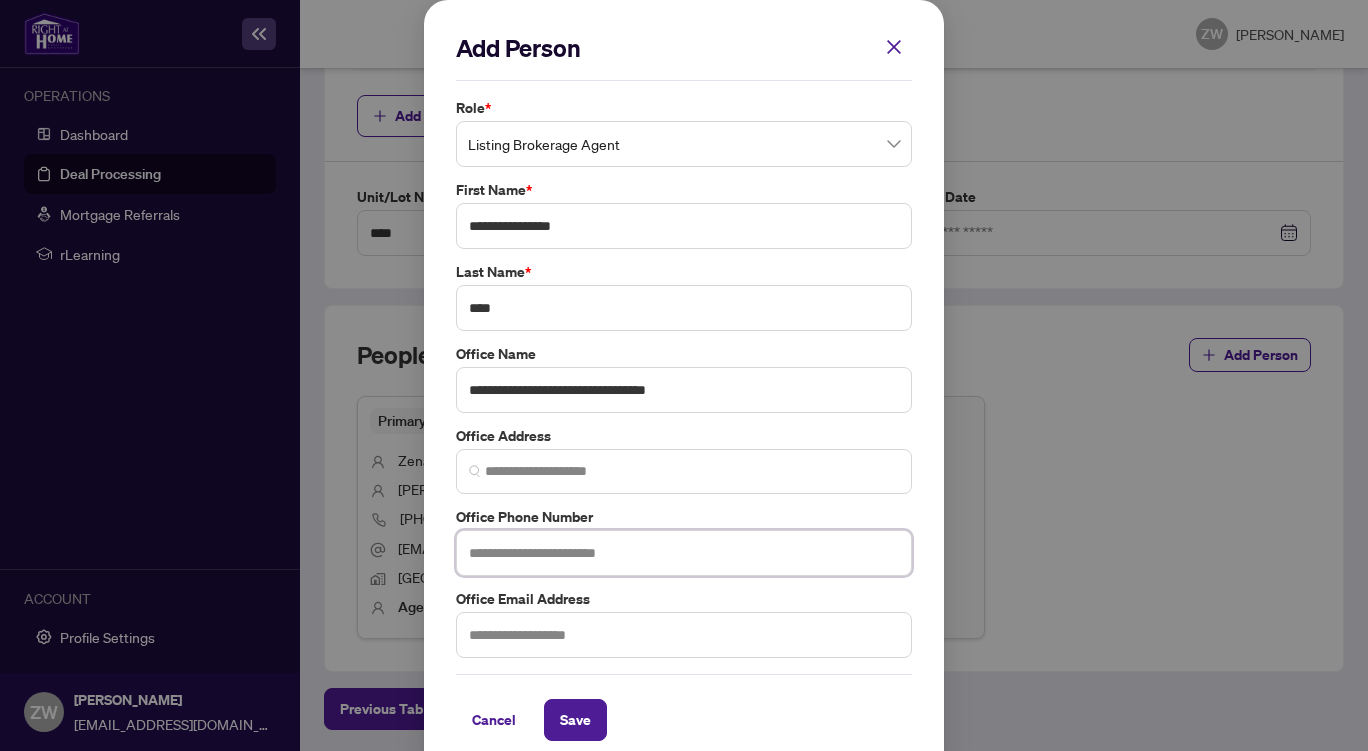 click at bounding box center (684, 553) 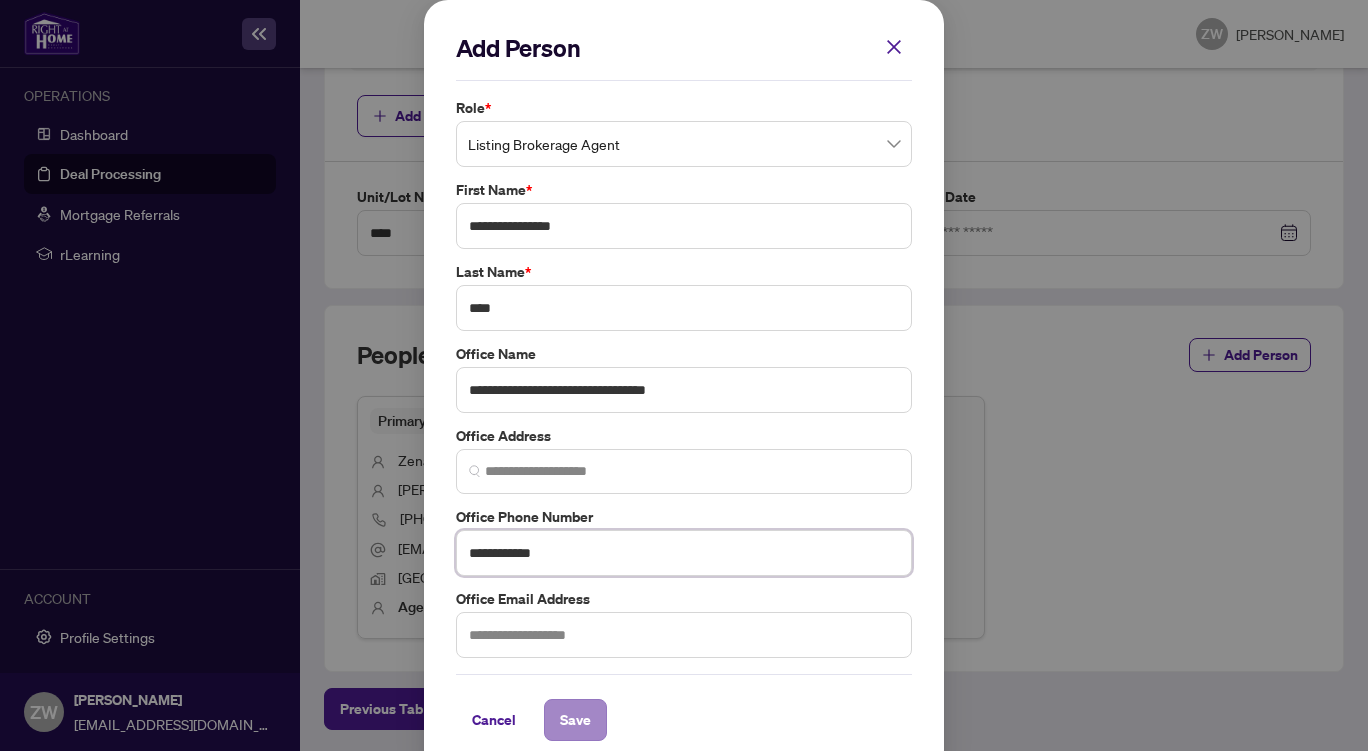 type on "**********" 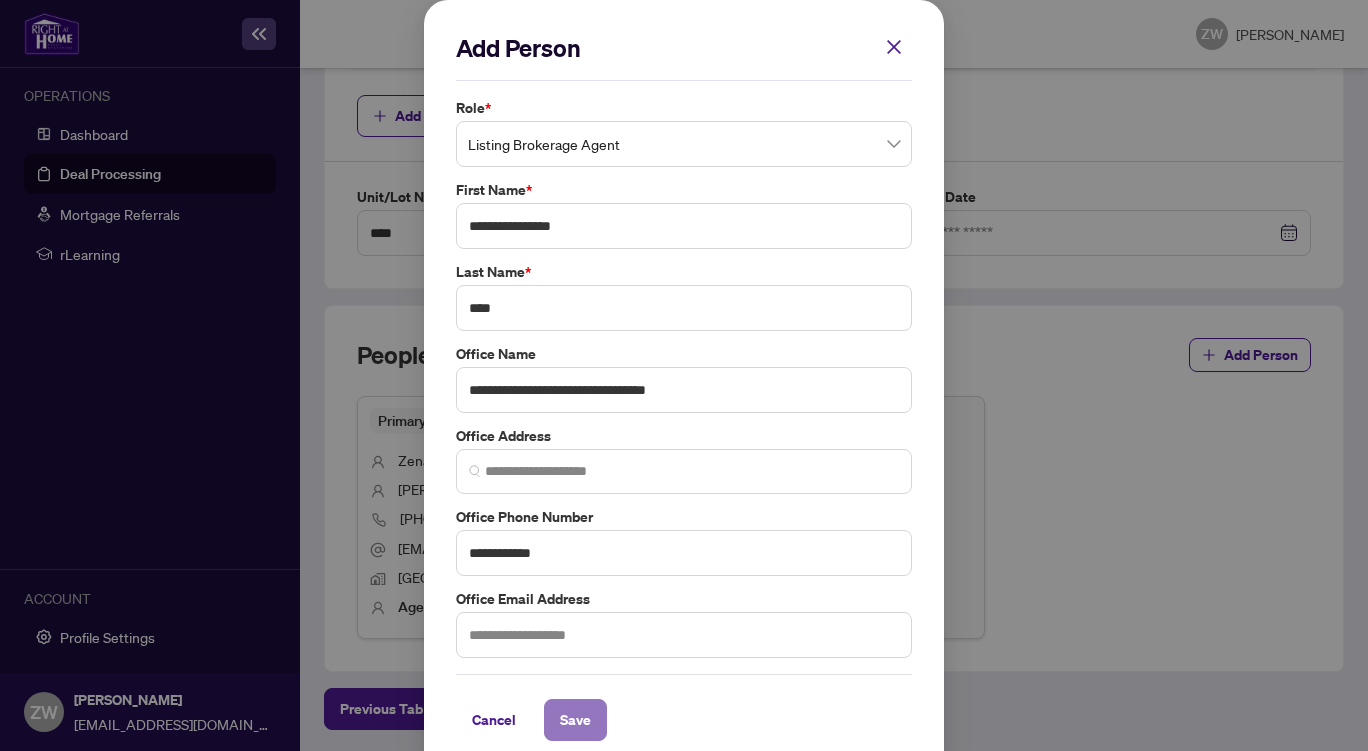 click on "Save" at bounding box center (575, 720) 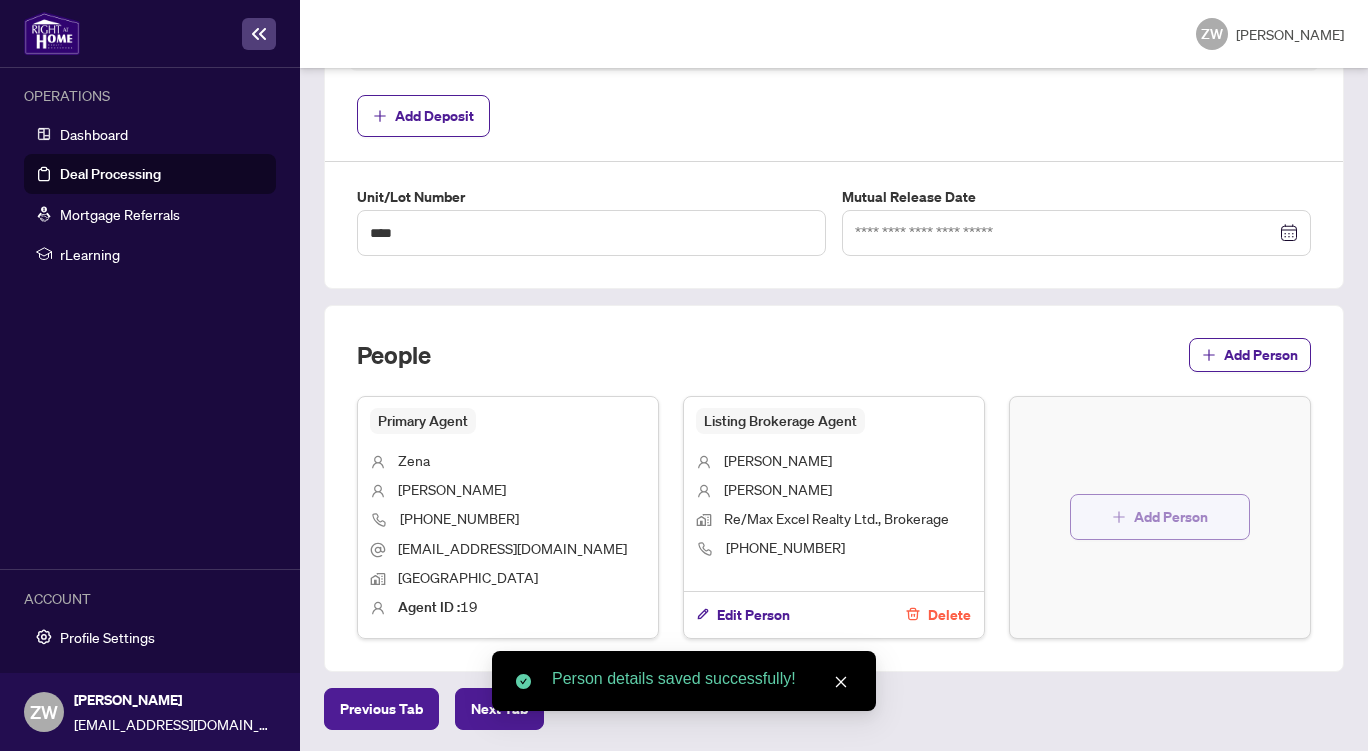 click on "Add Person" at bounding box center [1171, 517] 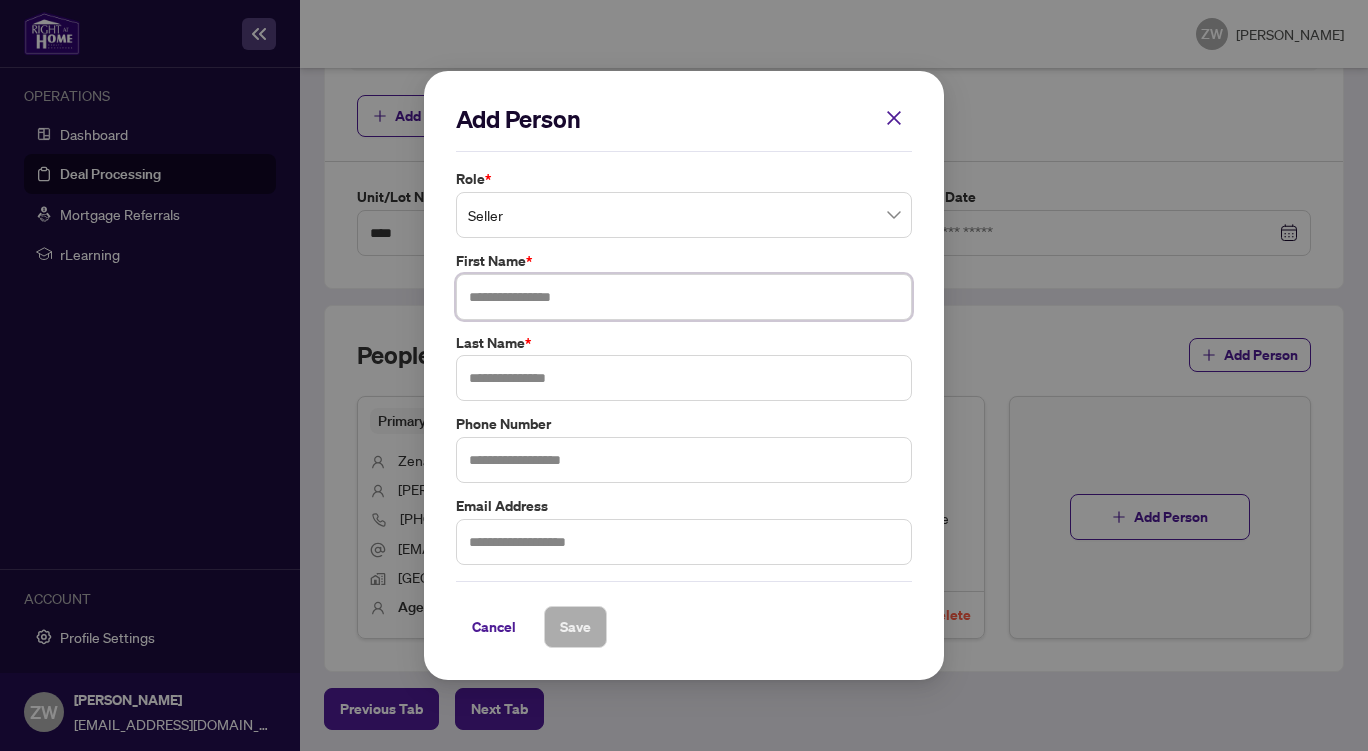 click at bounding box center [684, 297] 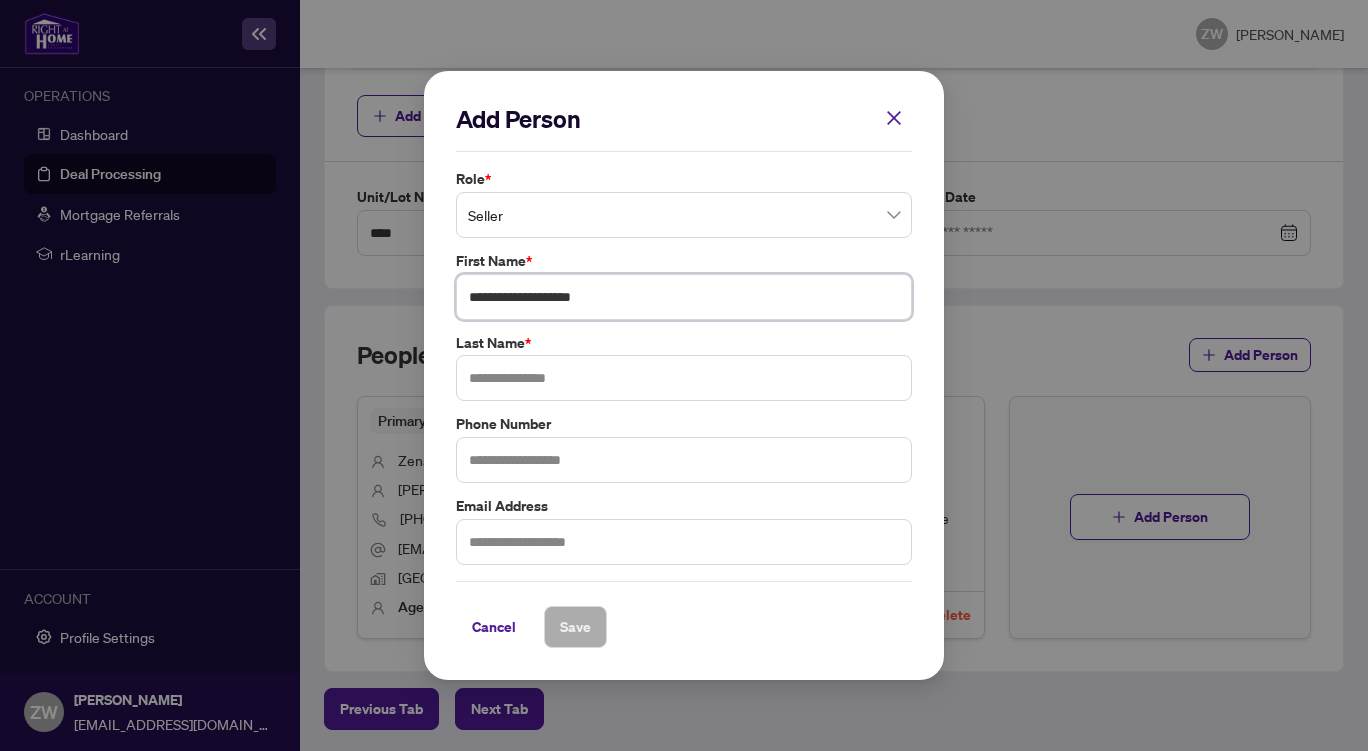 type on "**********" 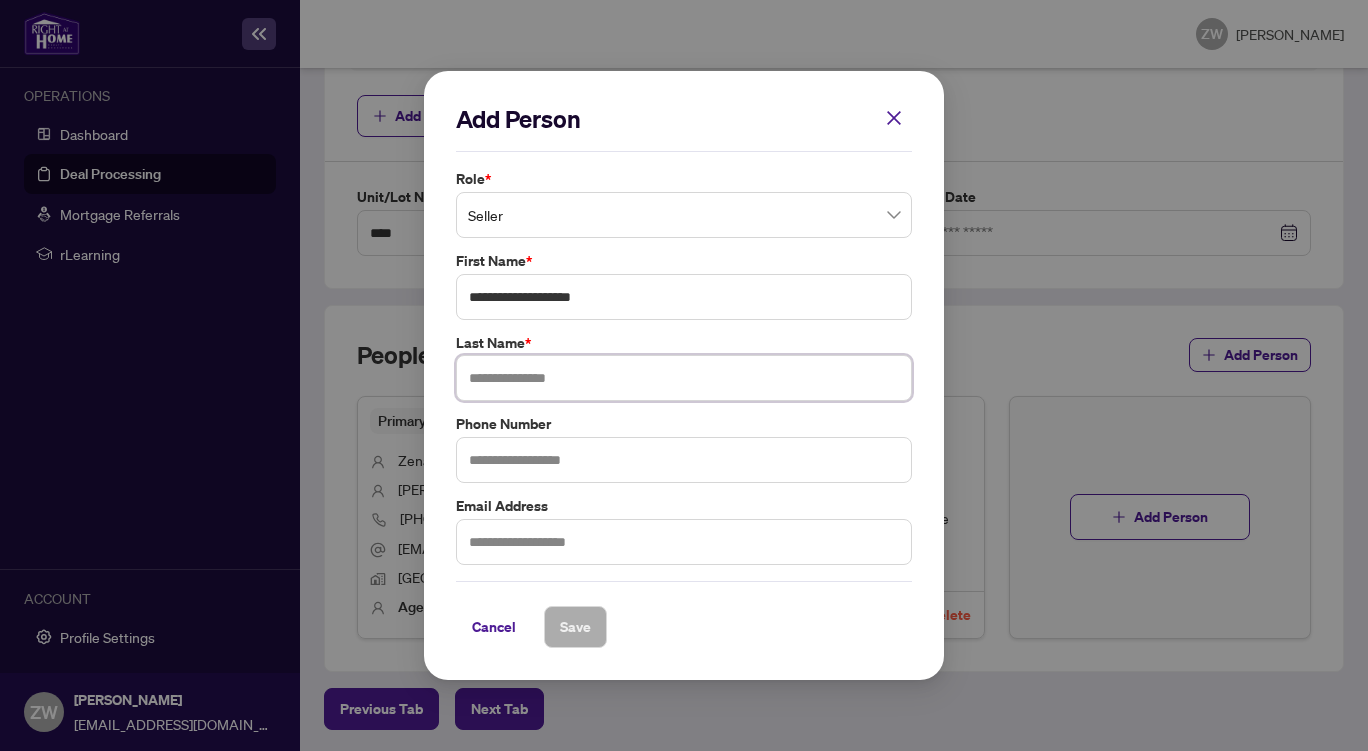 click at bounding box center [684, 378] 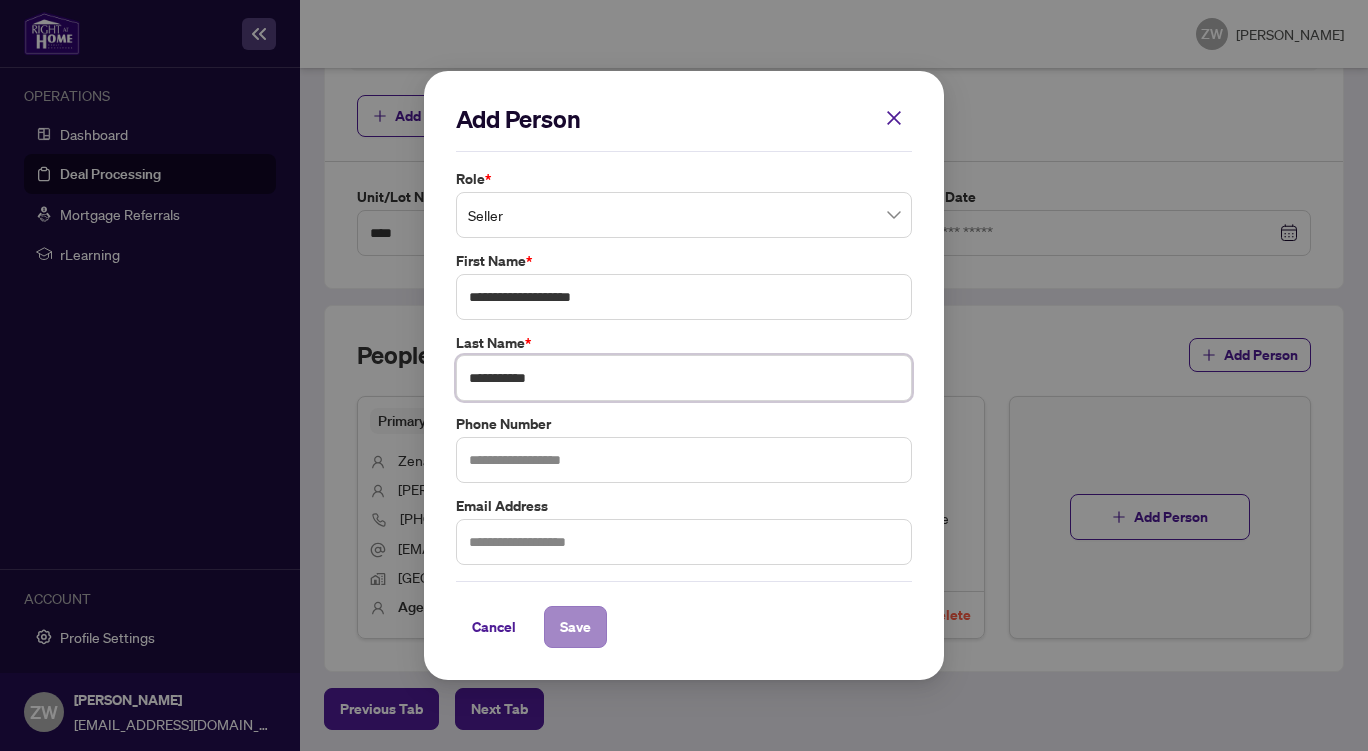 type on "**********" 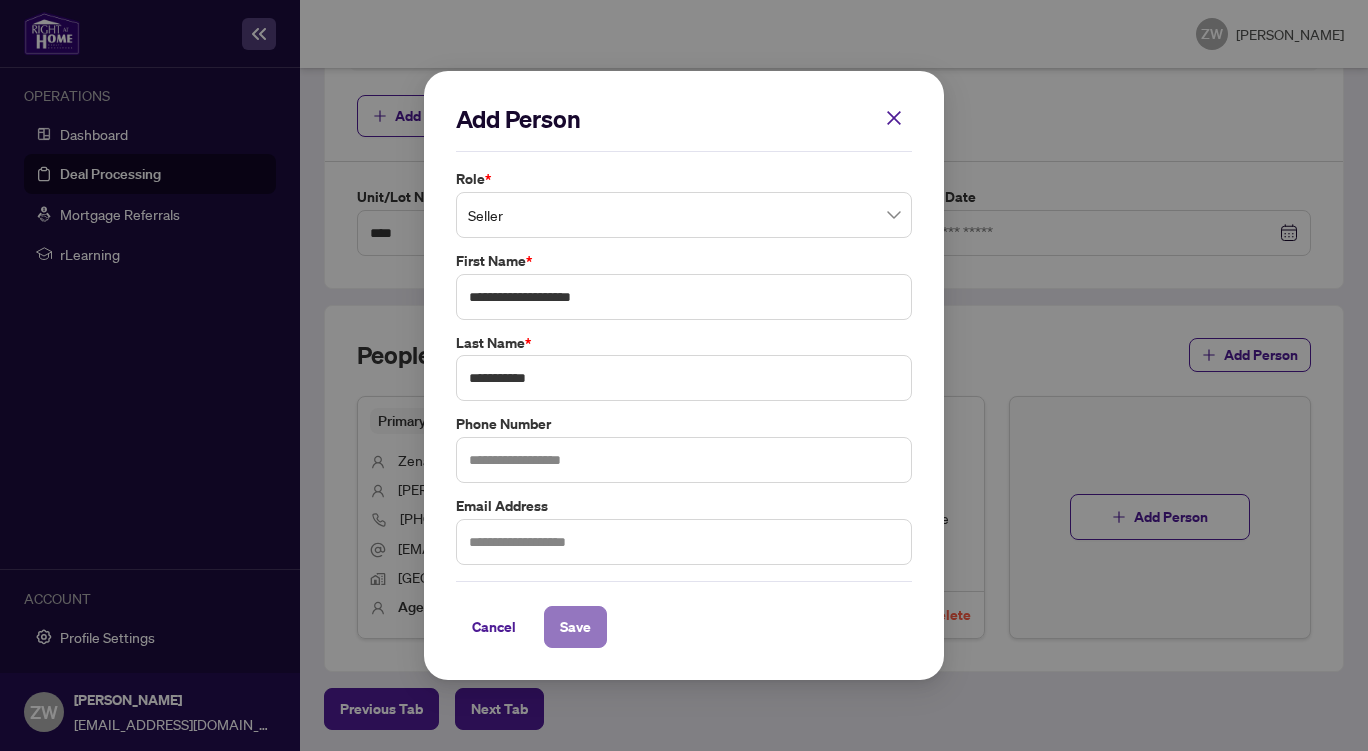 click on "Save" at bounding box center (575, 627) 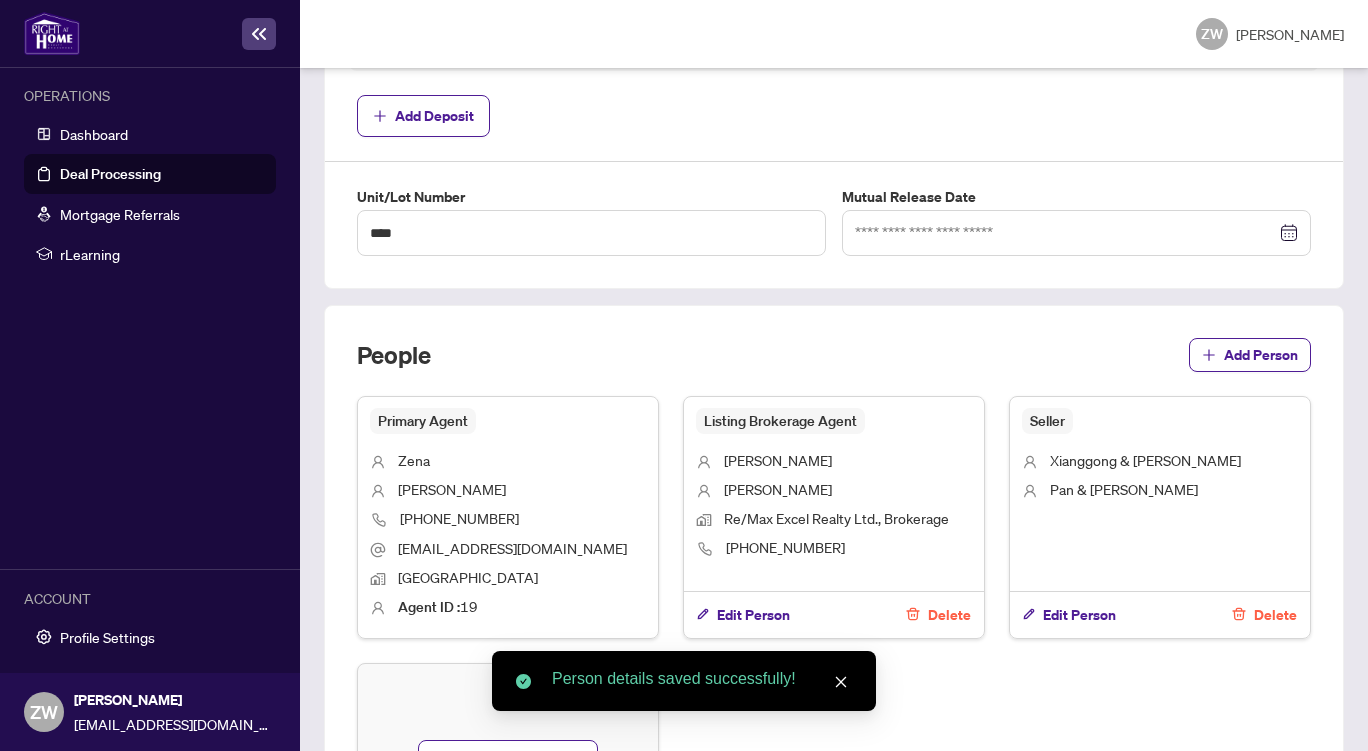 scroll, scrollTop: 1249, scrollLeft: 0, axis: vertical 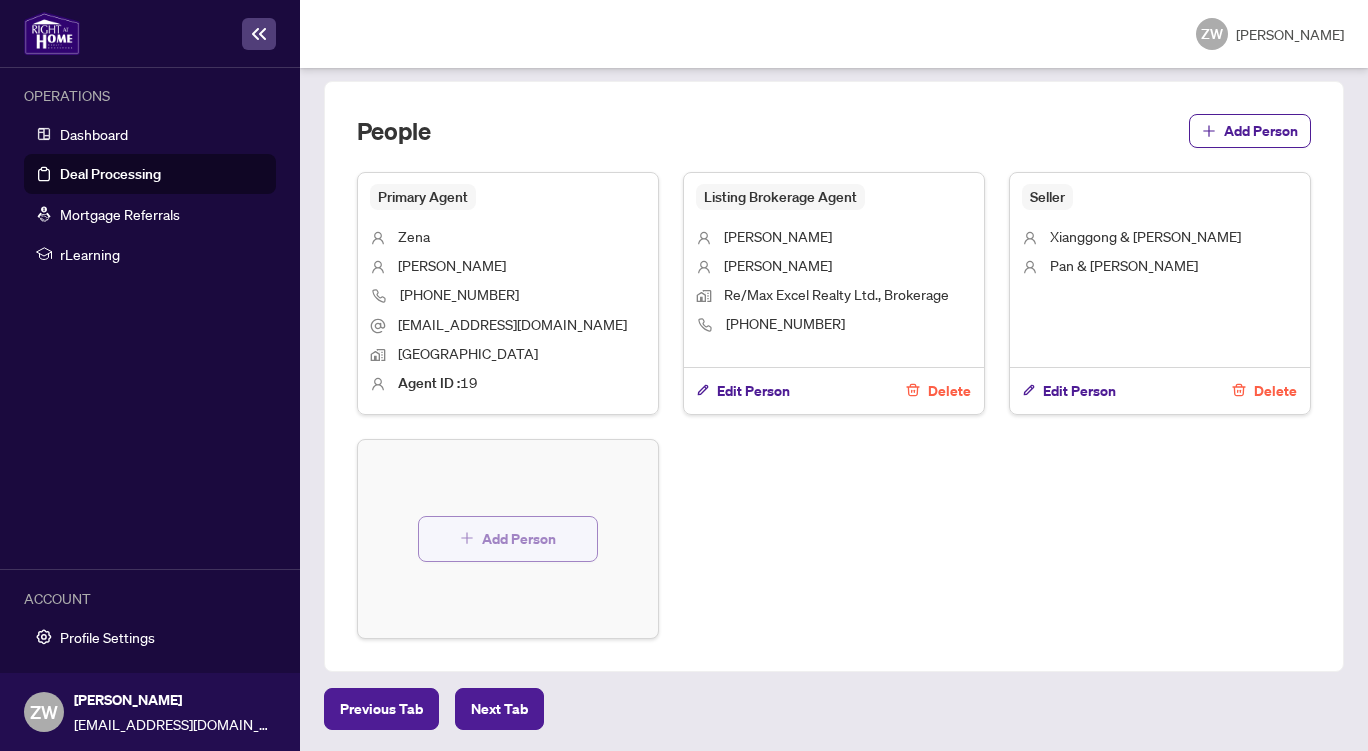 click on "Add Person" at bounding box center (519, 539) 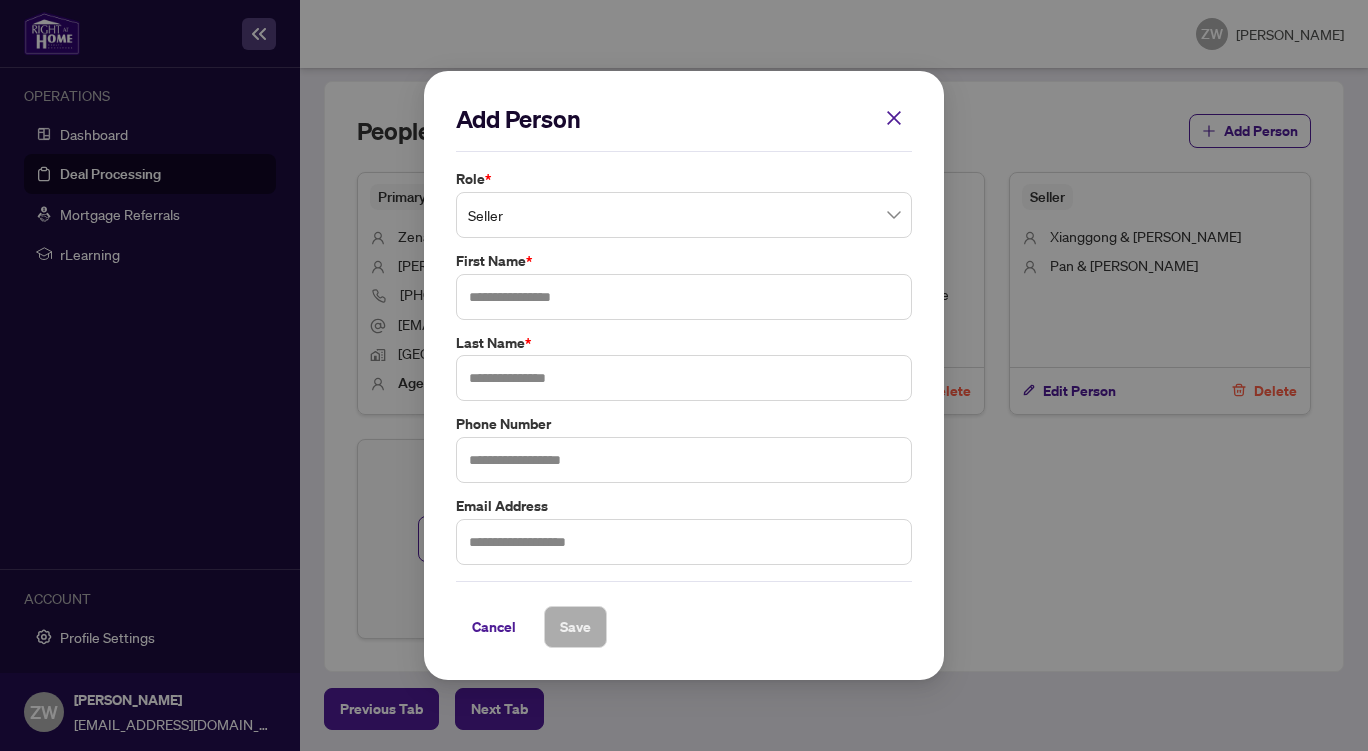 click on "Seller" at bounding box center [684, 215] 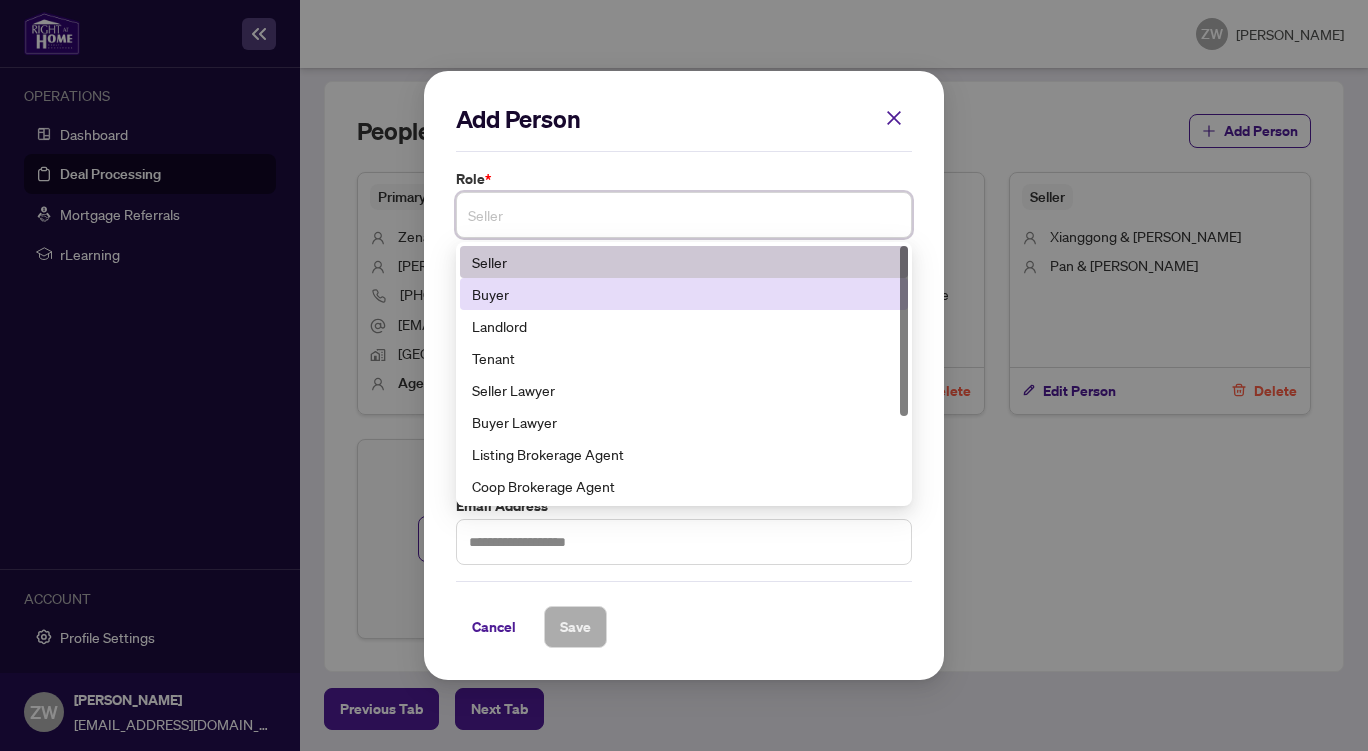 click on "Buyer" at bounding box center [684, 294] 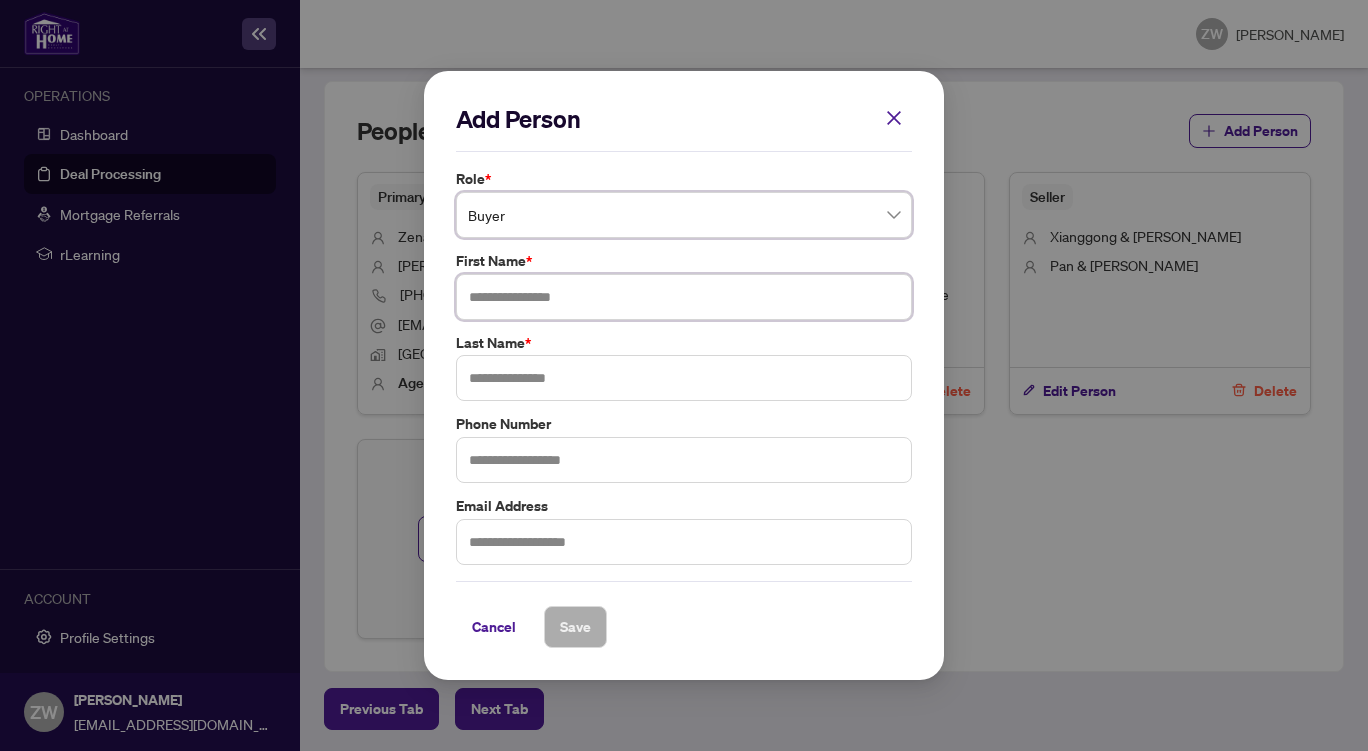 click at bounding box center [684, 297] 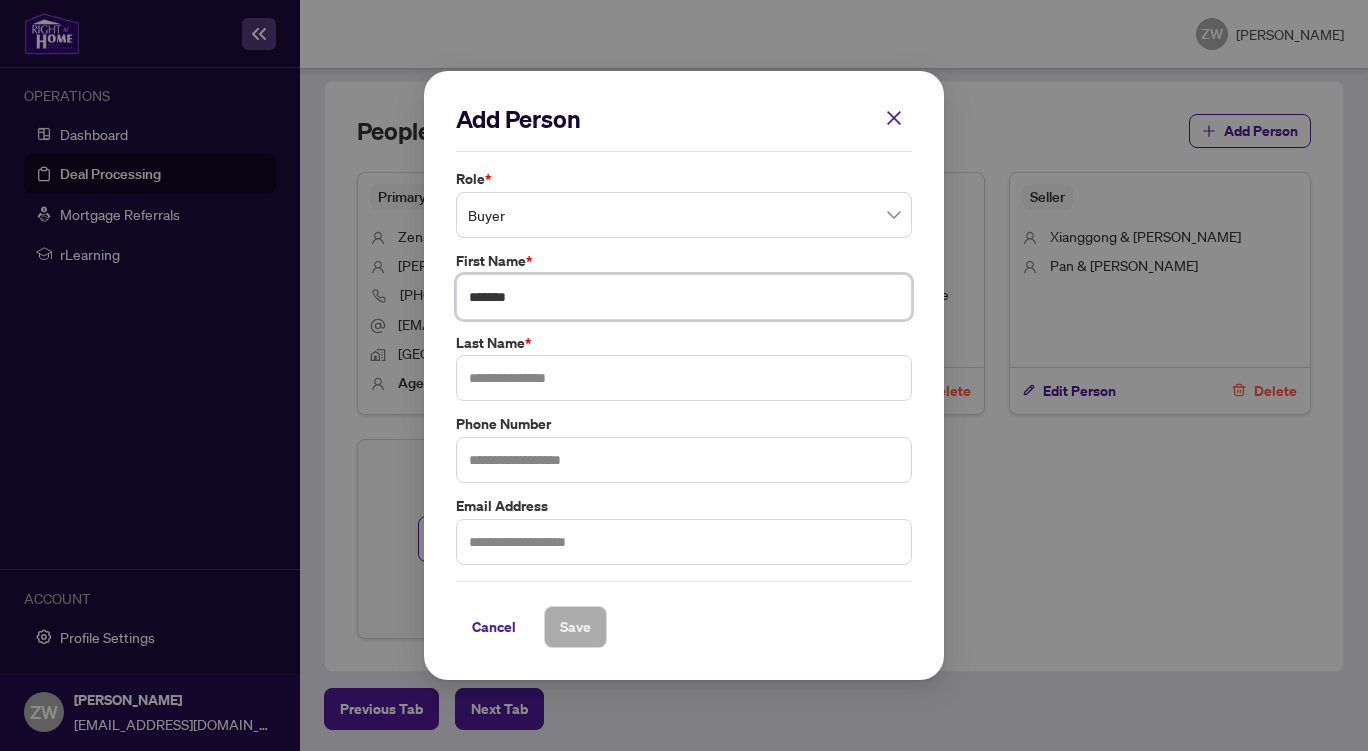 type on "******" 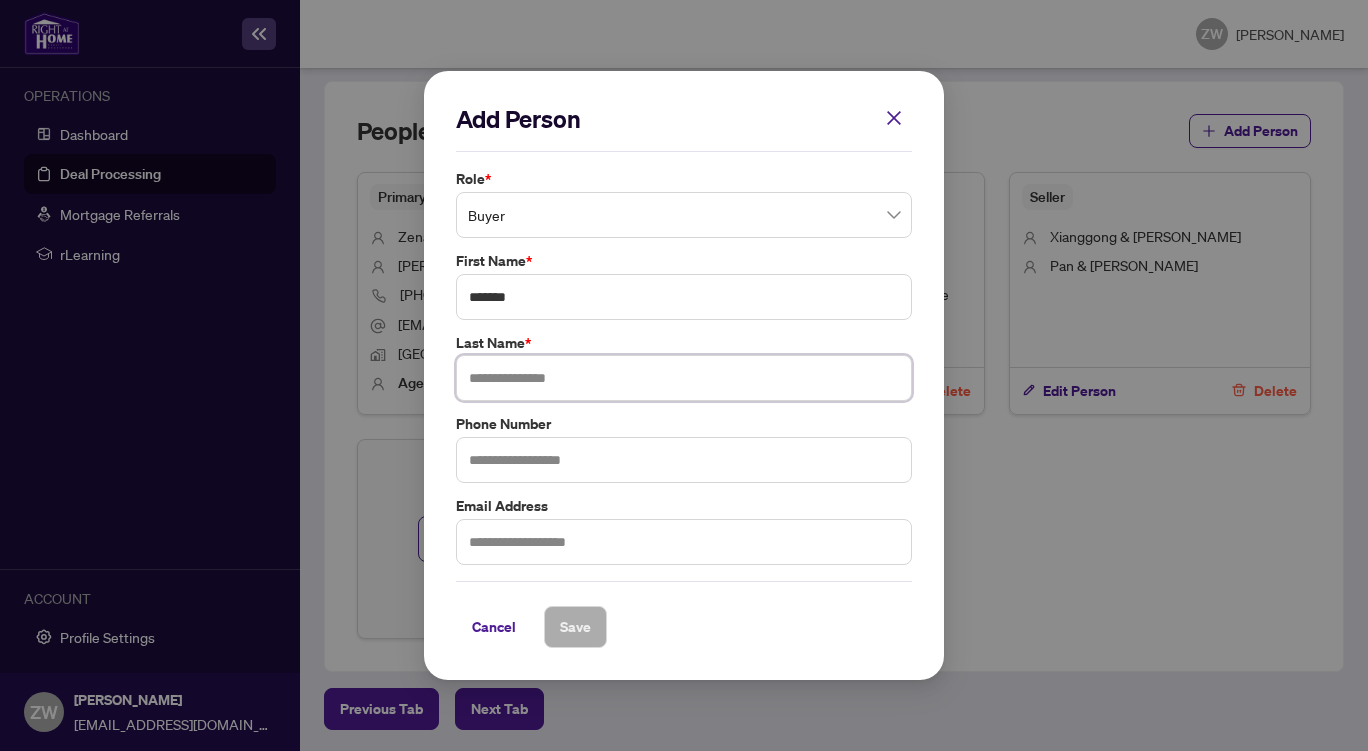 click at bounding box center (684, 378) 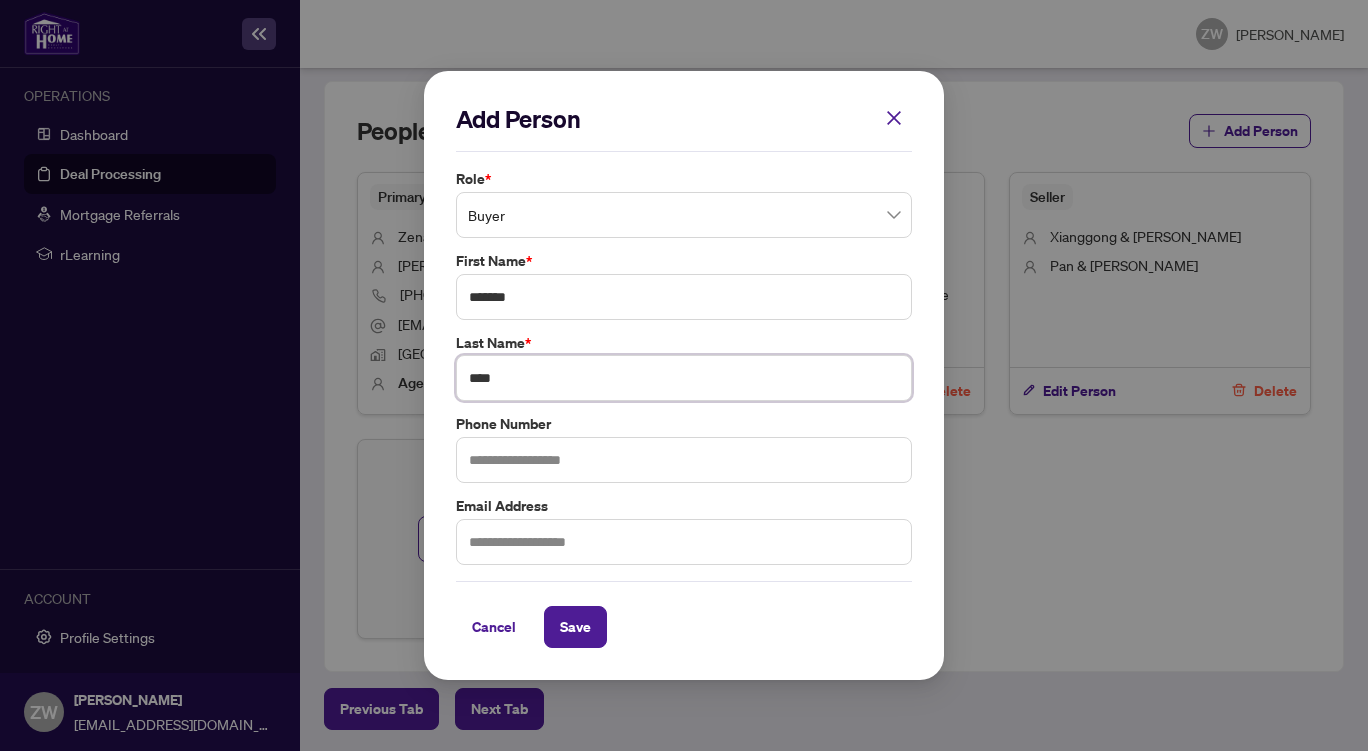 type on "****" 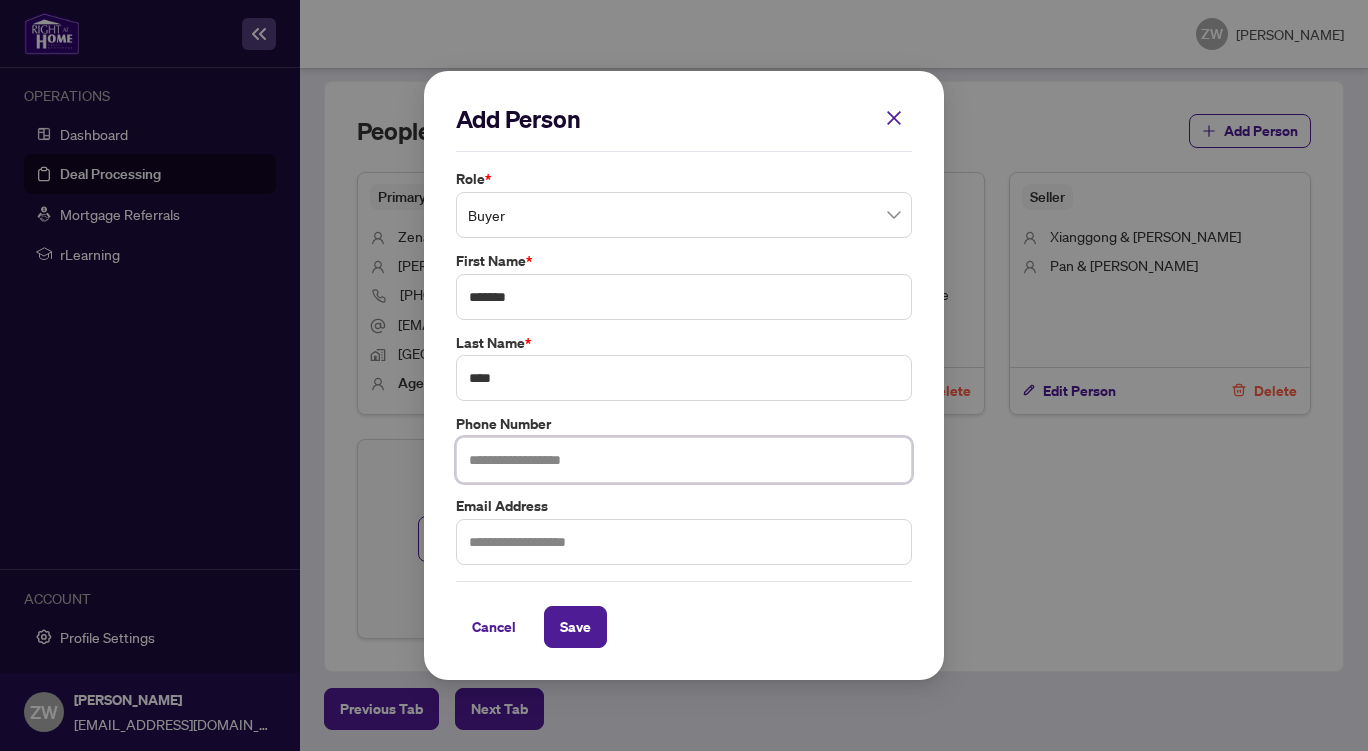 click at bounding box center [684, 460] 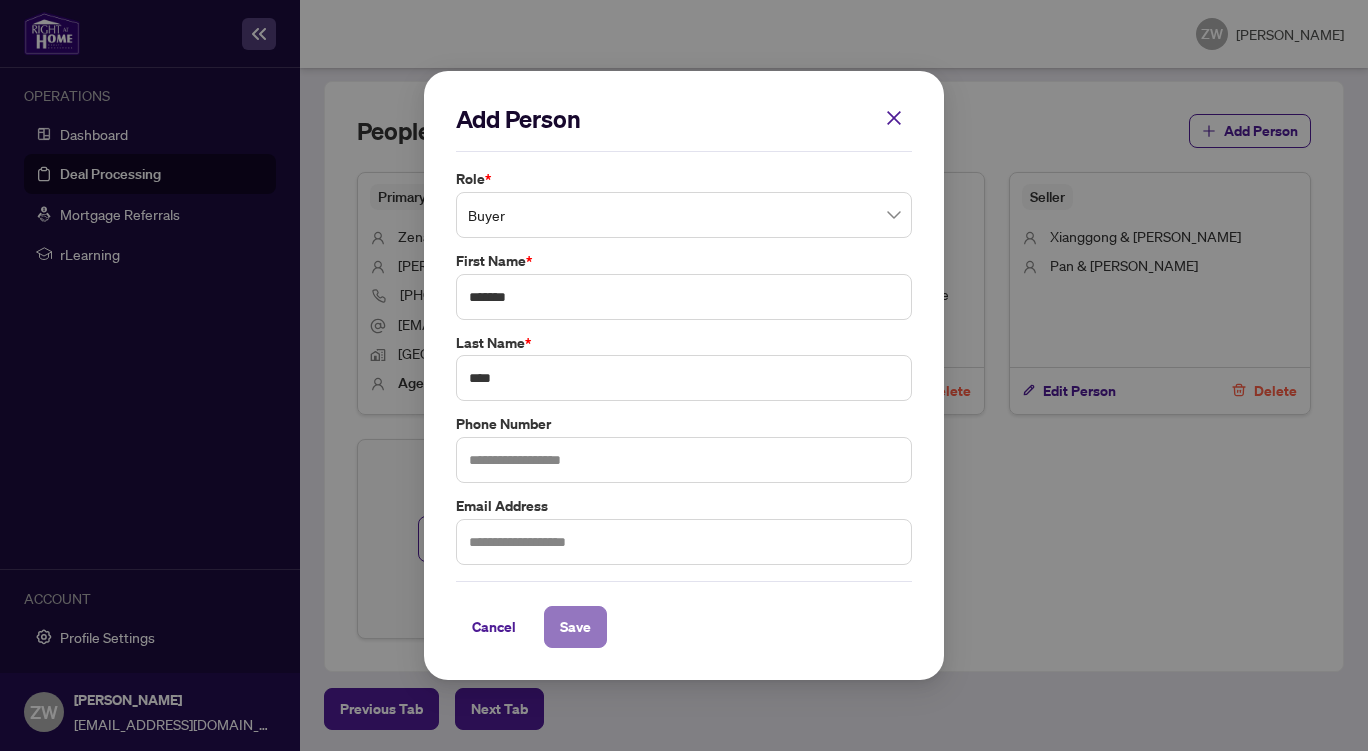 click on "Save" at bounding box center (575, 627) 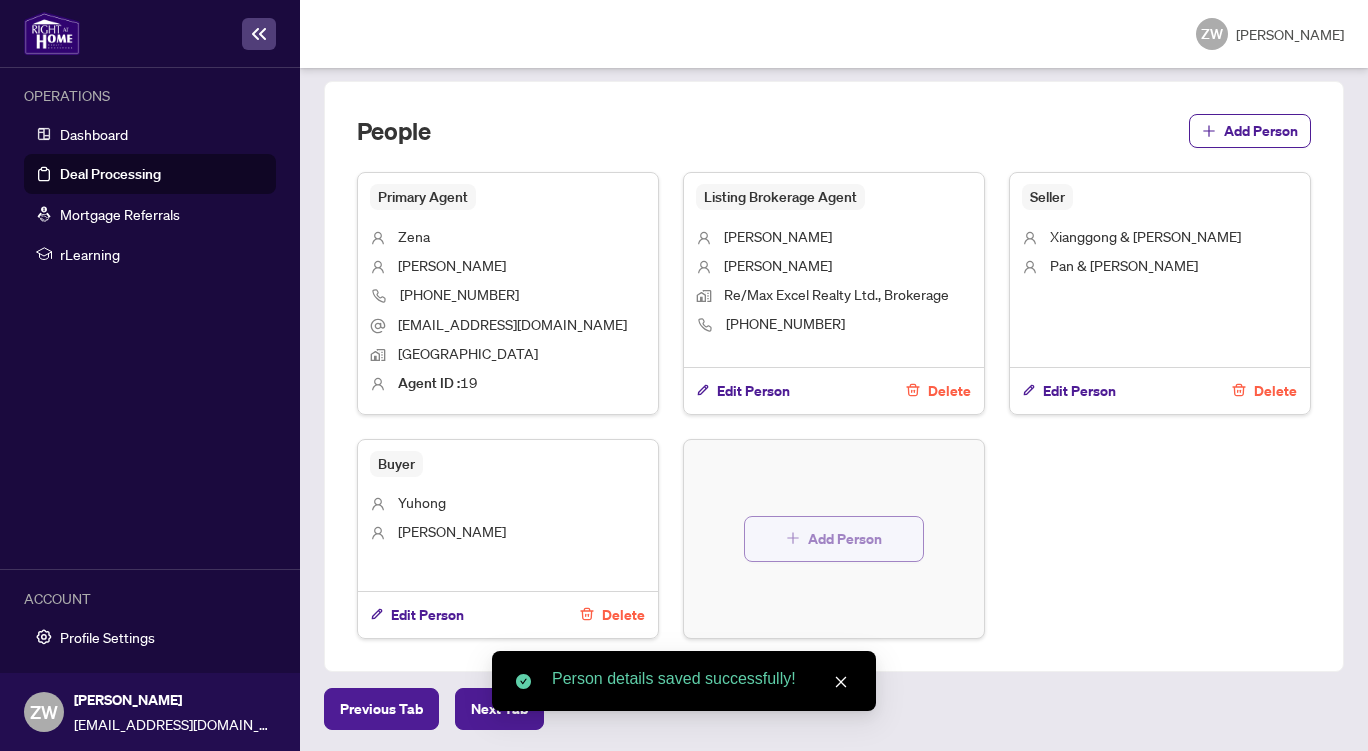 click 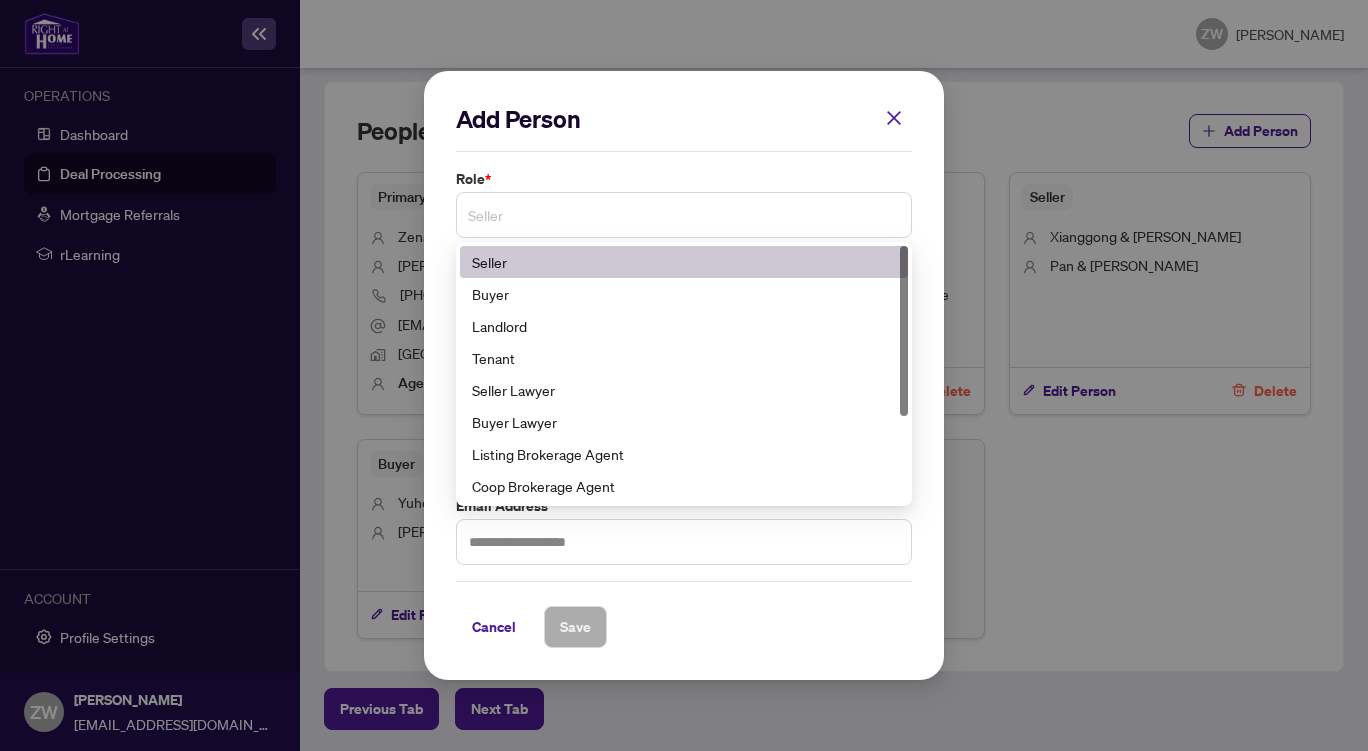 click on "Seller" at bounding box center (684, 215) 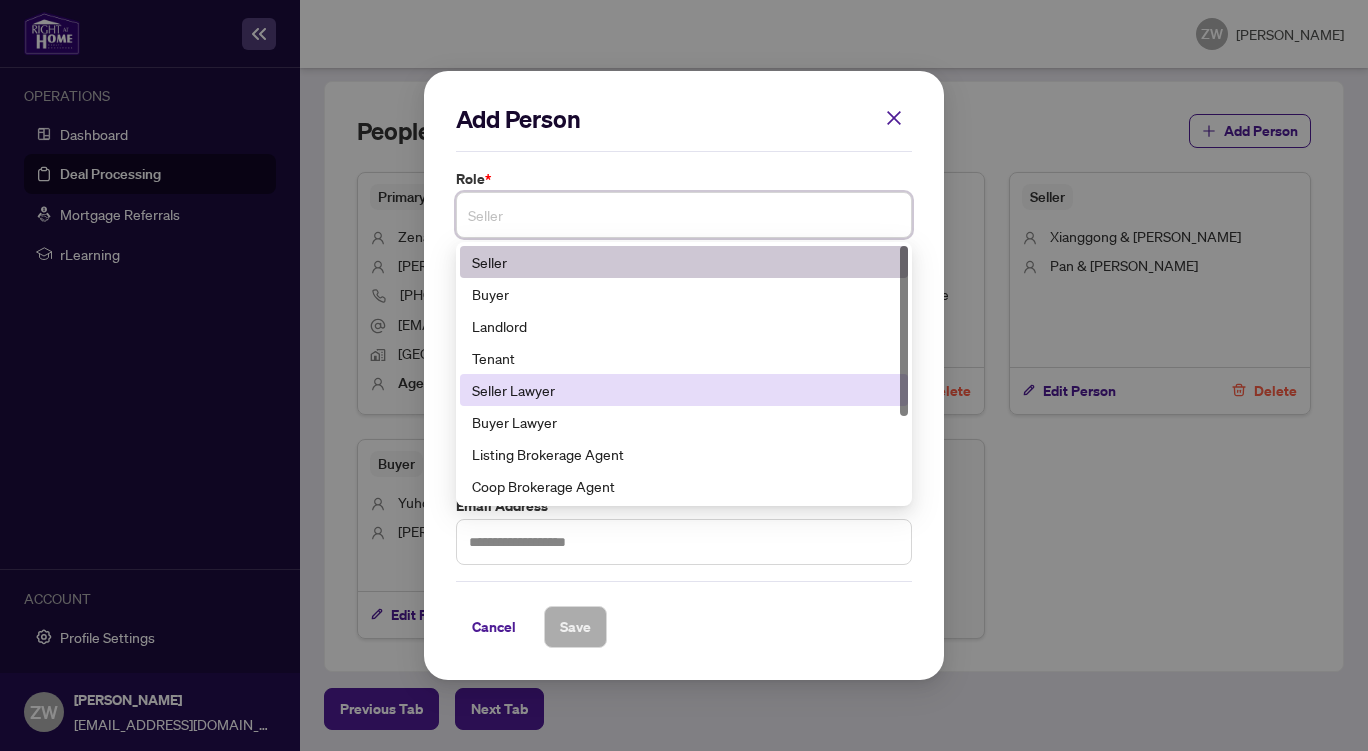 click on "Seller Lawyer" at bounding box center [684, 390] 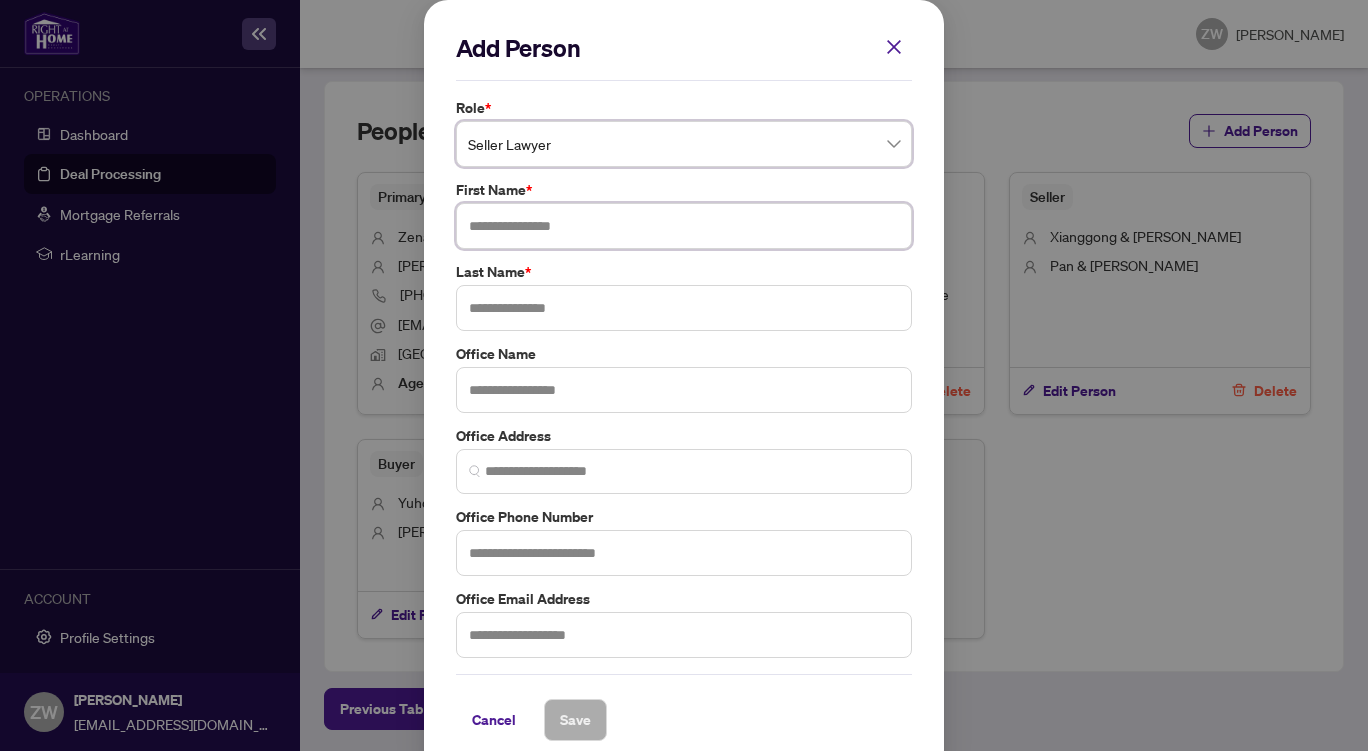 click at bounding box center (684, 226) 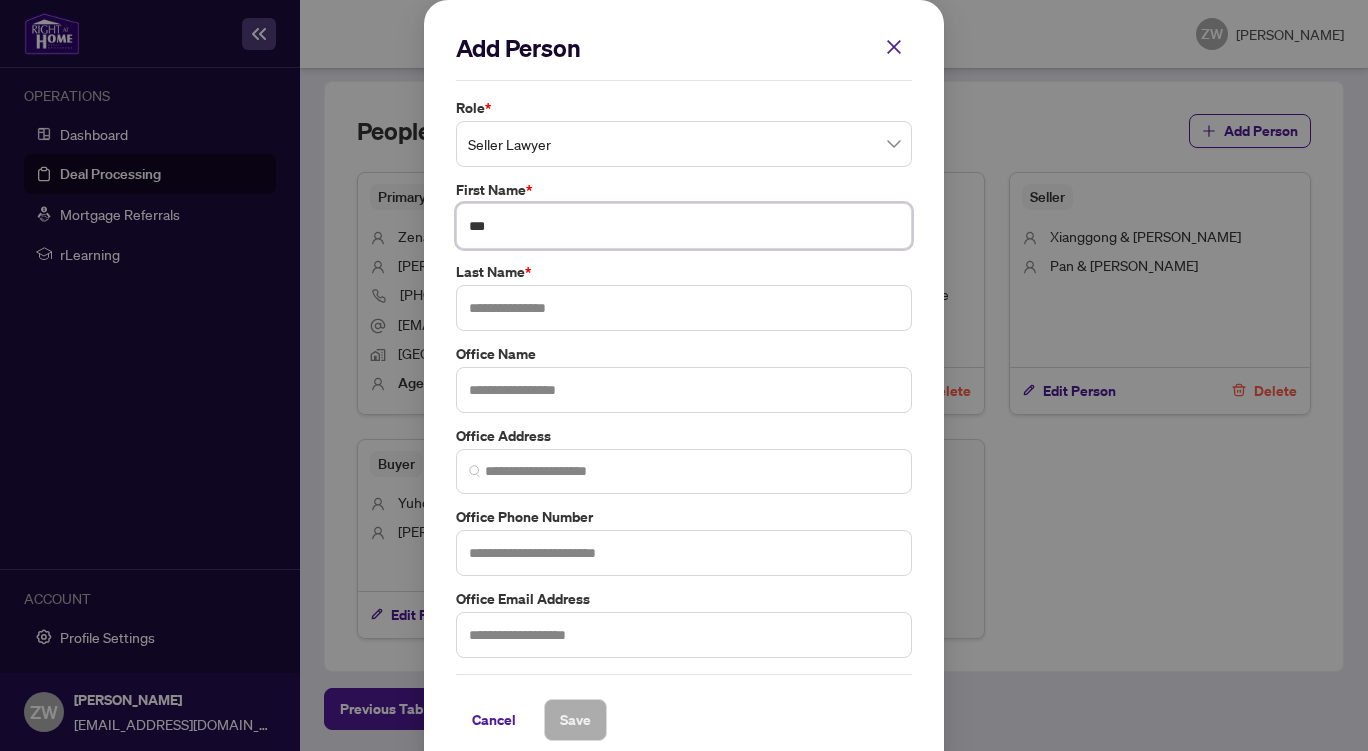 type on "***" 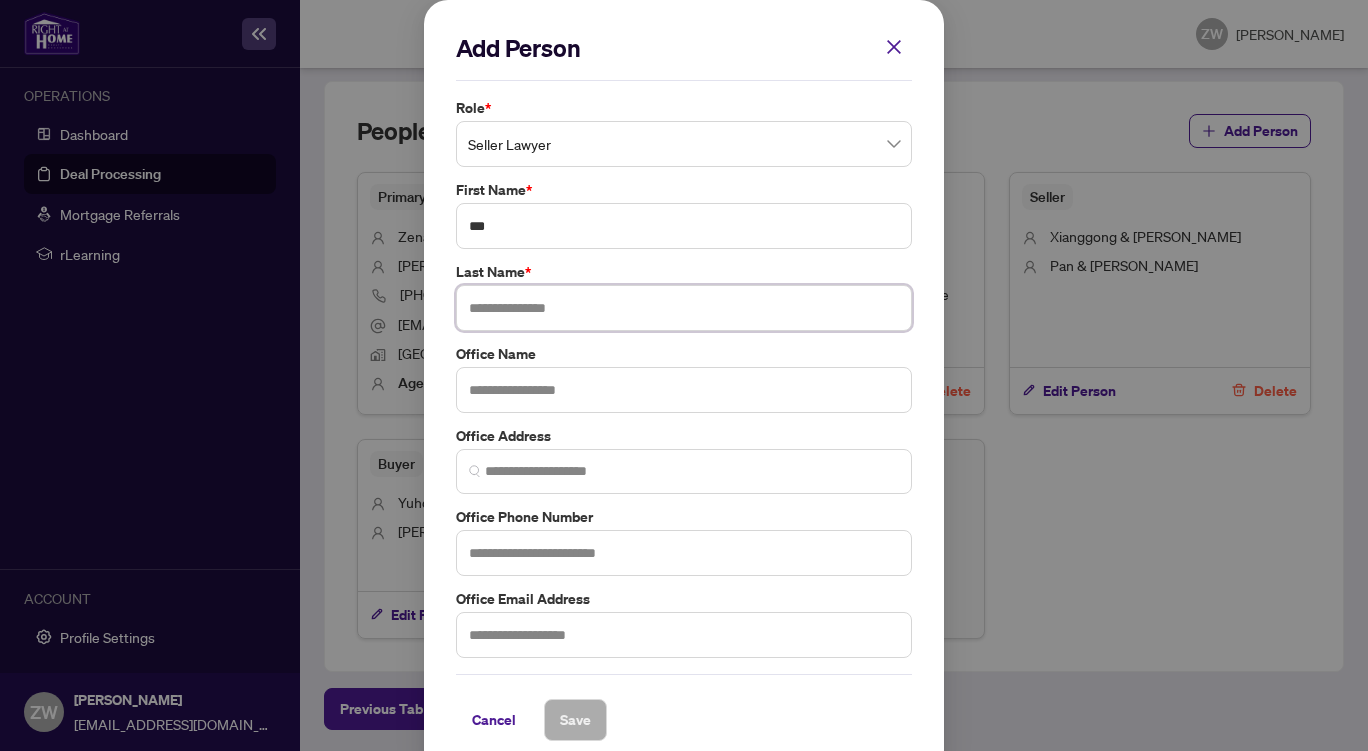 click at bounding box center (684, 308) 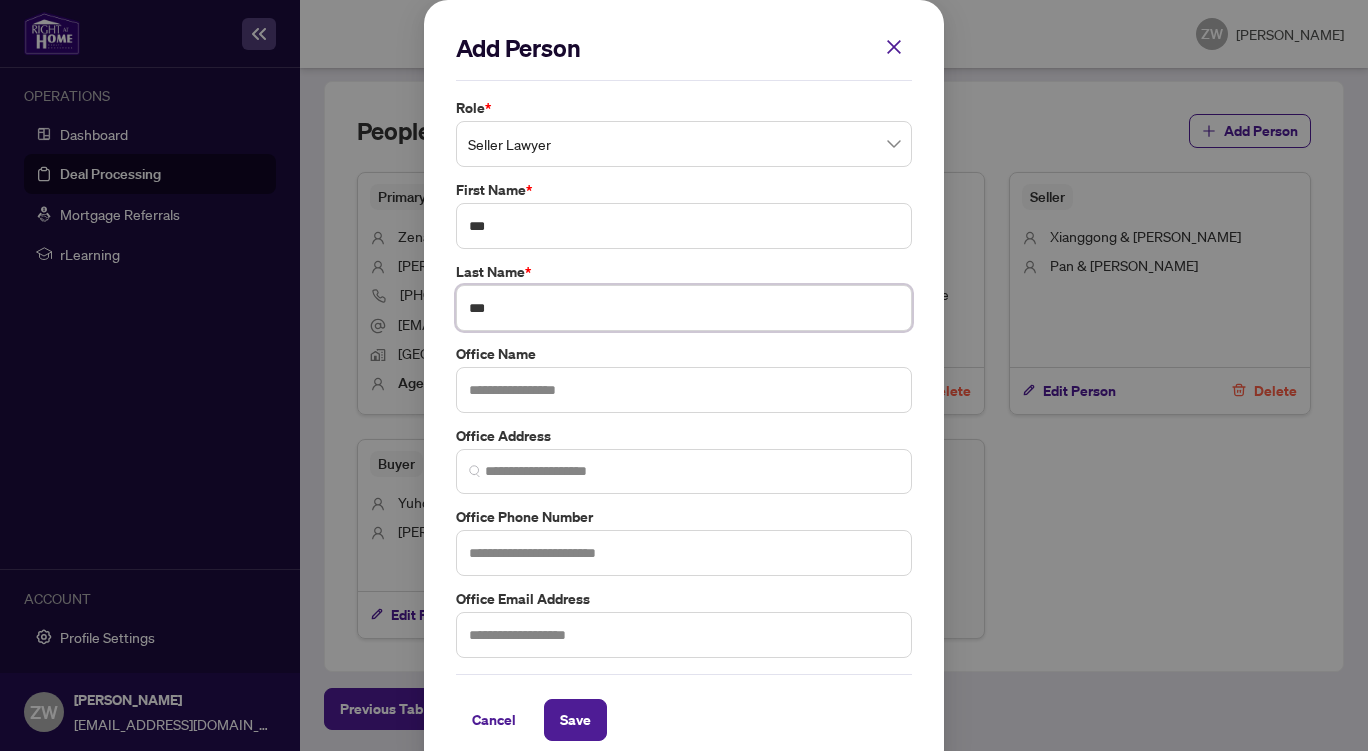 type on "***" 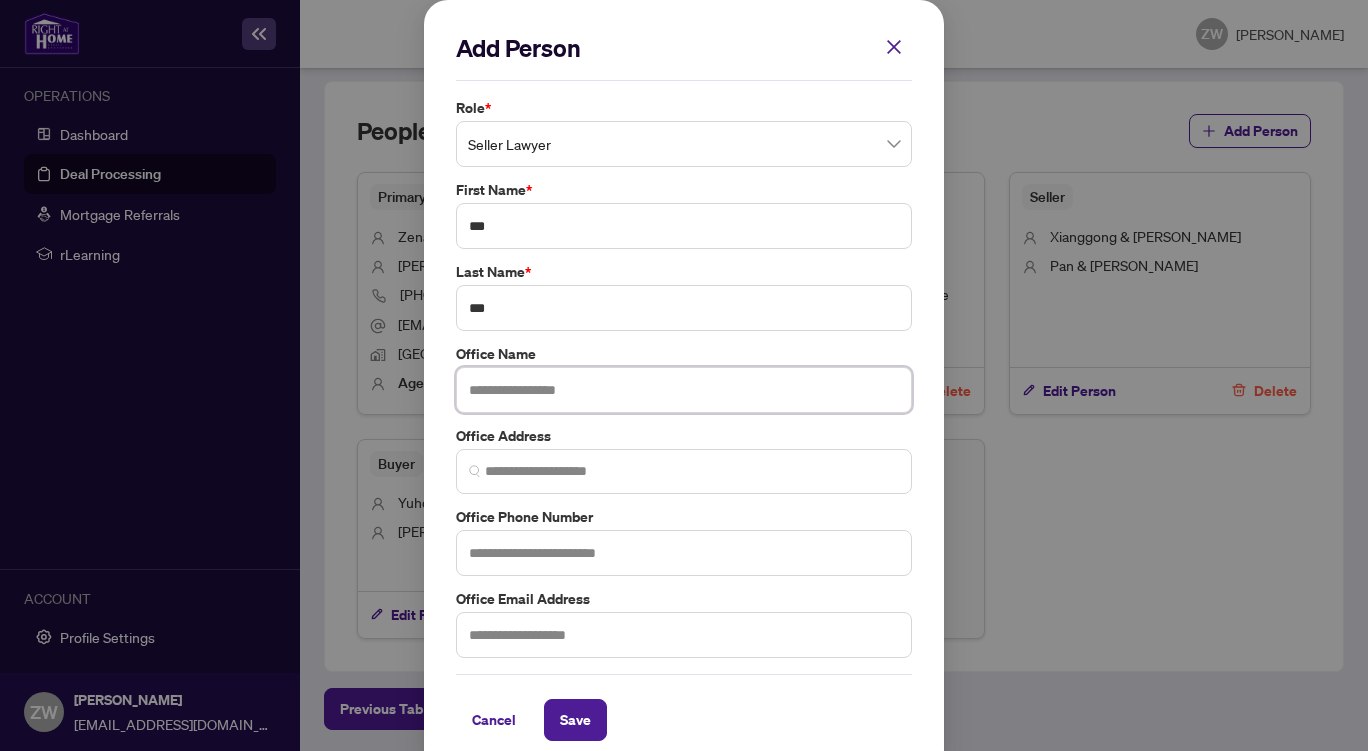 click at bounding box center (684, 390) 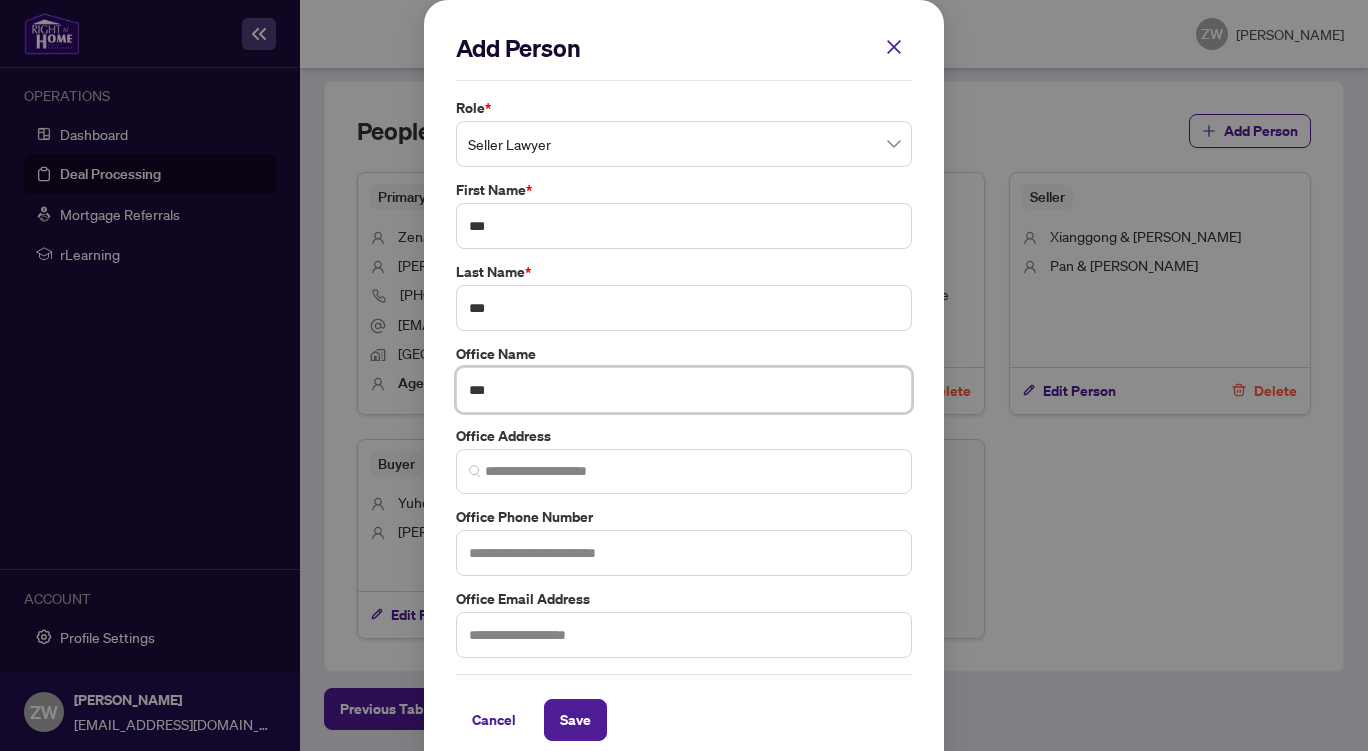 type on "***" 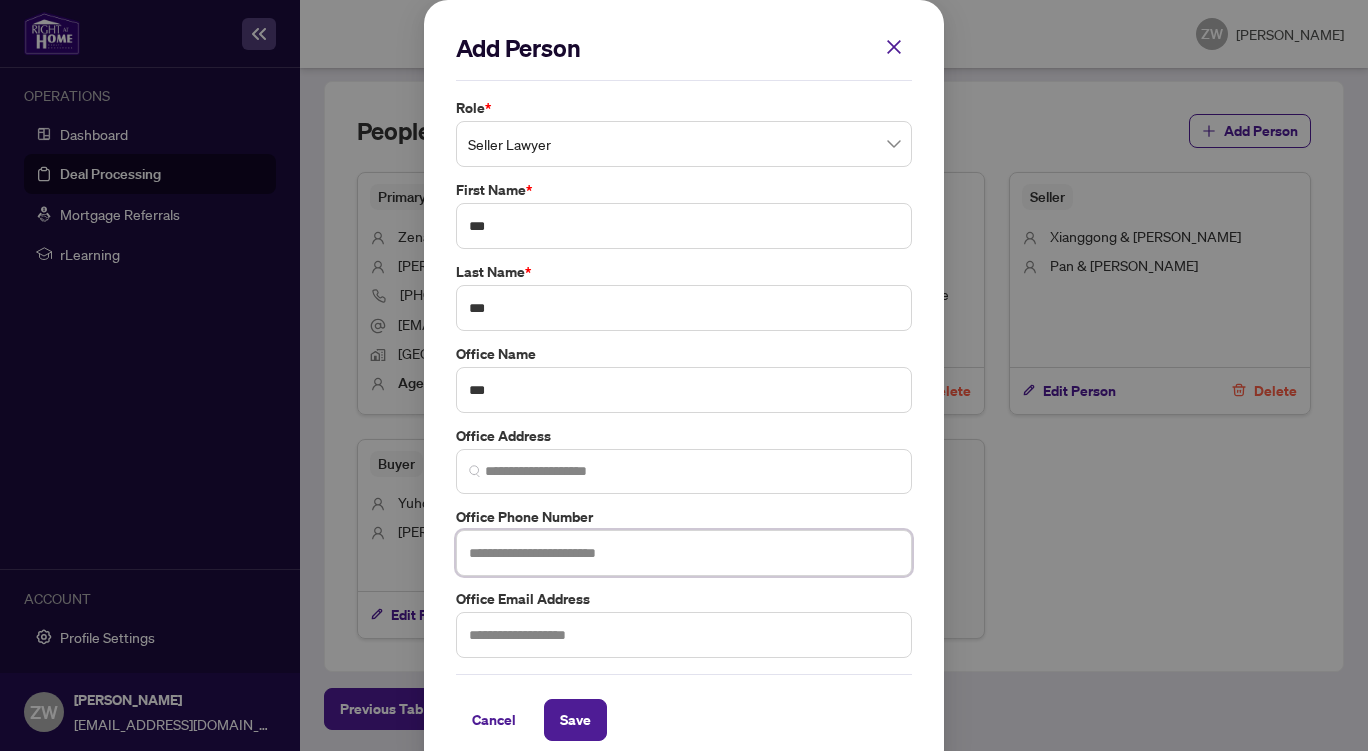 click at bounding box center (684, 553) 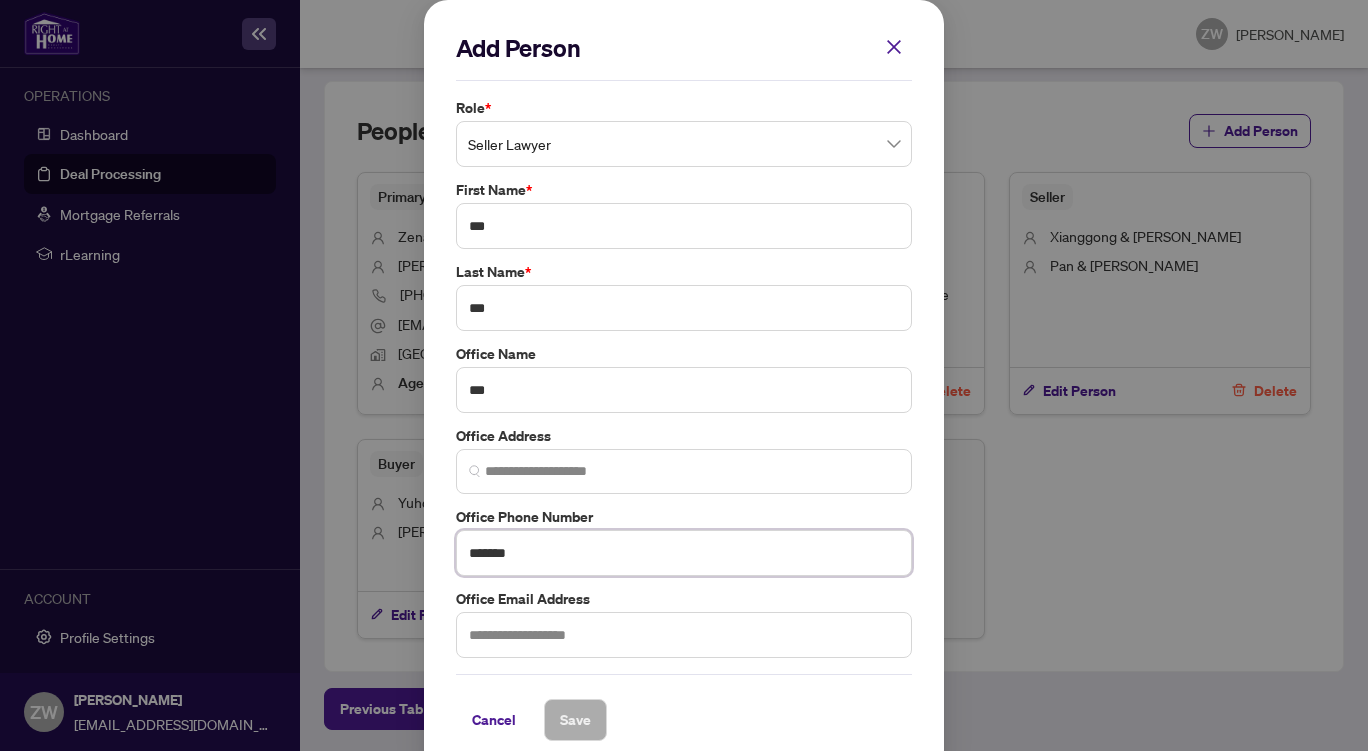 type on "*******" 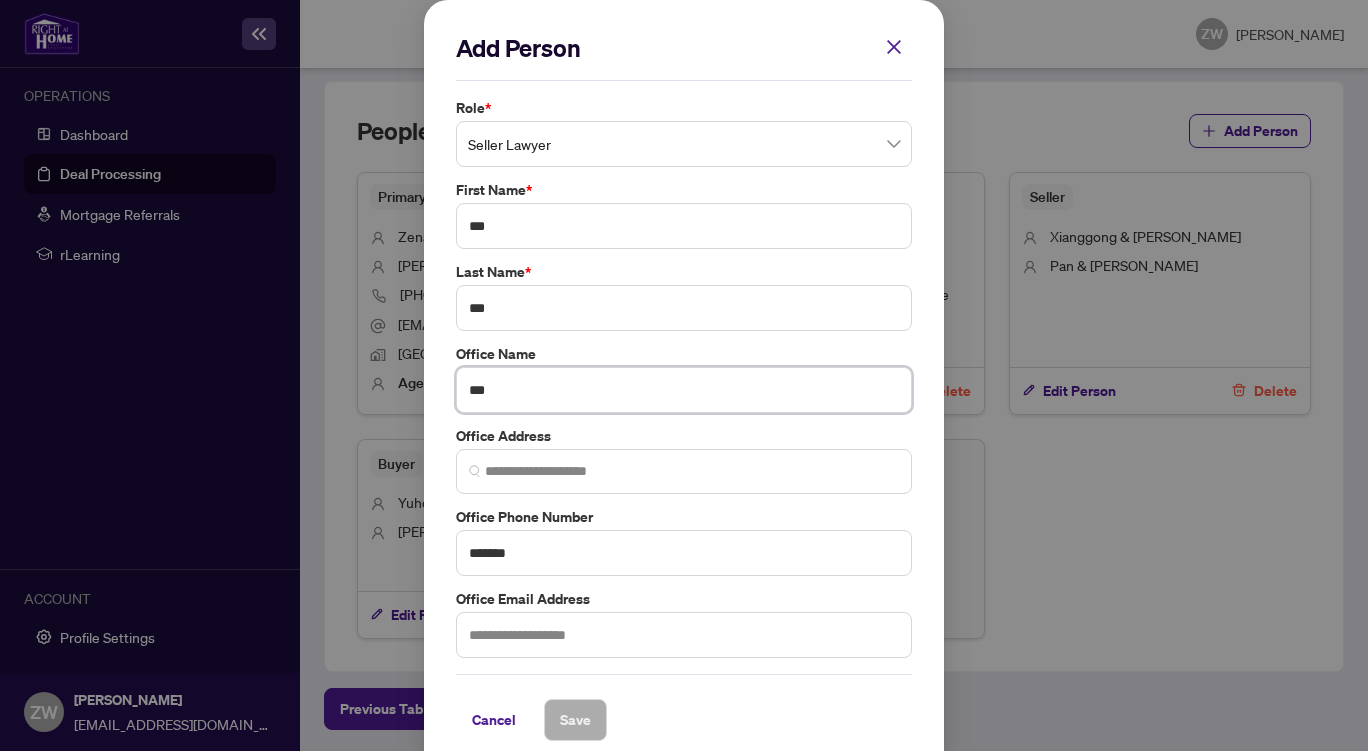 click on "***" at bounding box center [684, 390] 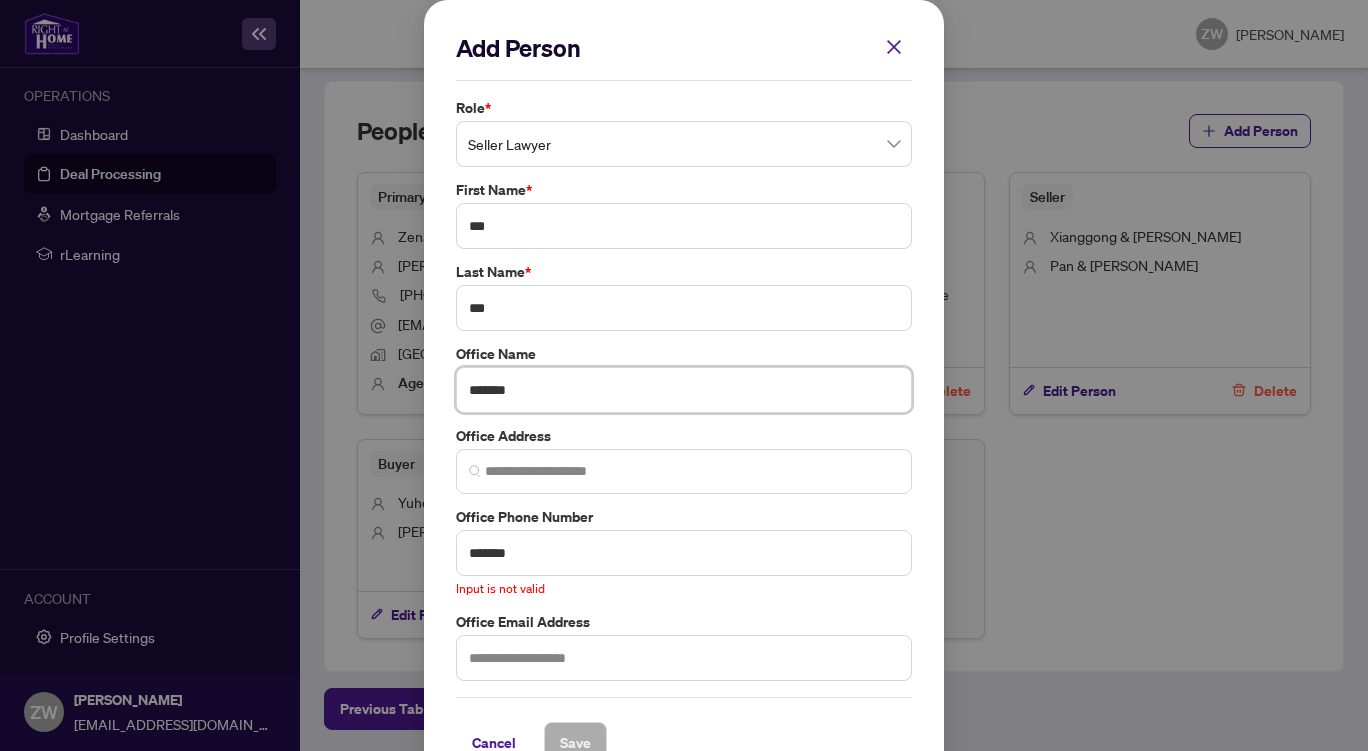 type on "*******" 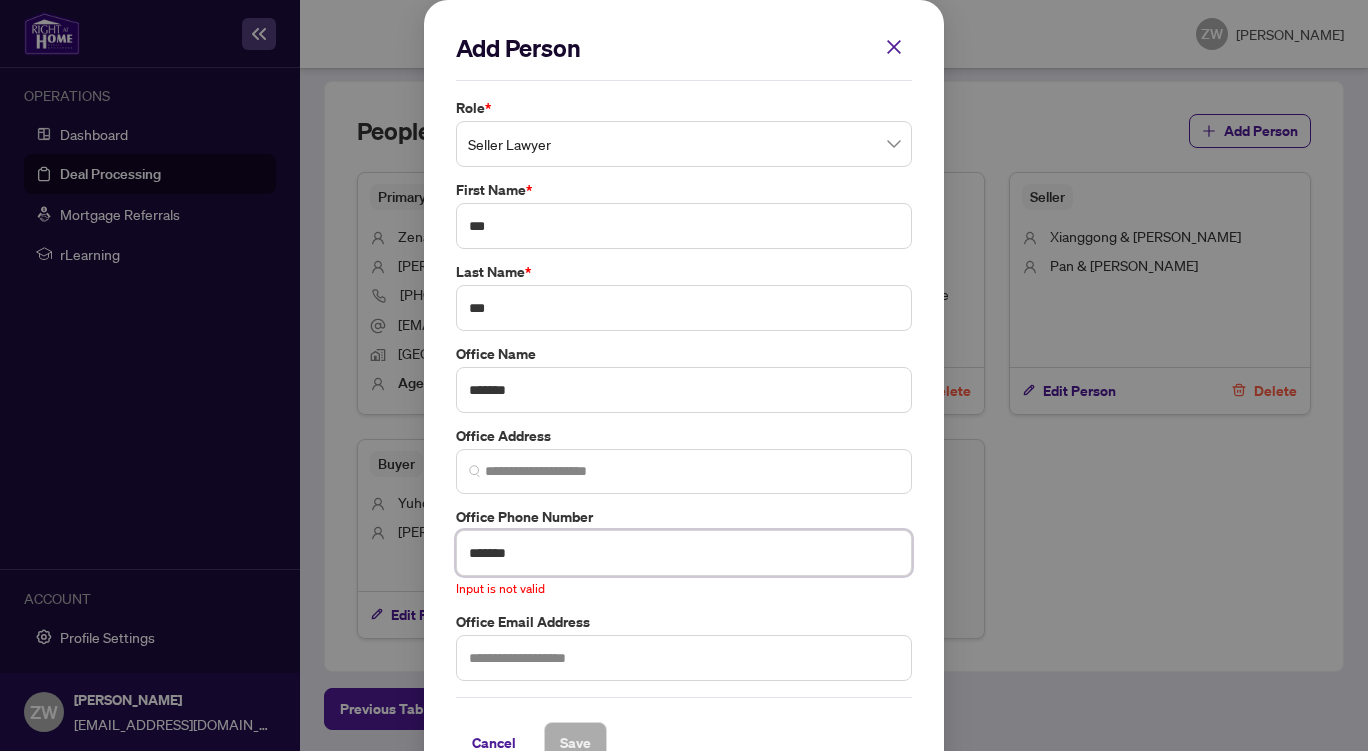 click on "*******" at bounding box center [684, 553] 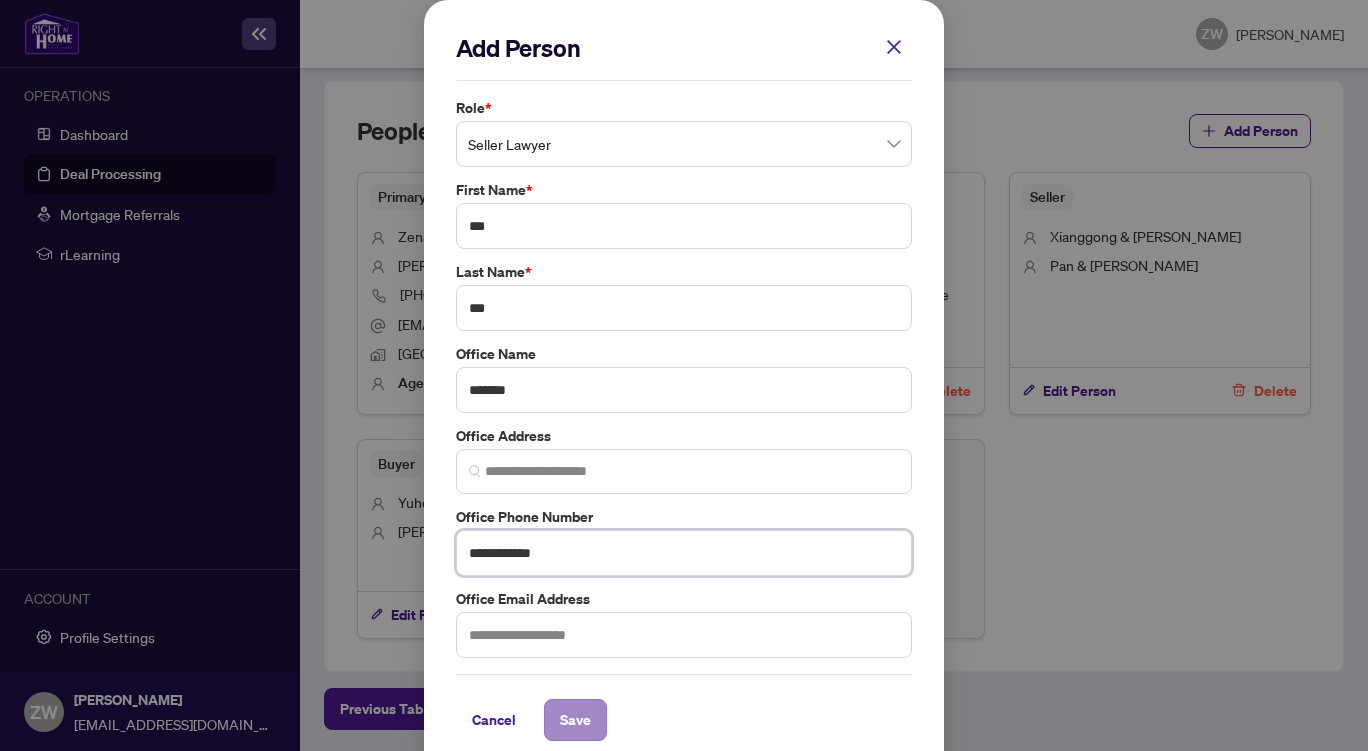 type on "**********" 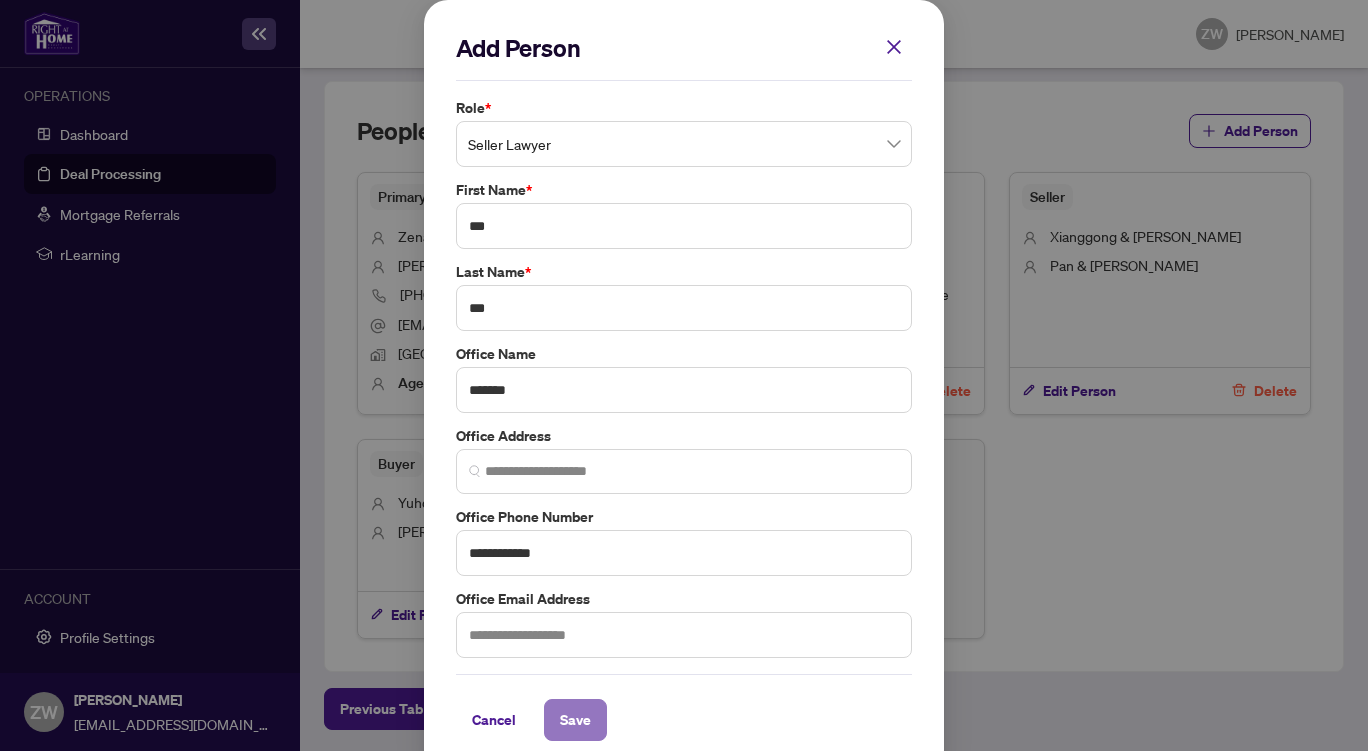click on "Save" at bounding box center (575, 720) 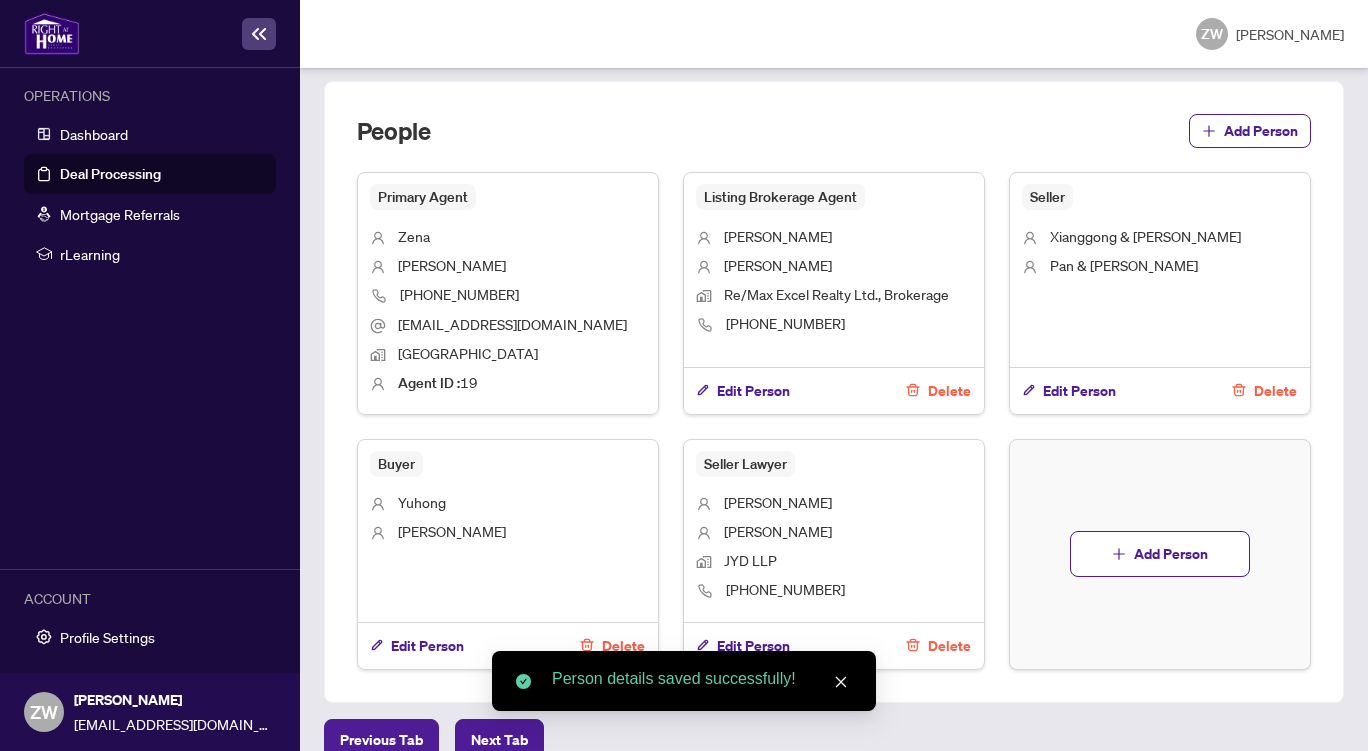click on "JYD LLP" at bounding box center (834, 562) 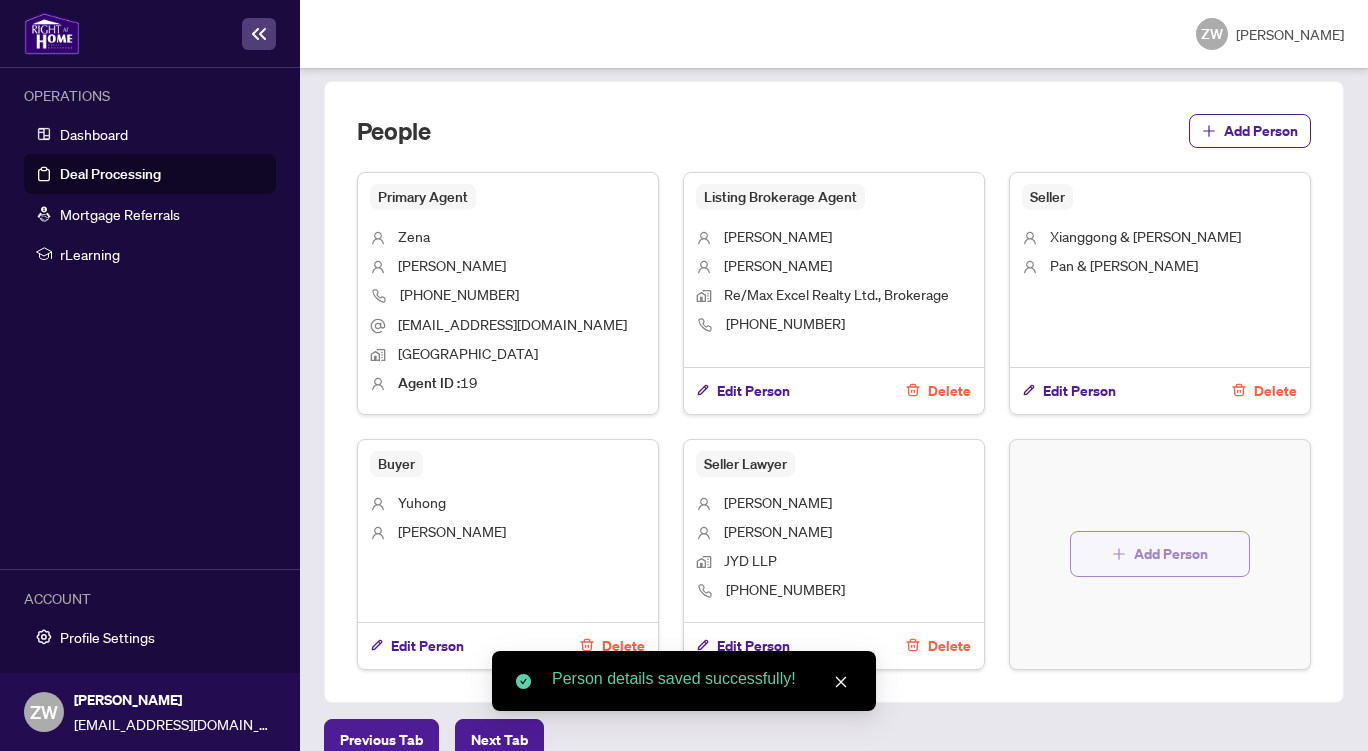 click on "Add Person" at bounding box center [1160, 554] 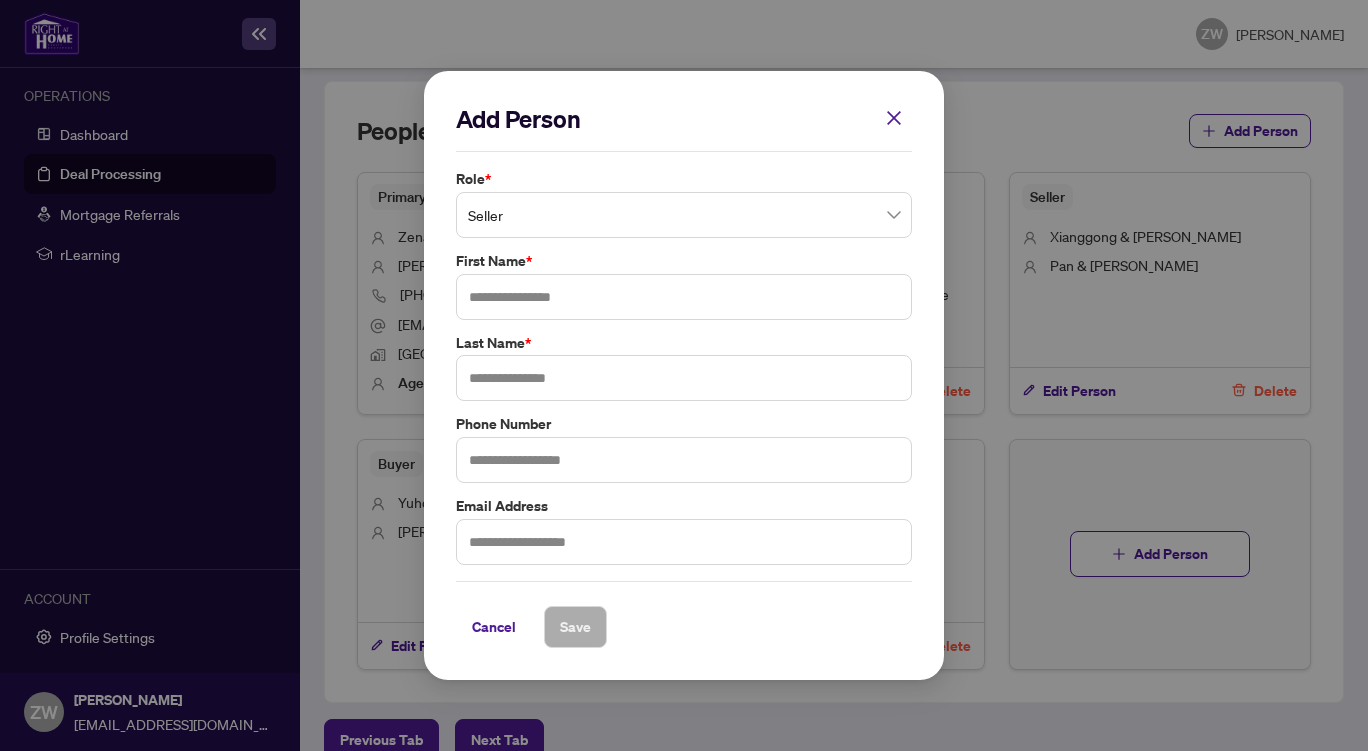 click on "Seller" at bounding box center (684, 215) 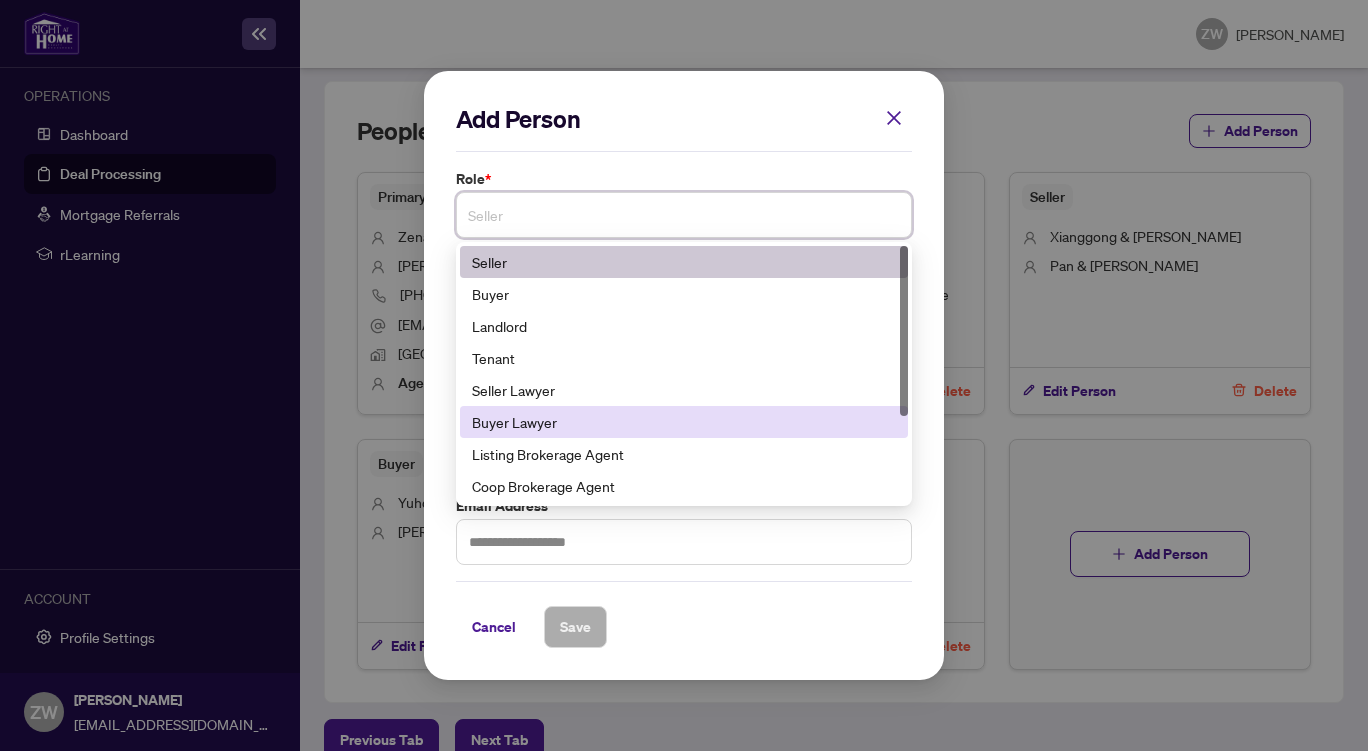 click on "Buyer Lawyer" at bounding box center [684, 422] 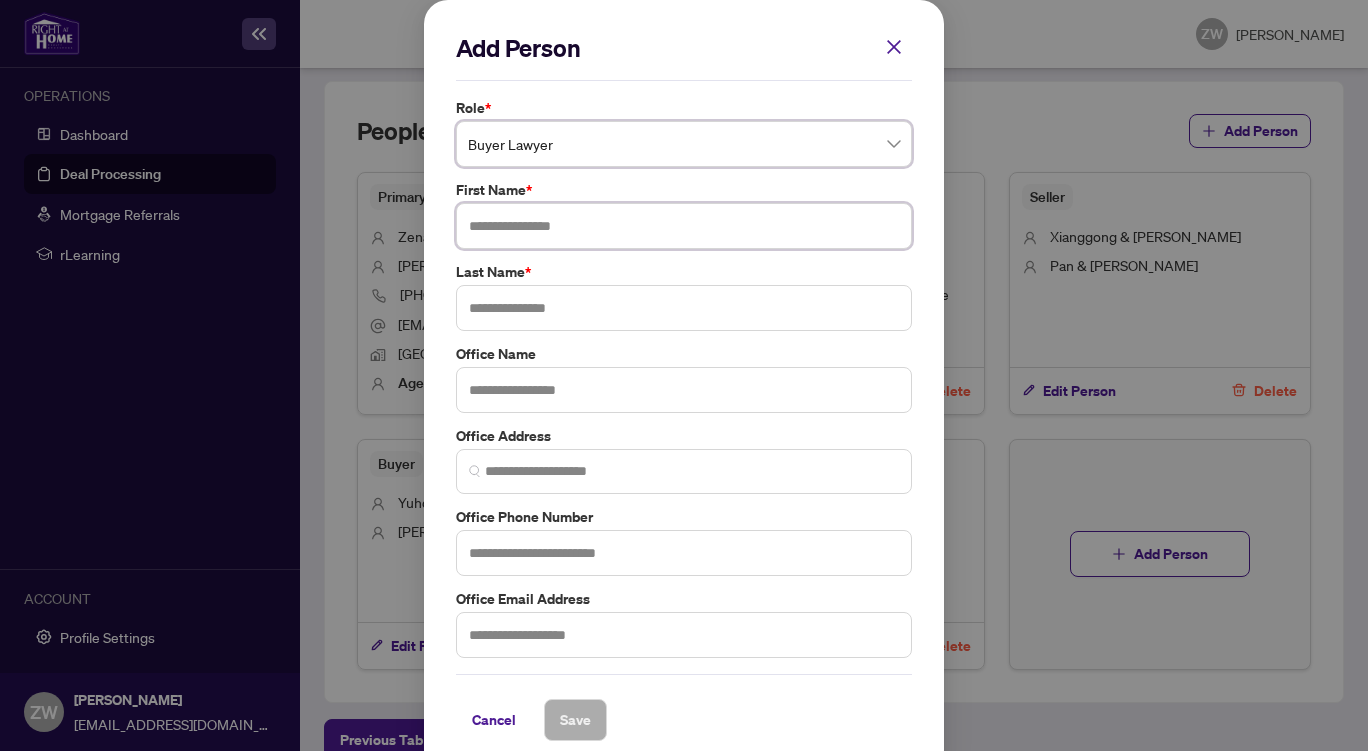 click at bounding box center [684, 226] 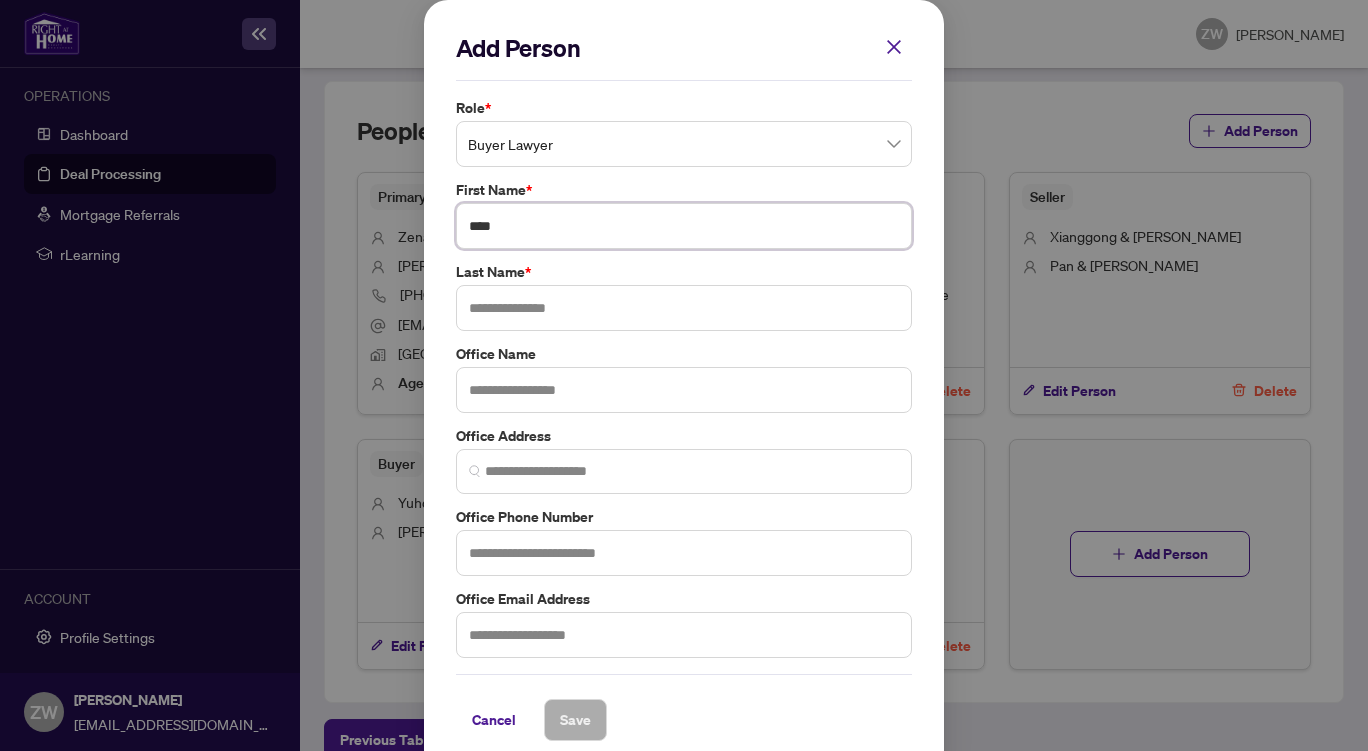 type on "****" 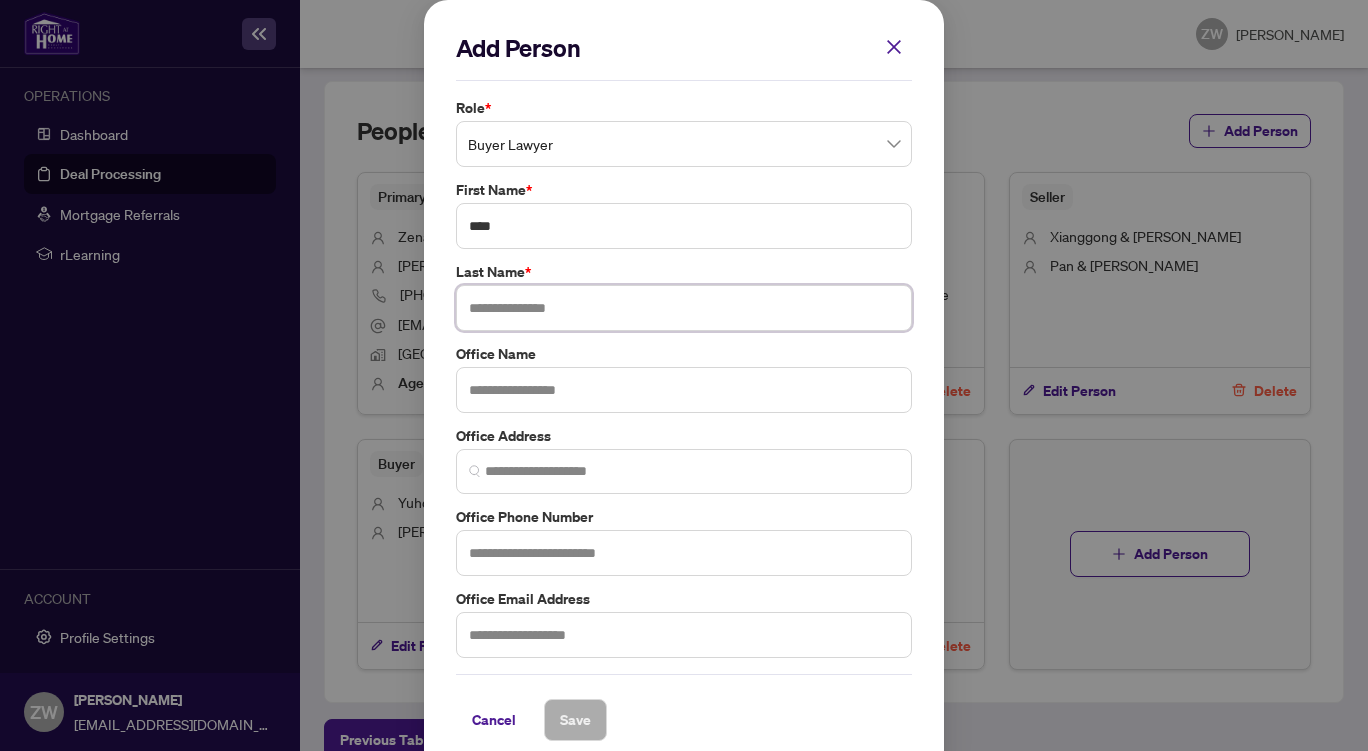 click at bounding box center [684, 308] 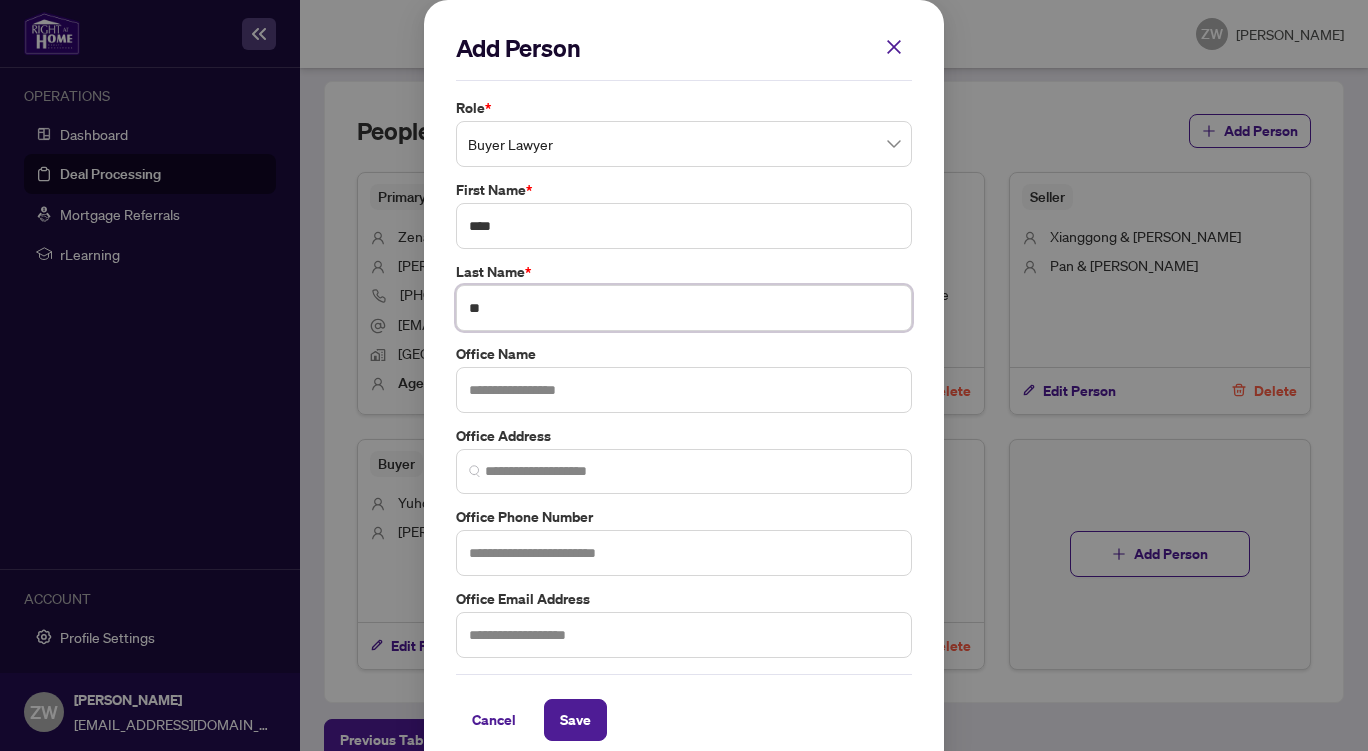 type on "**" 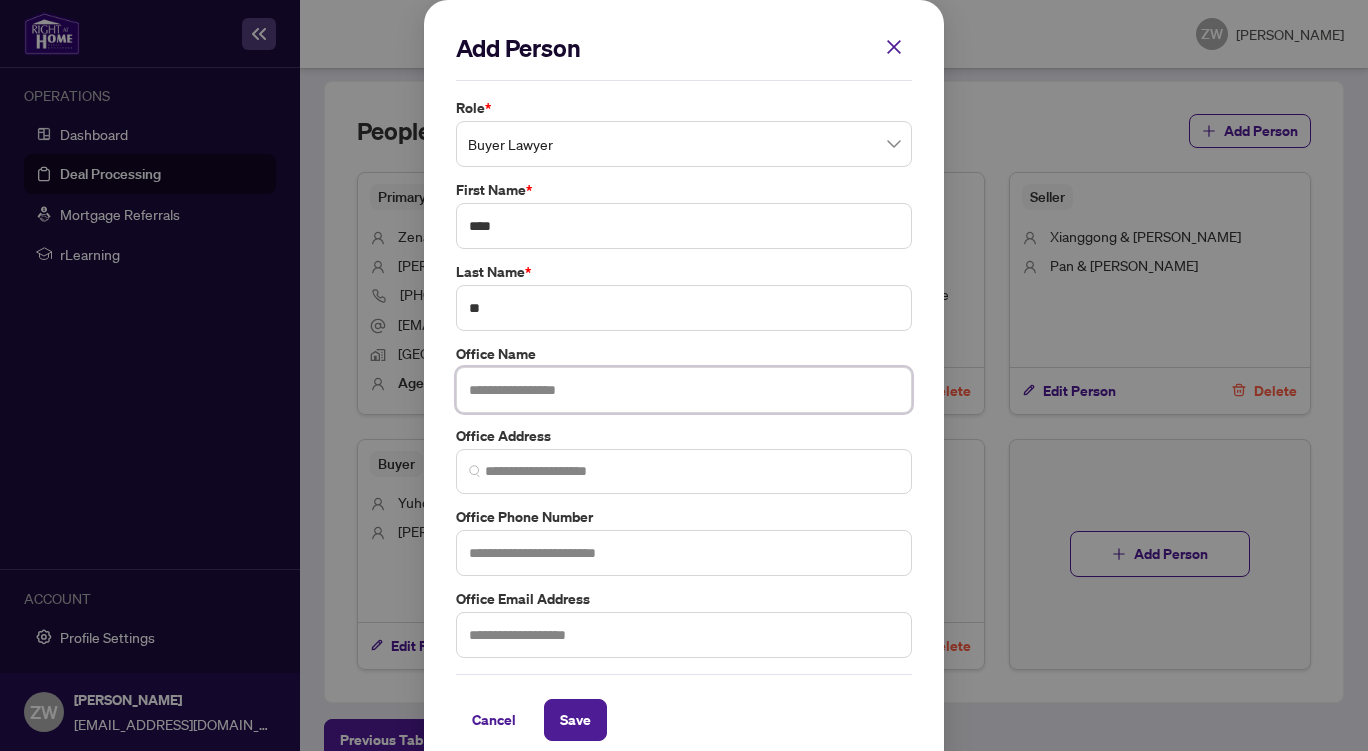 click at bounding box center [684, 390] 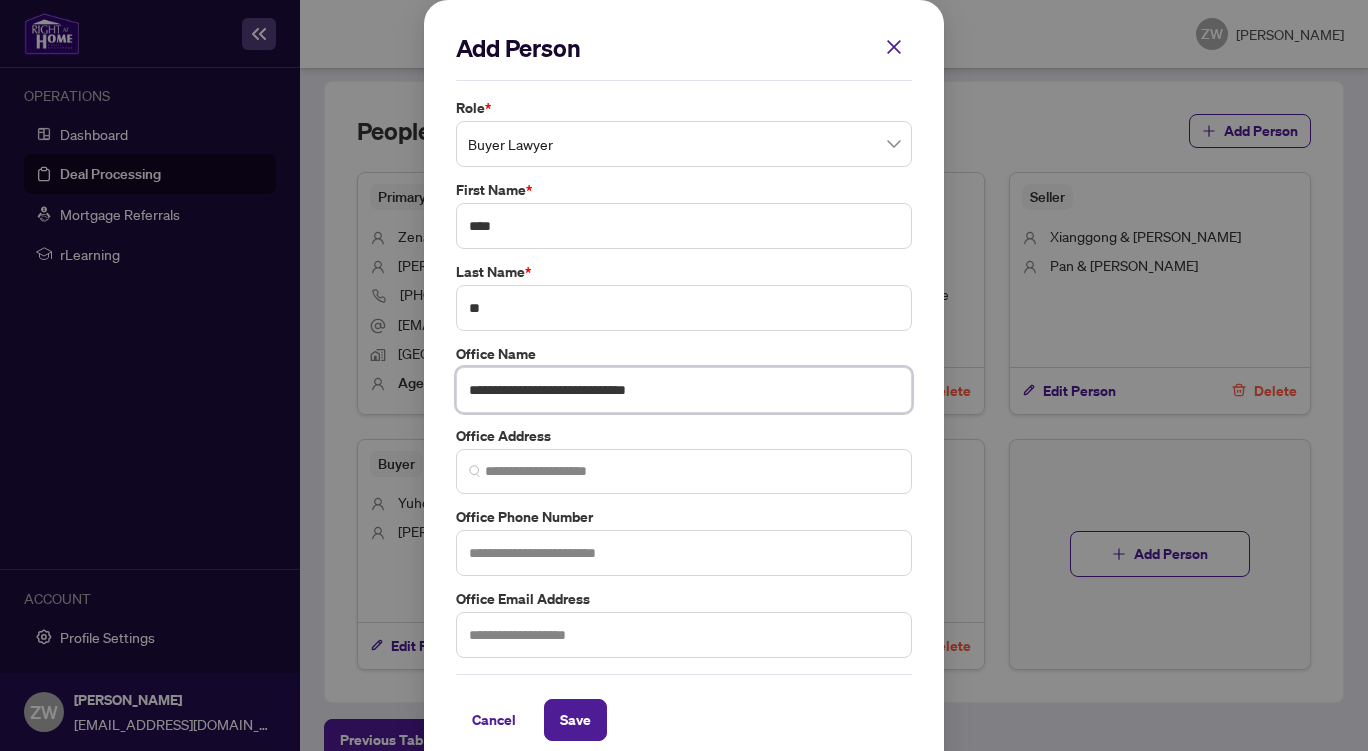 type on "**********" 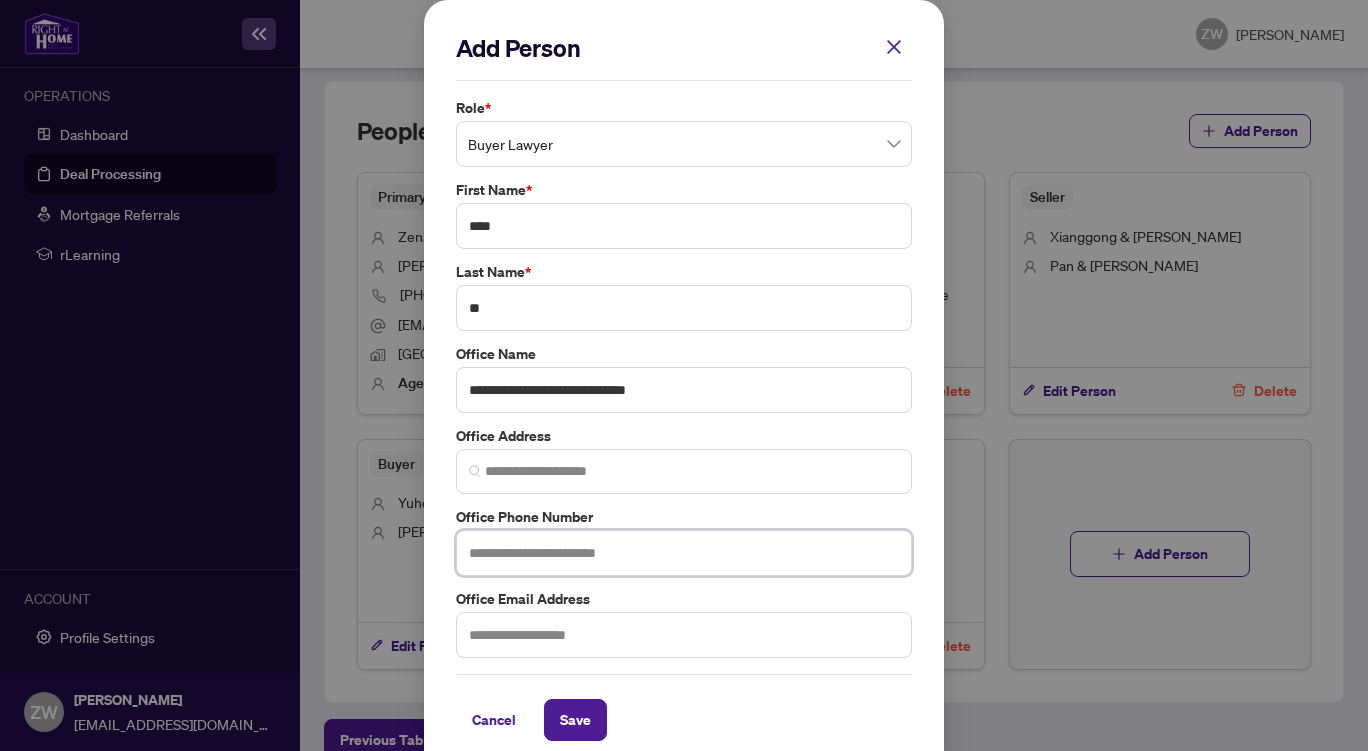 click at bounding box center (684, 553) 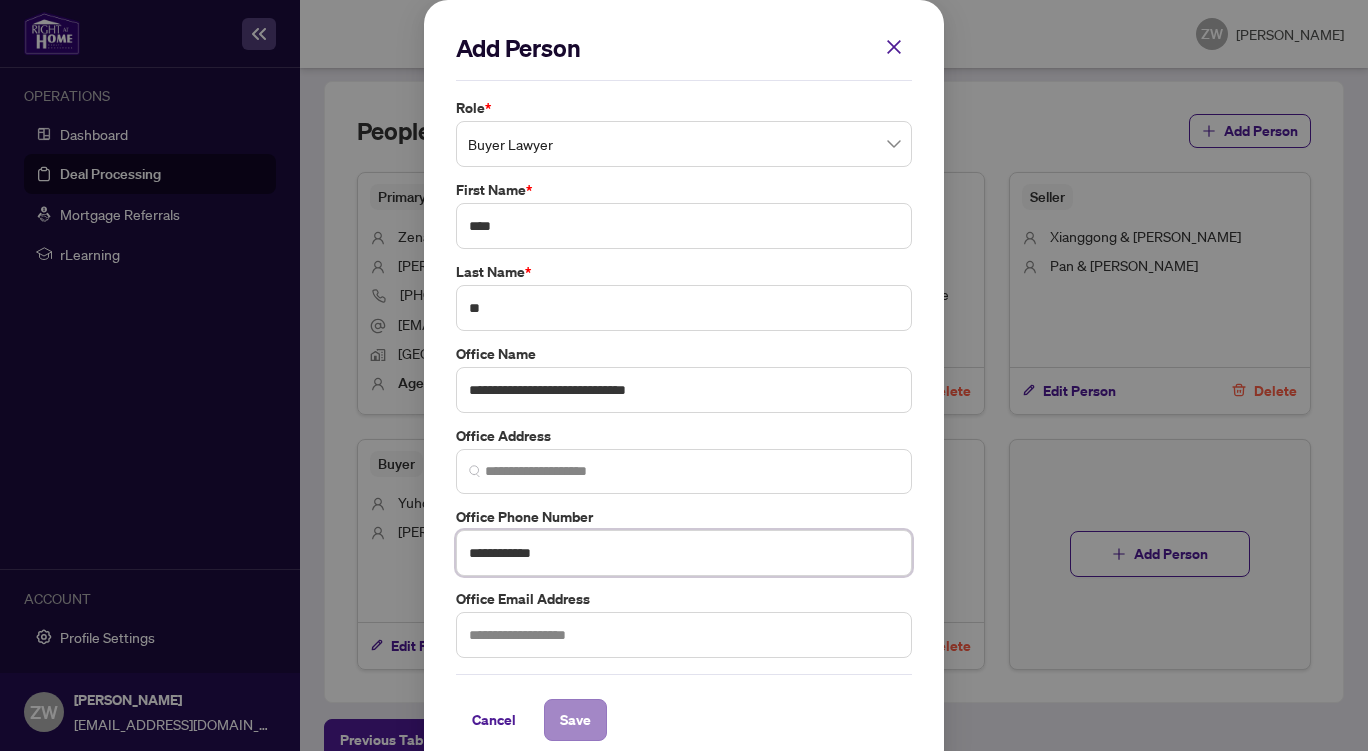 type on "**********" 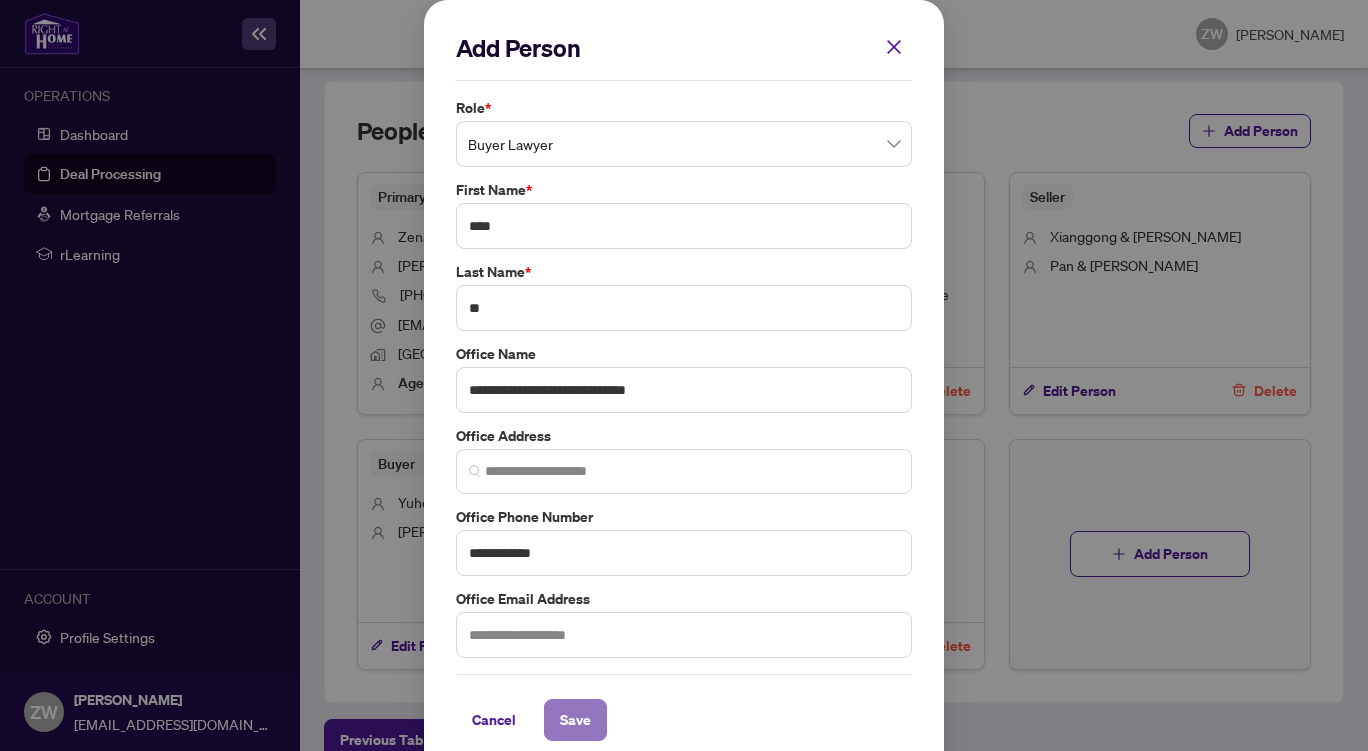 click on "Save" at bounding box center (575, 720) 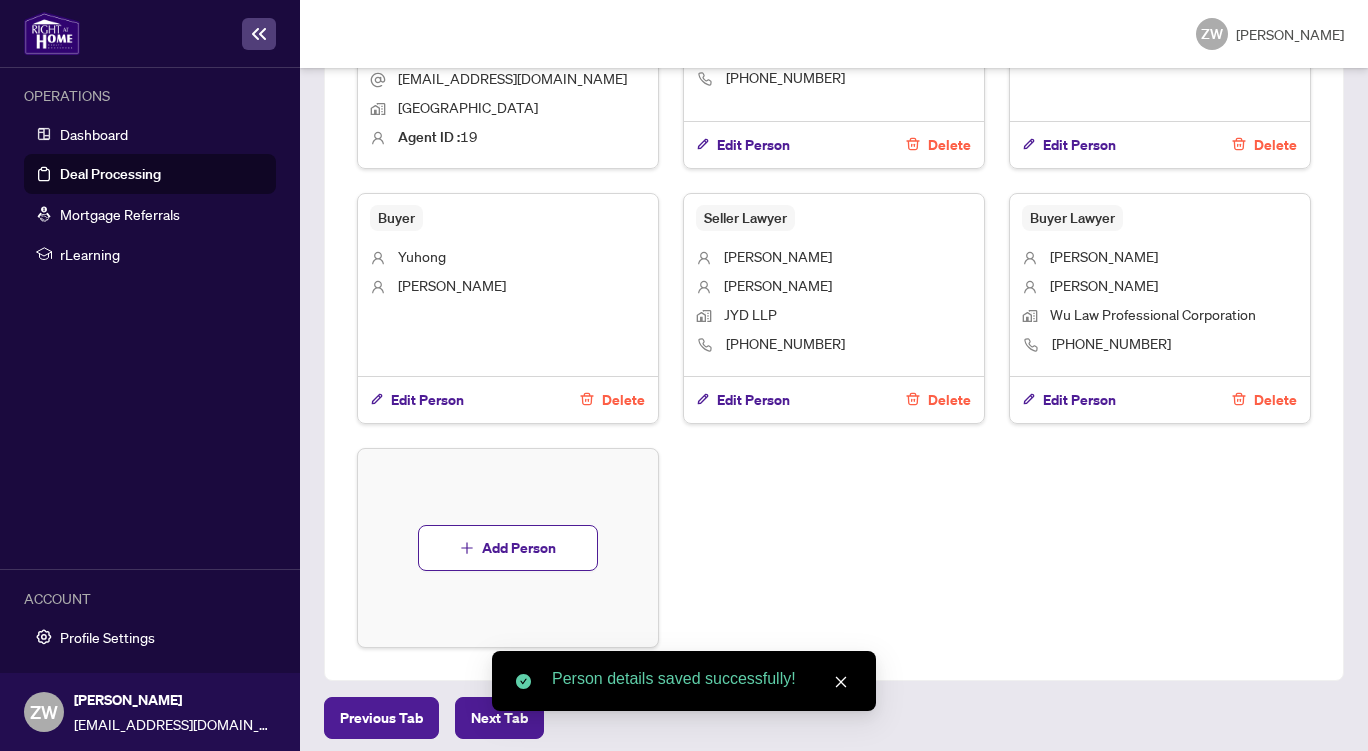 scroll, scrollTop: 1503, scrollLeft: 0, axis: vertical 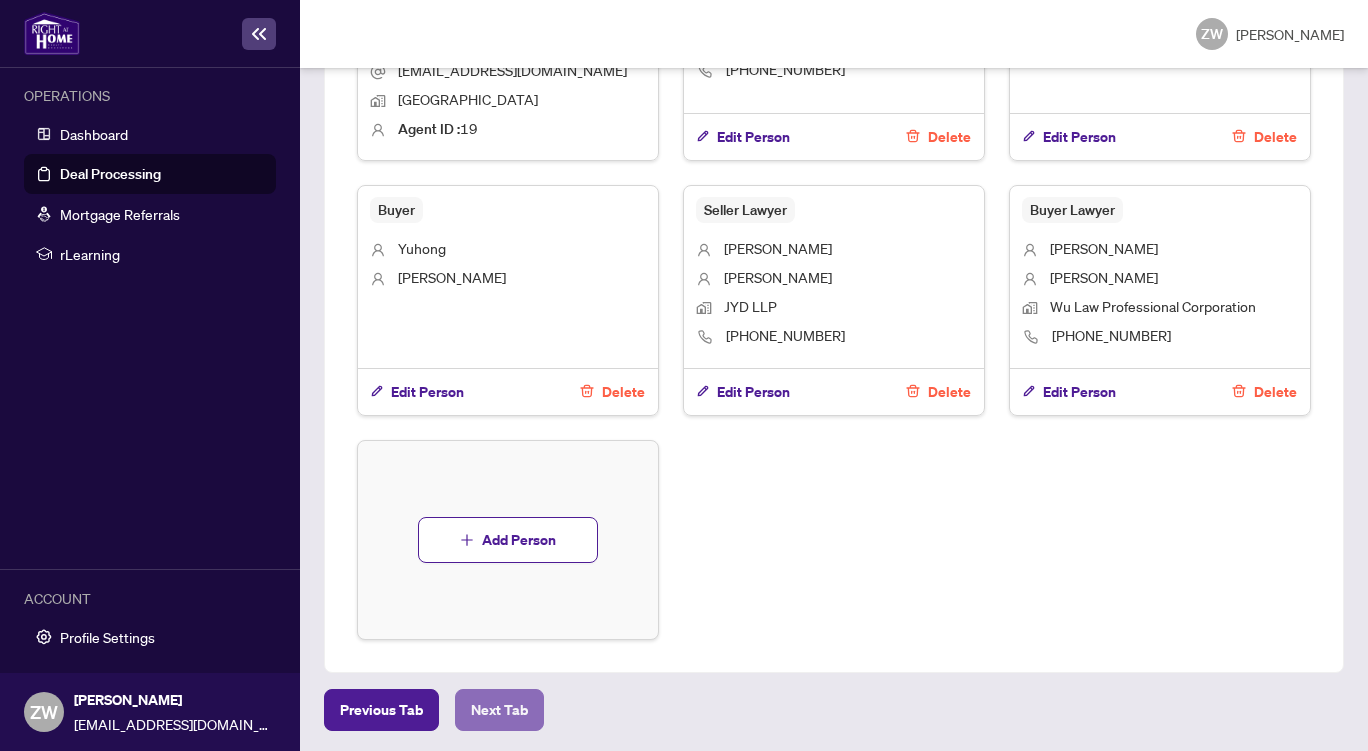 click on "Next Tab" at bounding box center [499, 710] 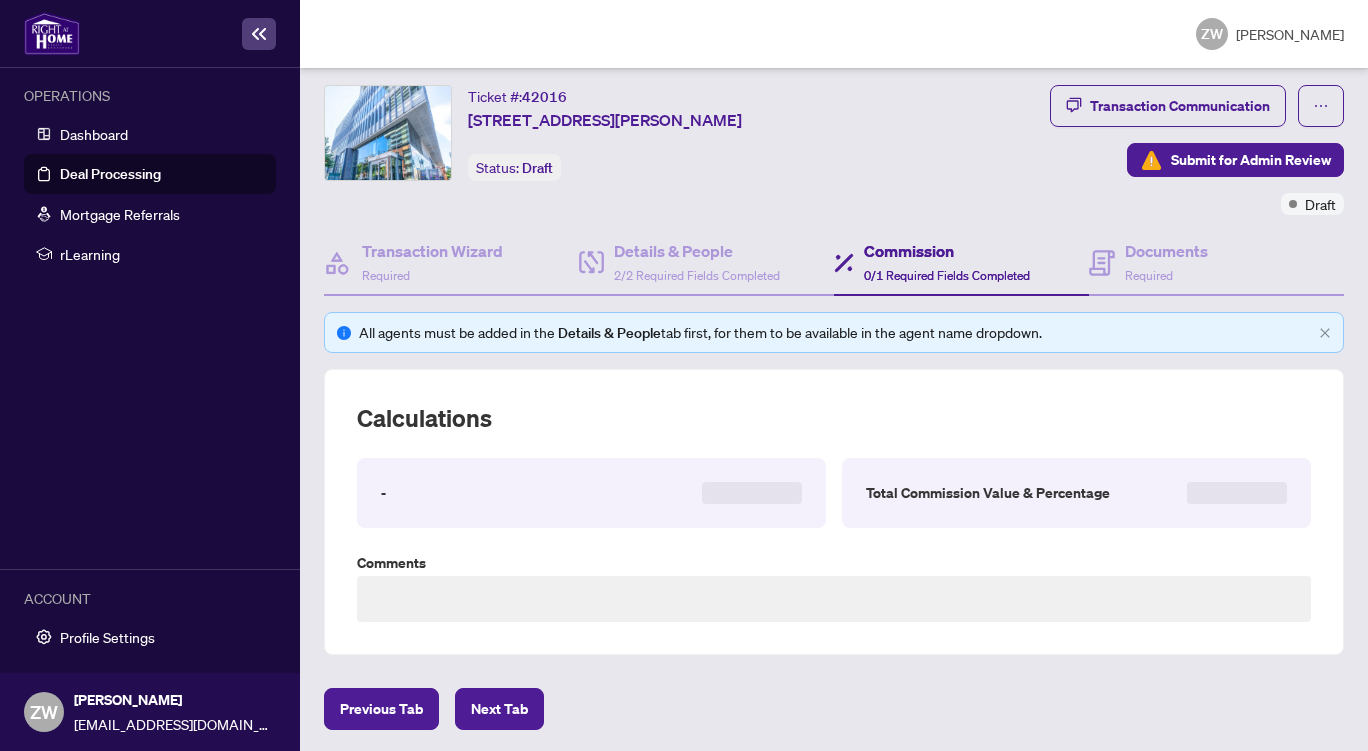 scroll, scrollTop: 508, scrollLeft: 0, axis: vertical 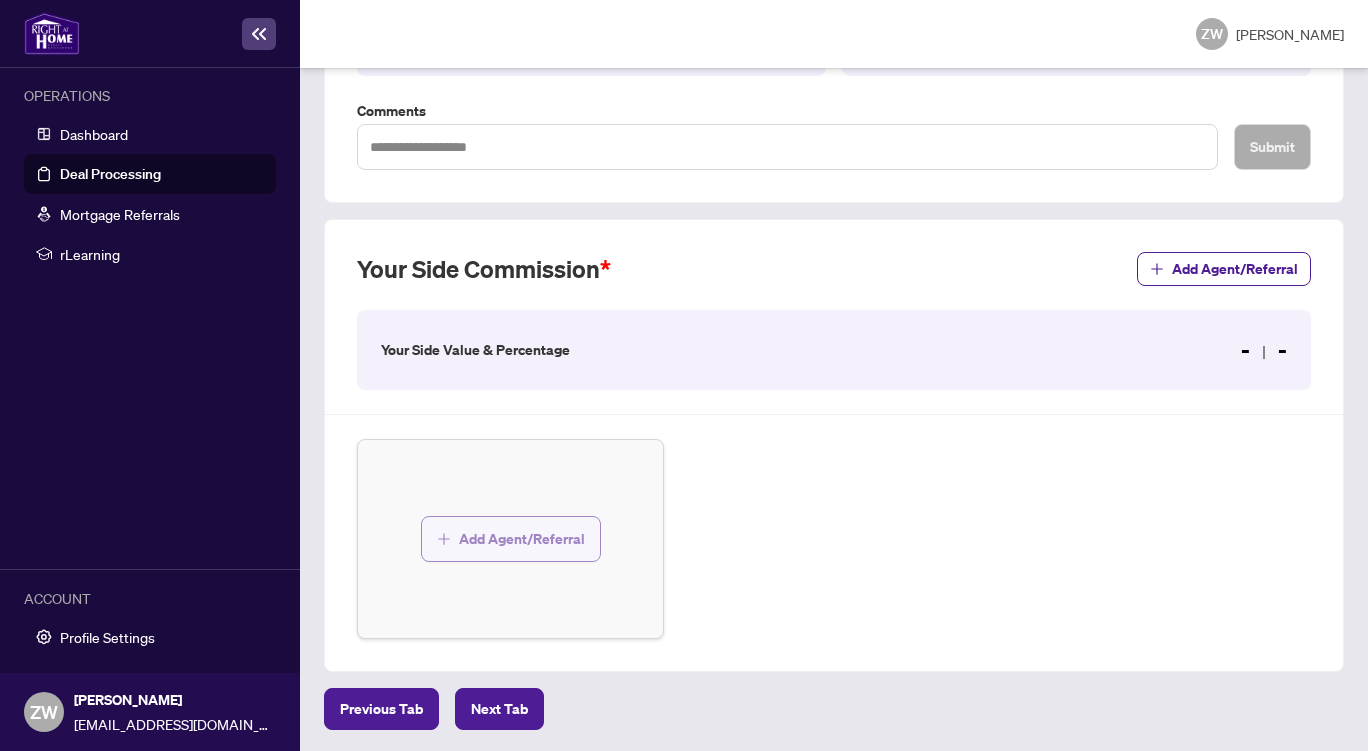click on "Add Agent/Referral" at bounding box center [522, 539] 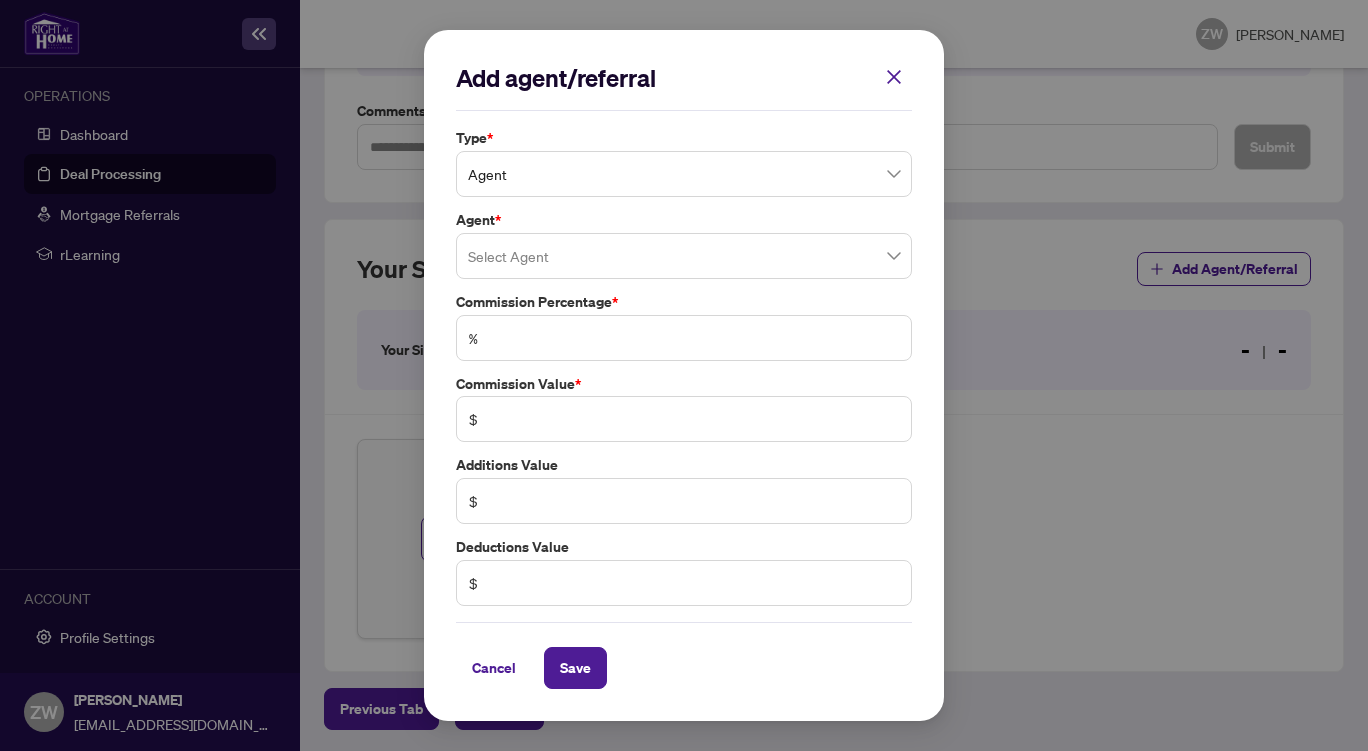 click at bounding box center [684, 256] 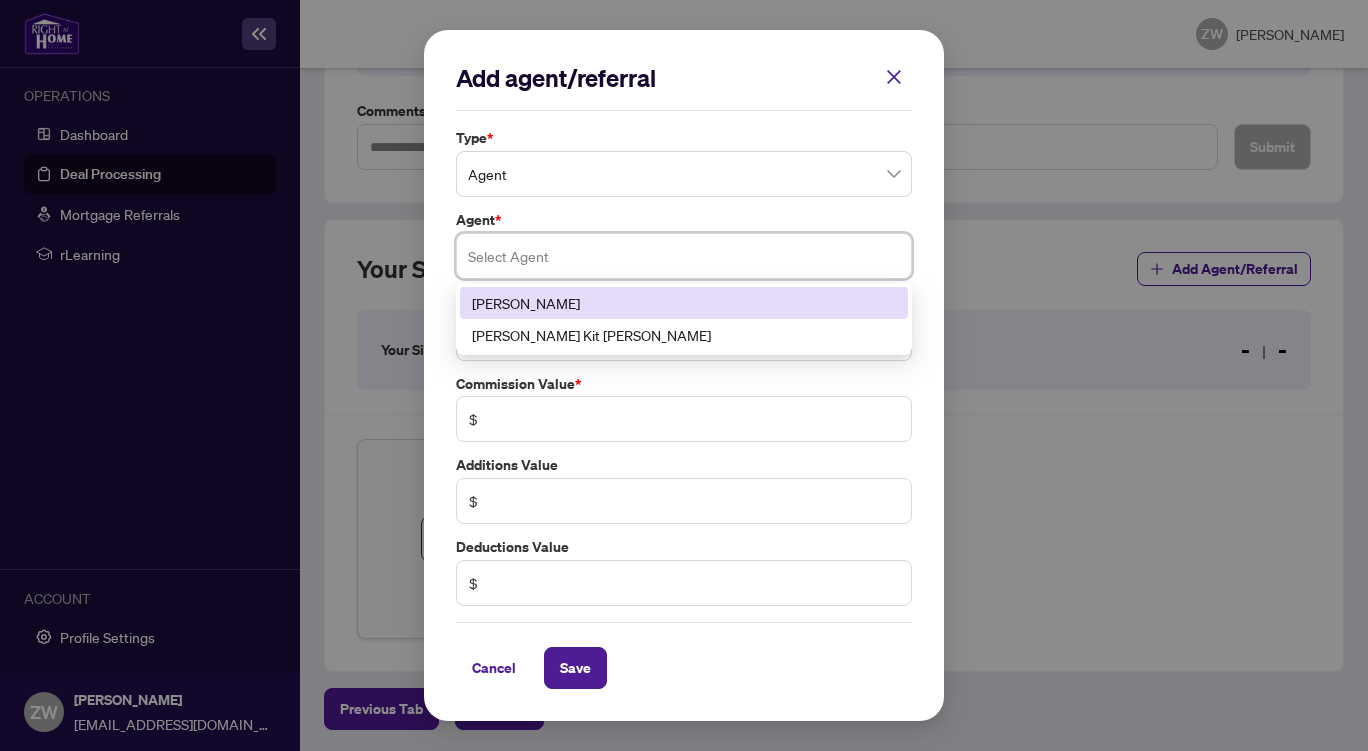 click on "[PERSON_NAME]" at bounding box center [684, 303] 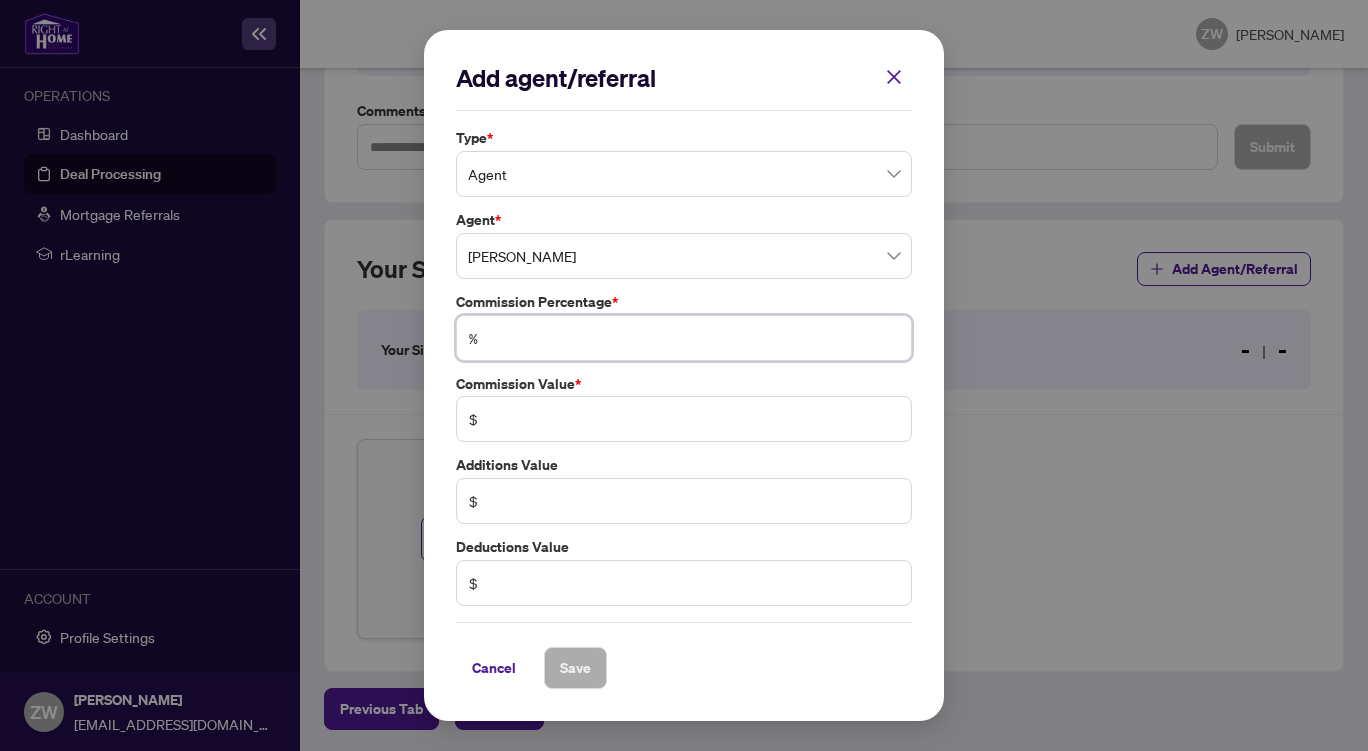 click at bounding box center (694, 338) 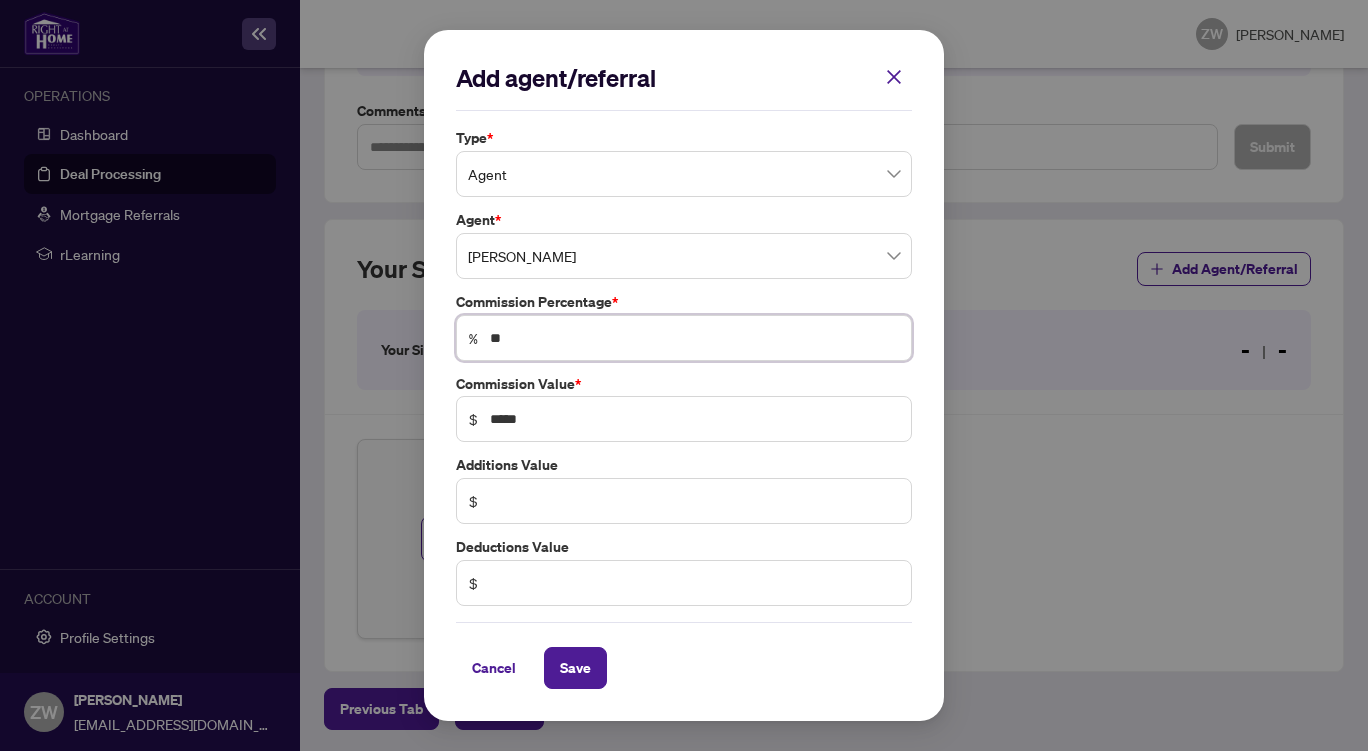 type on "***" 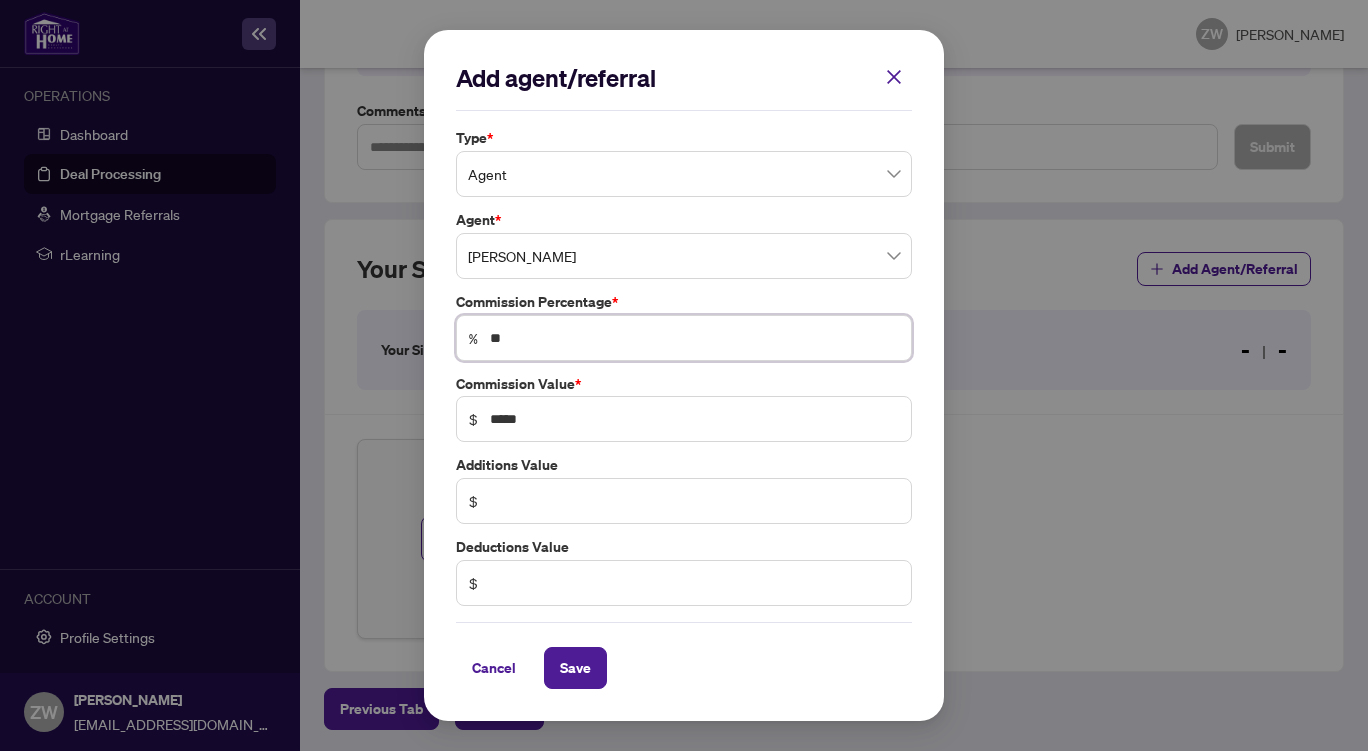 type on "******" 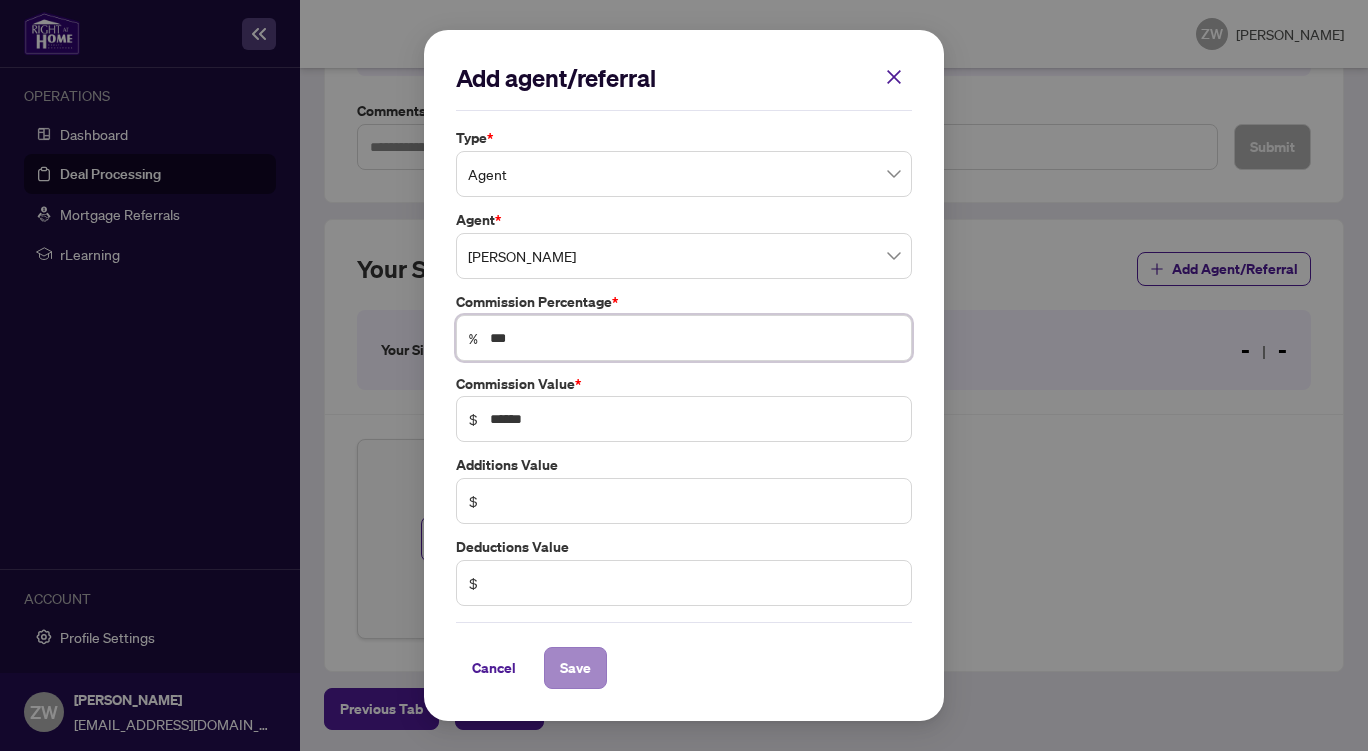 type on "***" 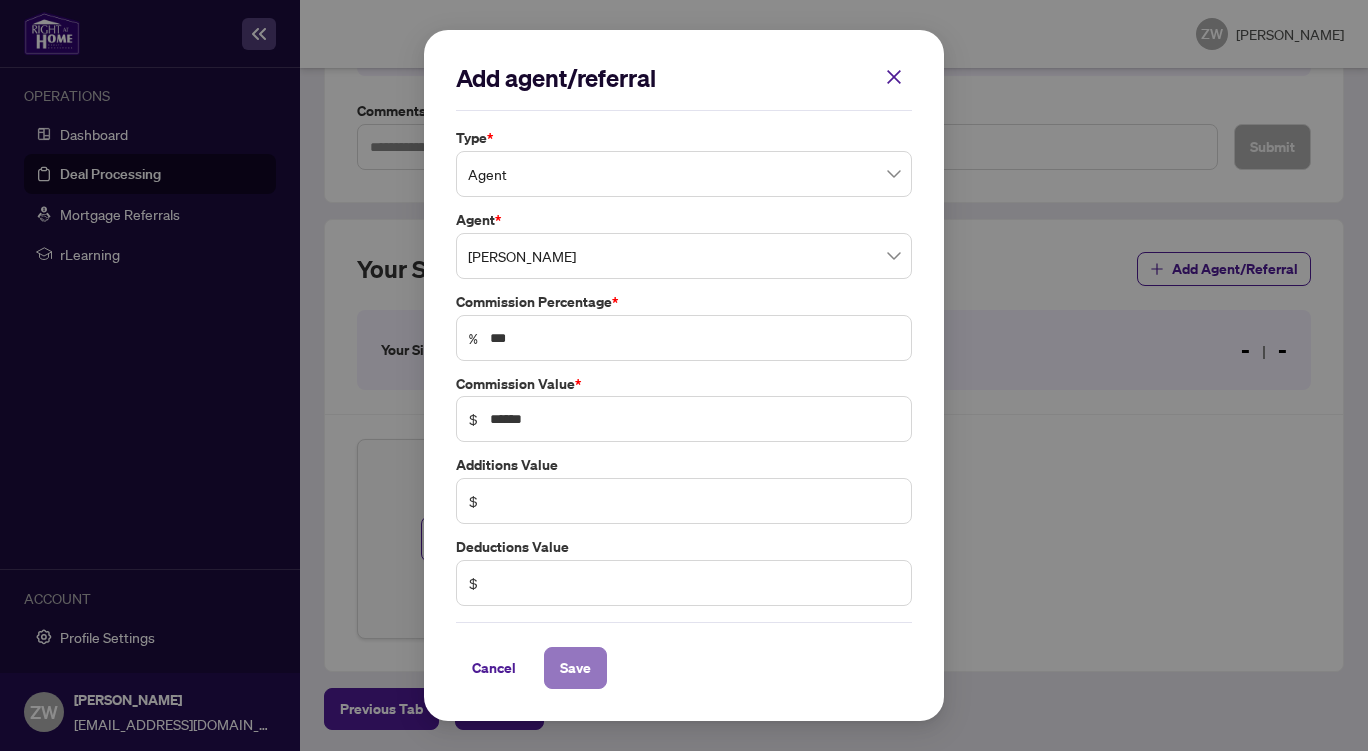 click on "Save" at bounding box center [575, 668] 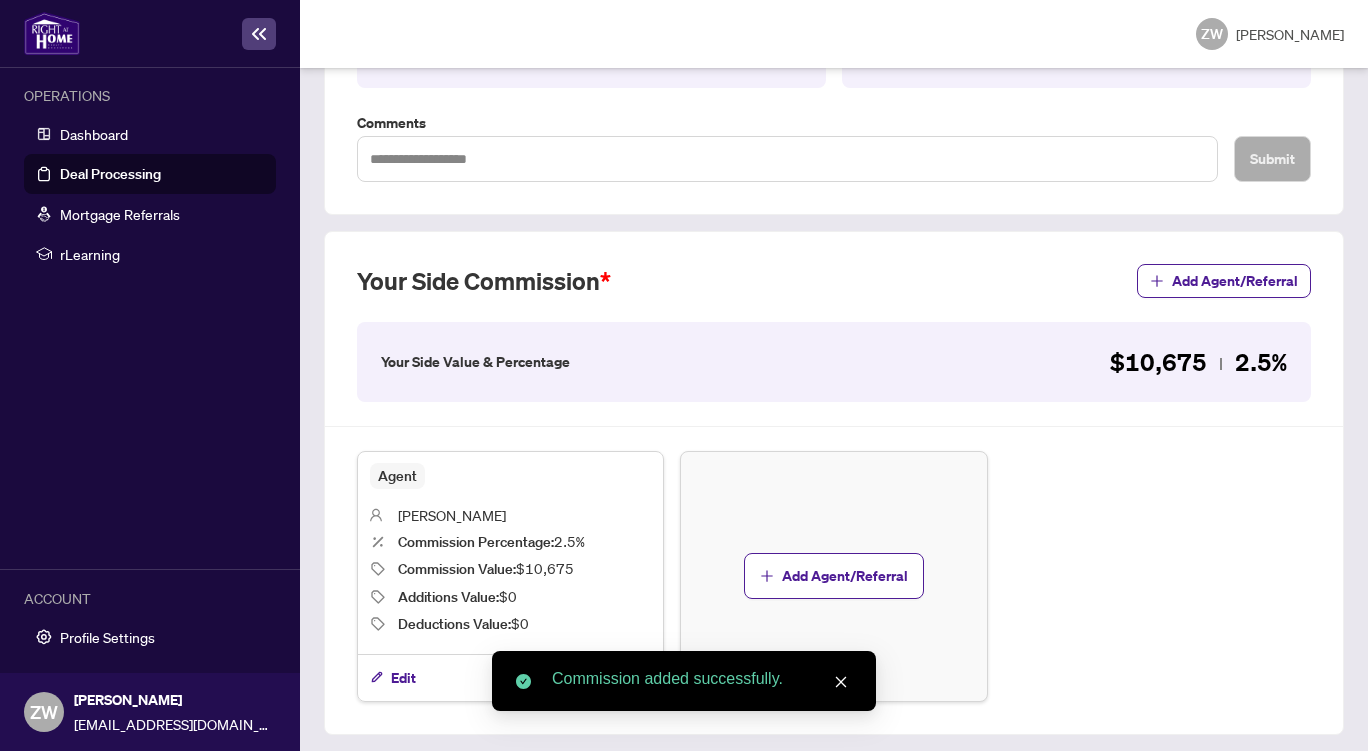 scroll, scrollTop: 565, scrollLeft: 0, axis: vertical 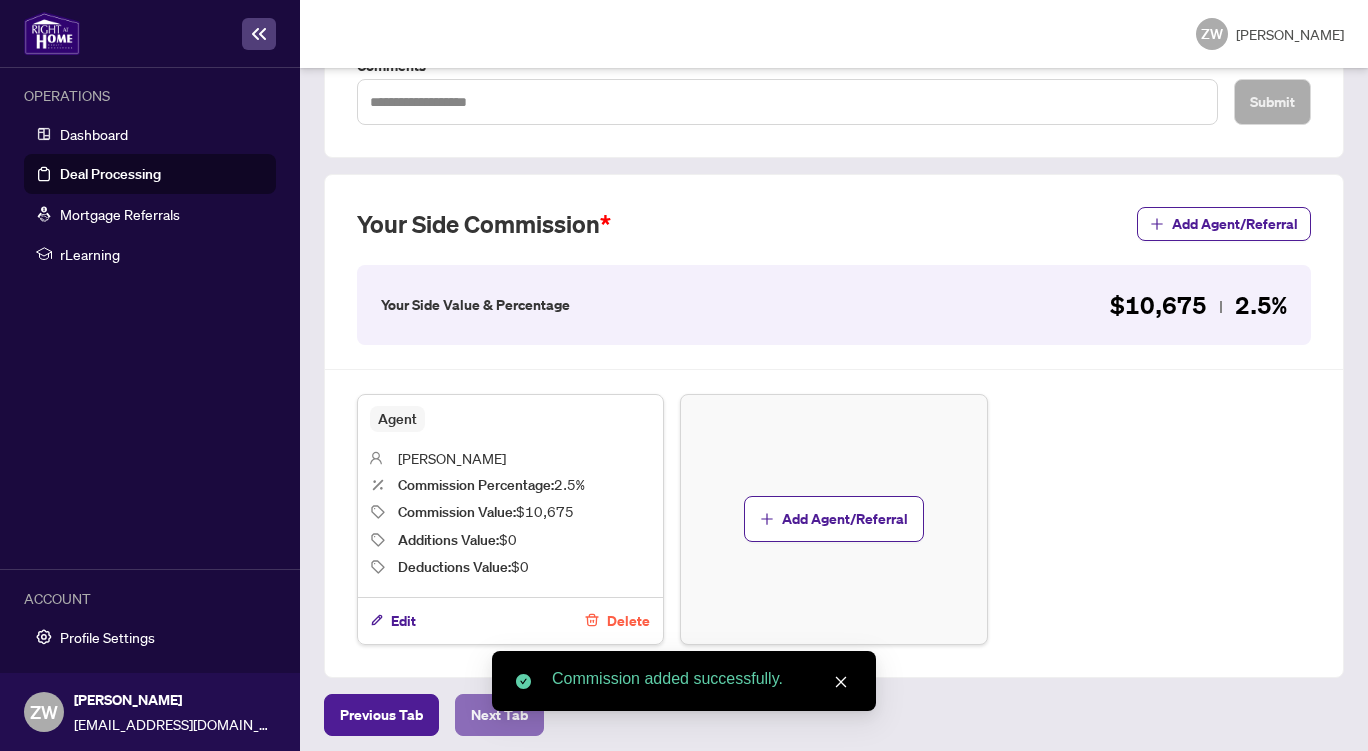 click on "Next Tab" at bounding box center [499, 715] 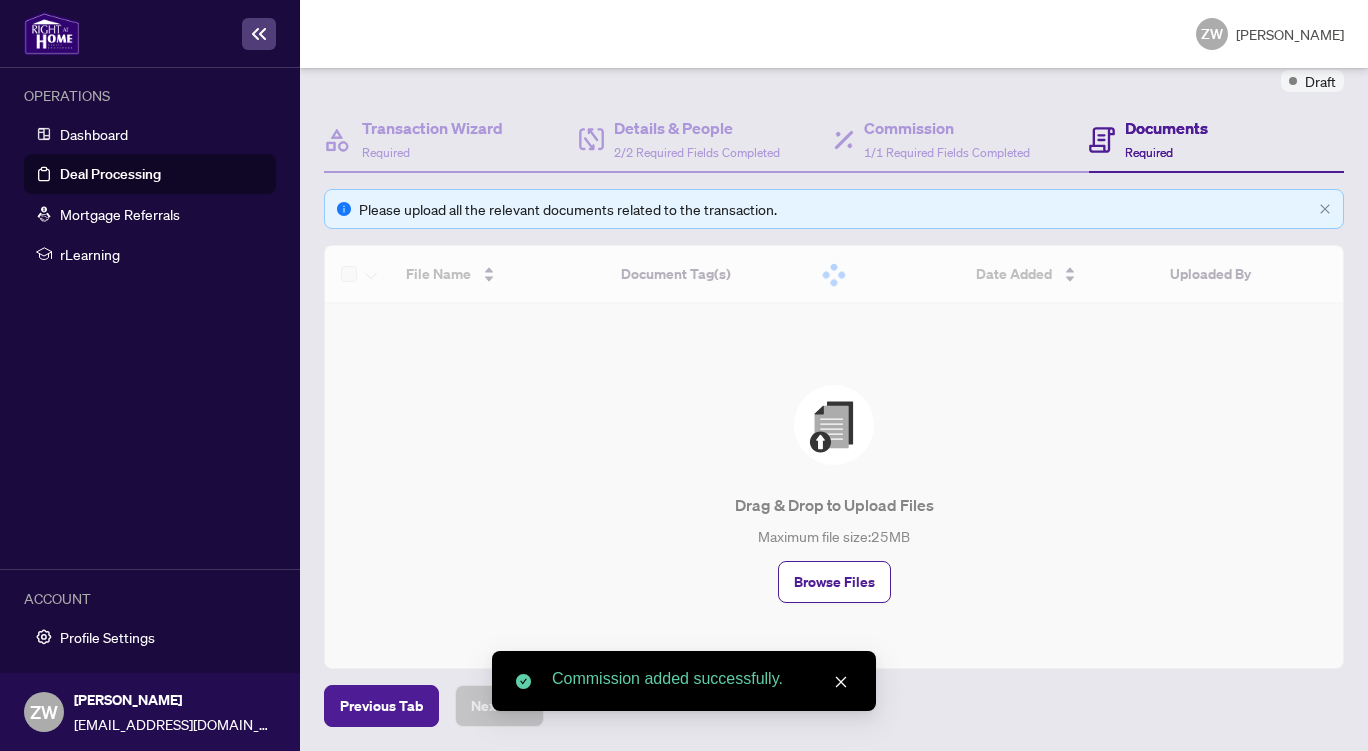 scroll, scrollTop: 0, scrollLeft: 0, axis: both 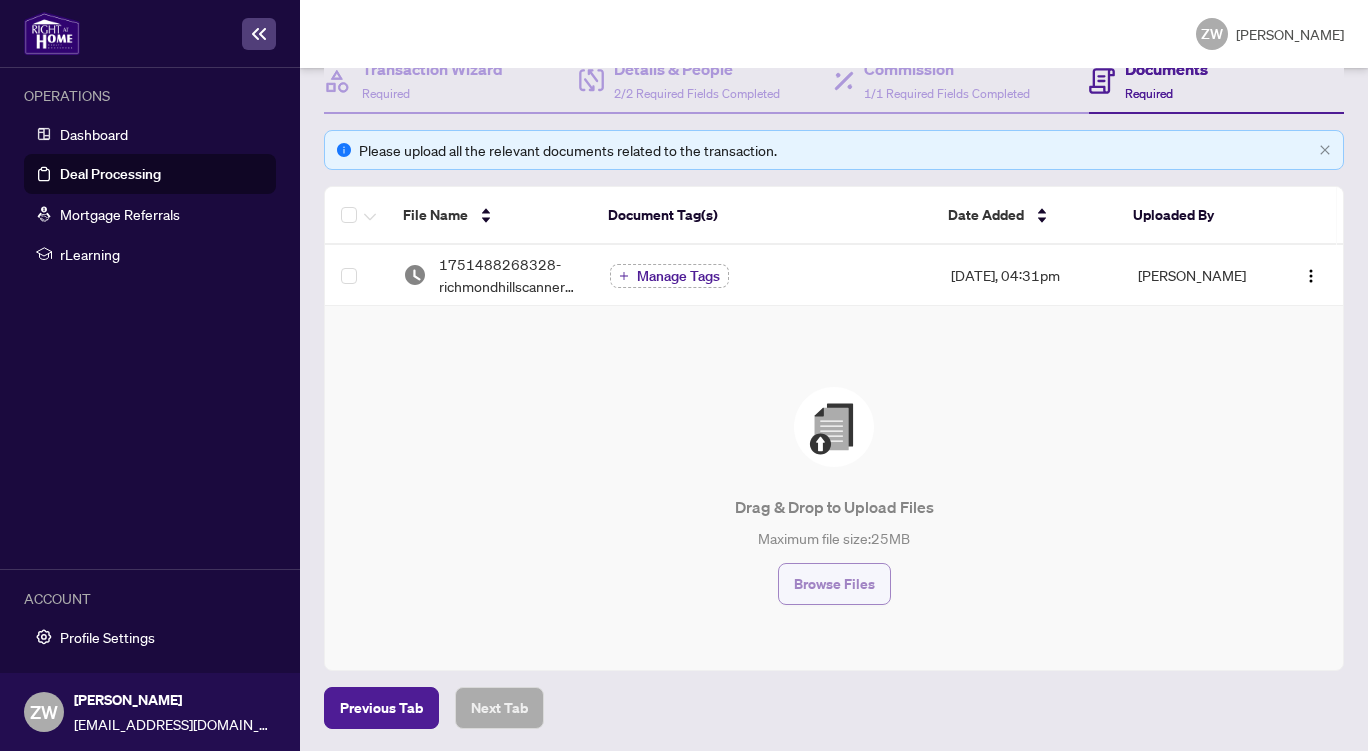 click on "Browse Files" at bounding box center [834, 584] 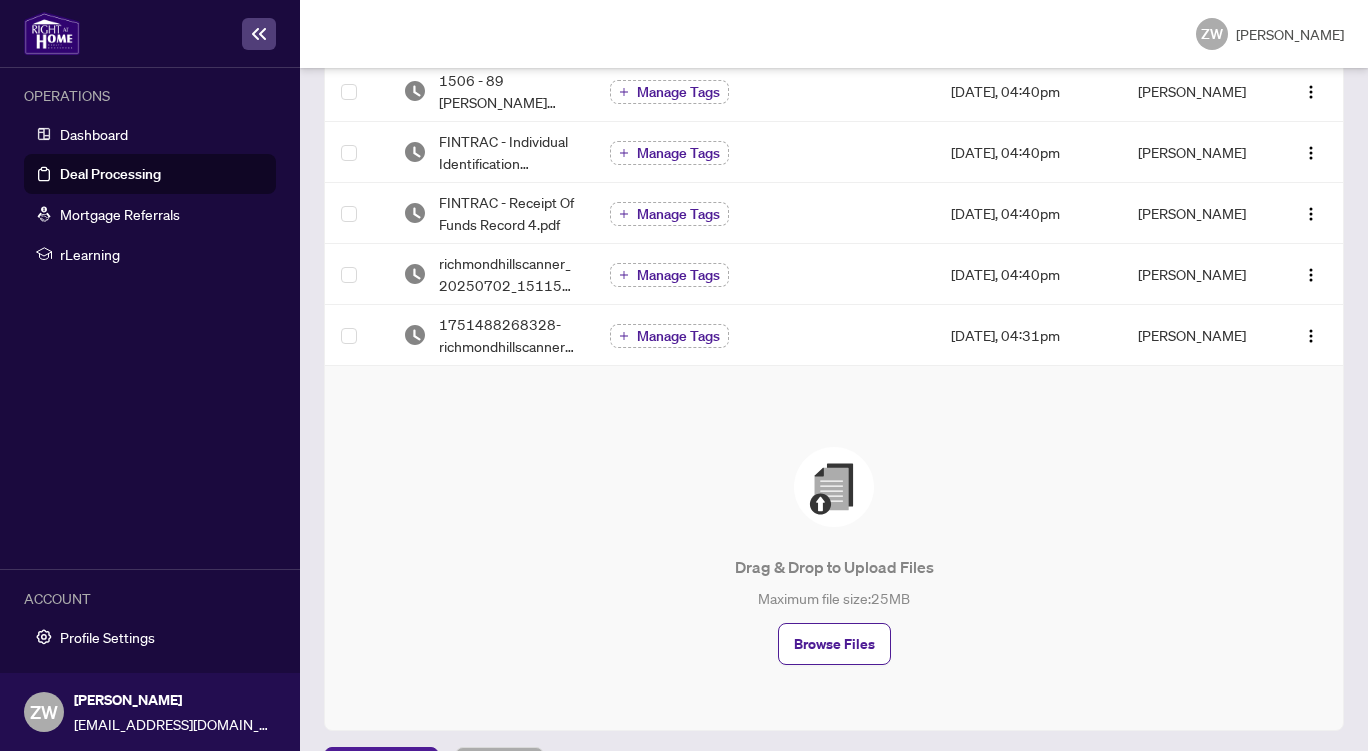 scroll, scrollTop: 477, scrollLeft: 0, axis: vertical 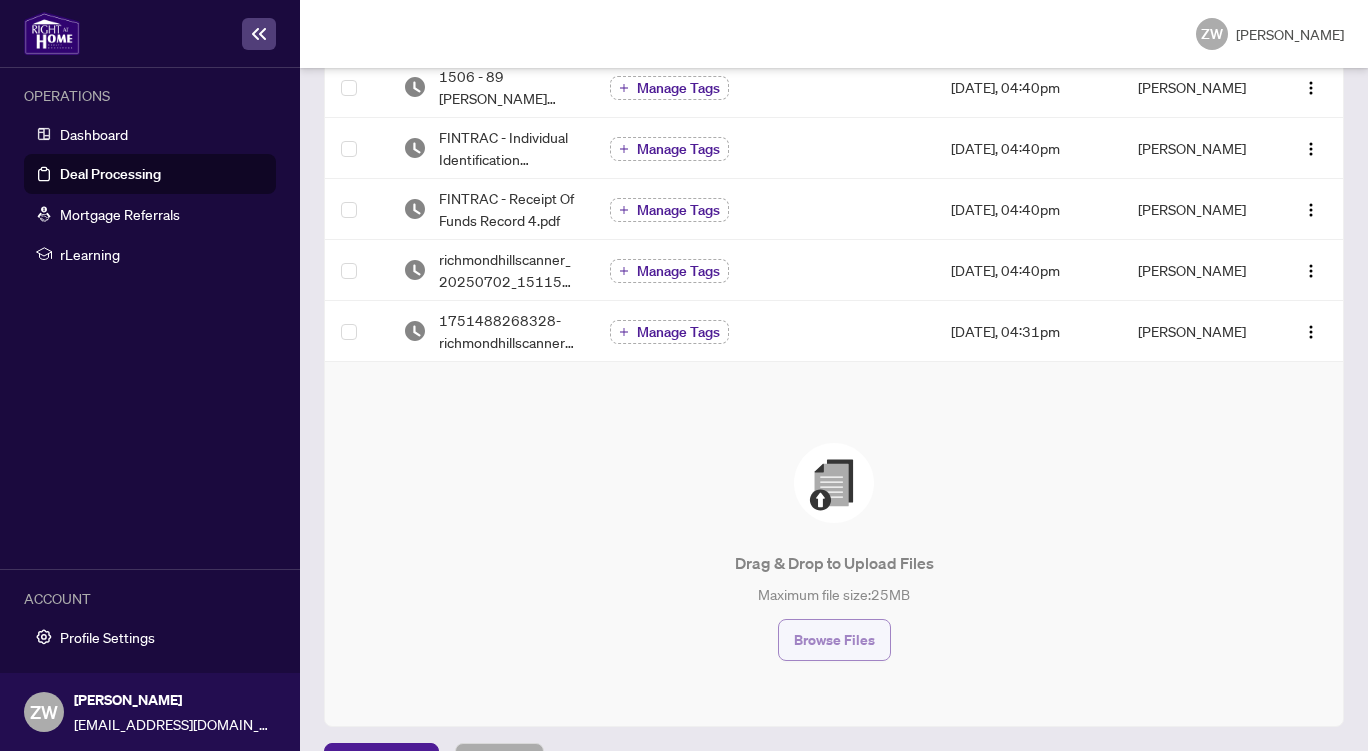 click on "Browse Files" at bounding box center (834, 640) 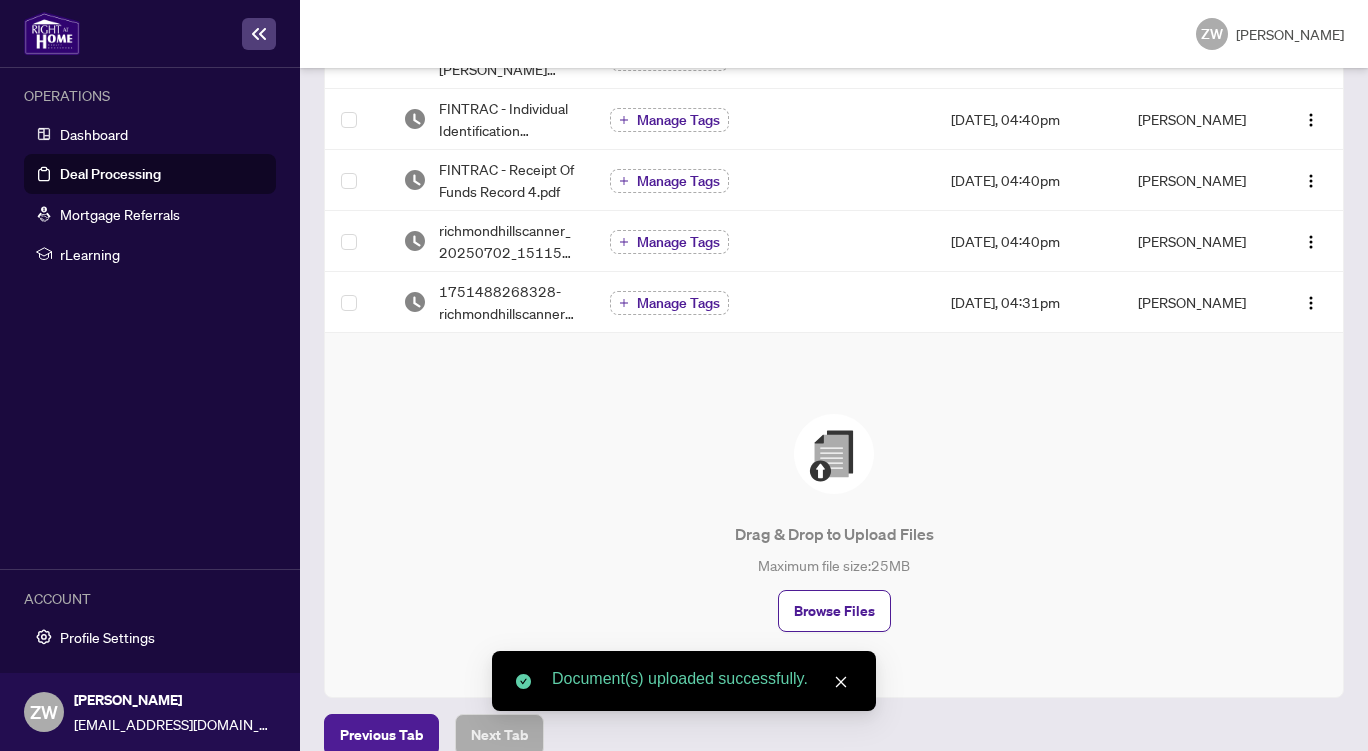 scroll, scrollTop: 655, scrollLeft: 0, axis: vertical 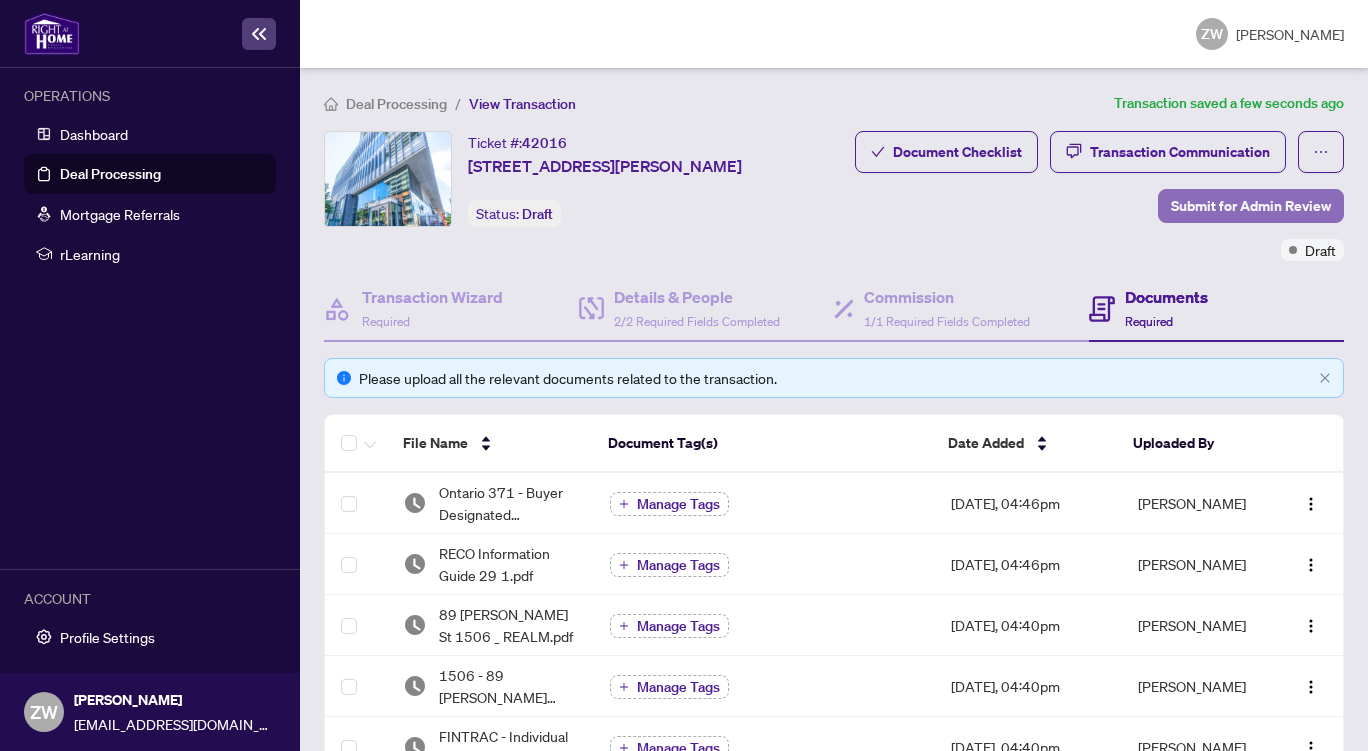 click on "Submit for Admin Review" at bounding box center (1251, 206) 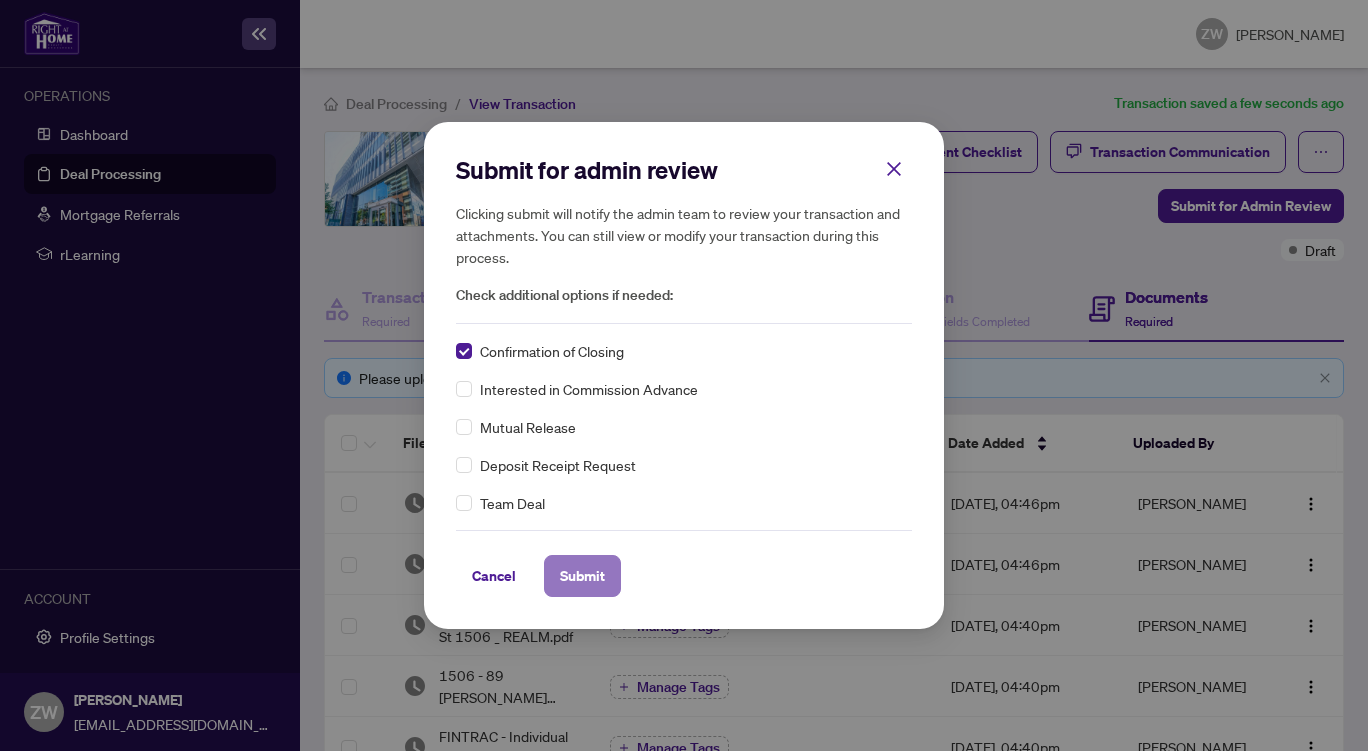 click on "Submit" at bounding box center (582, 576) 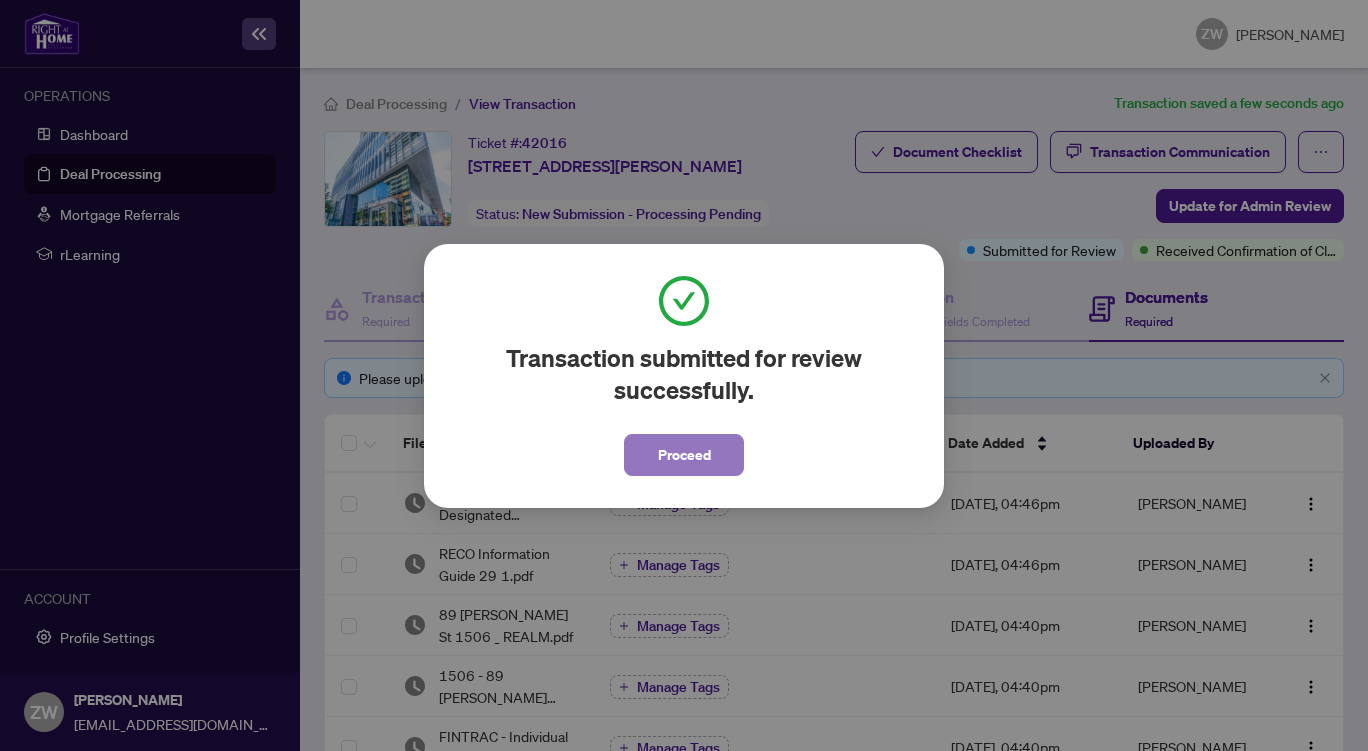 click on "Proceed" at bounding box center (684, 455) 